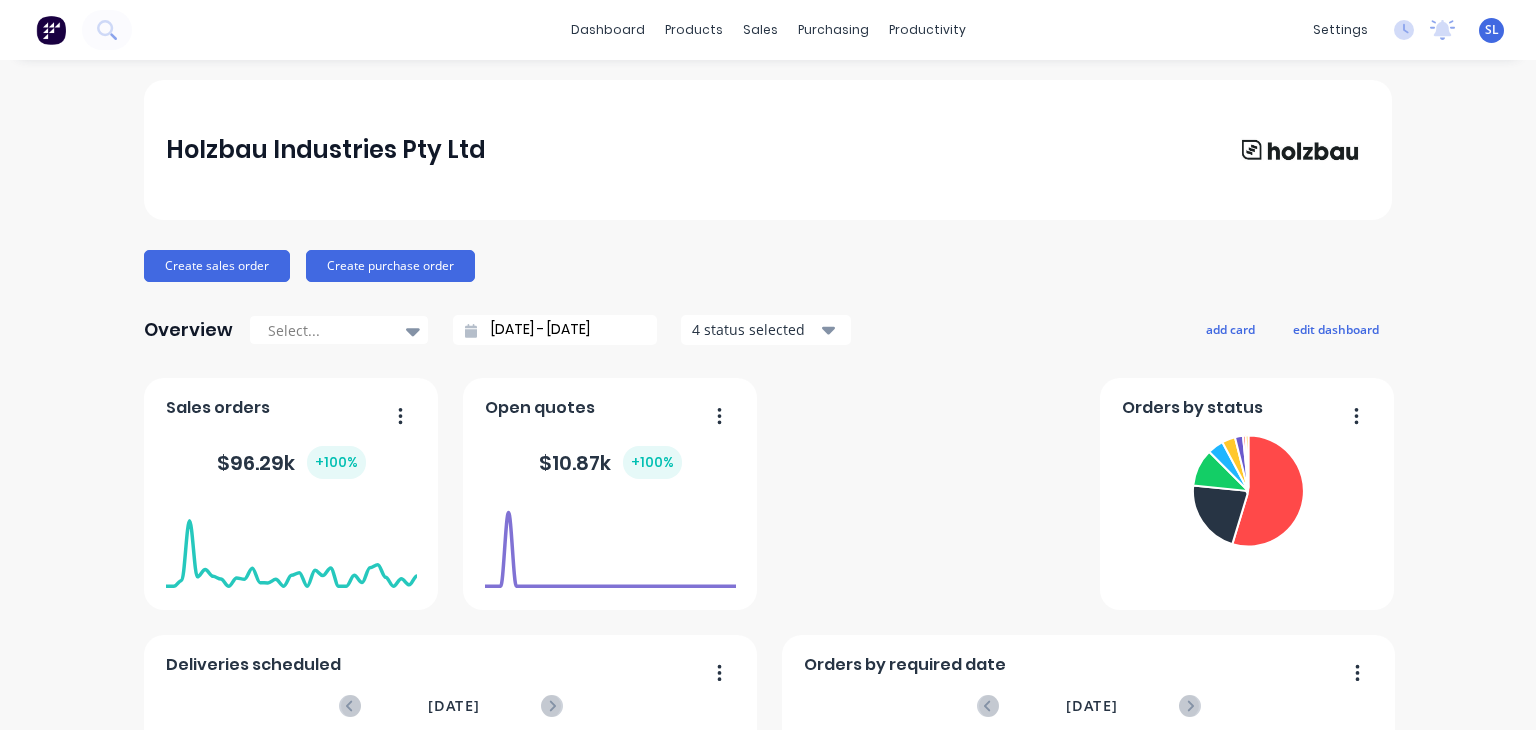 scroll, scrollTop: 0, scrollLeft: 0, axis: both 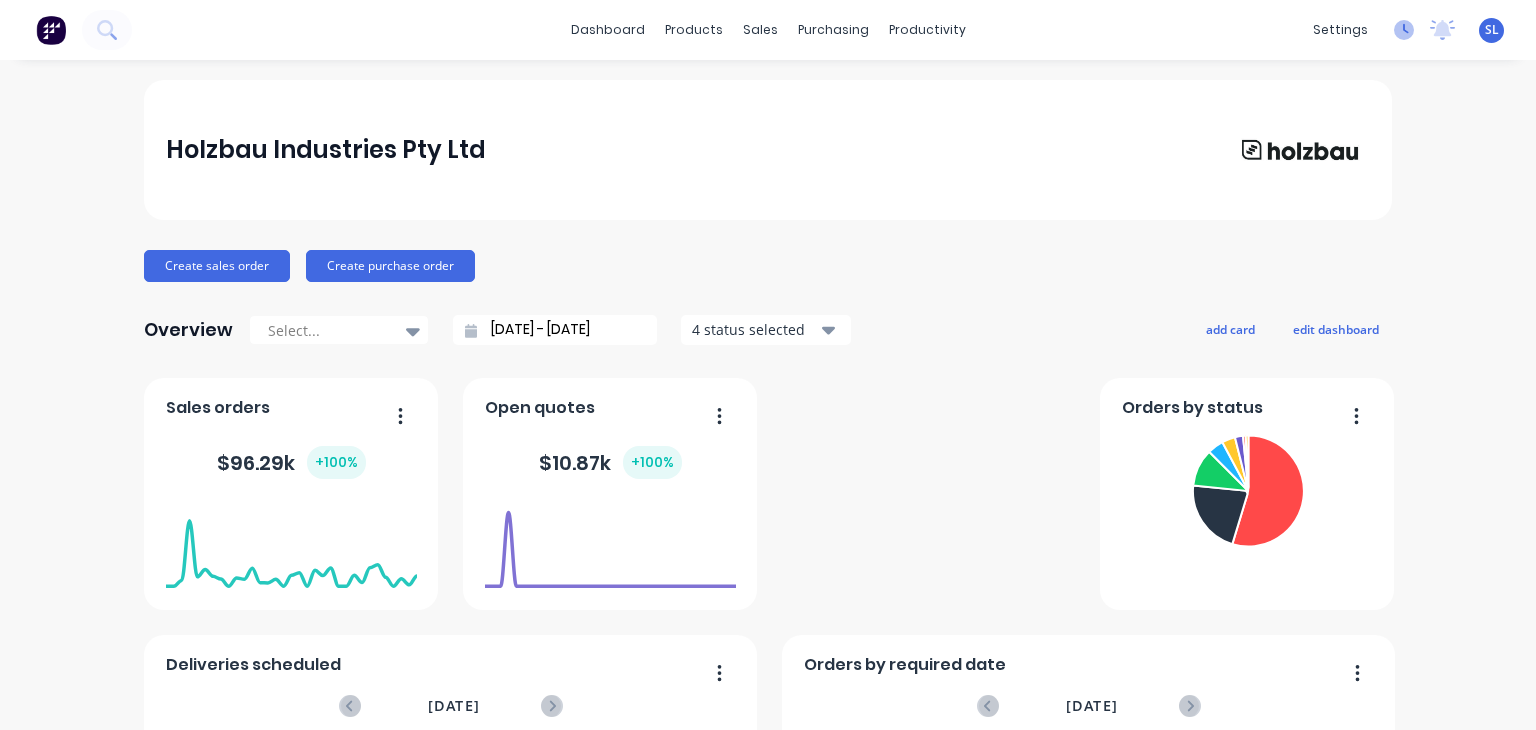 drag, startPoint x: 1399, startPoint y: 32, endPoint x: 1388, endPoint y: 31, distance: 11.045361 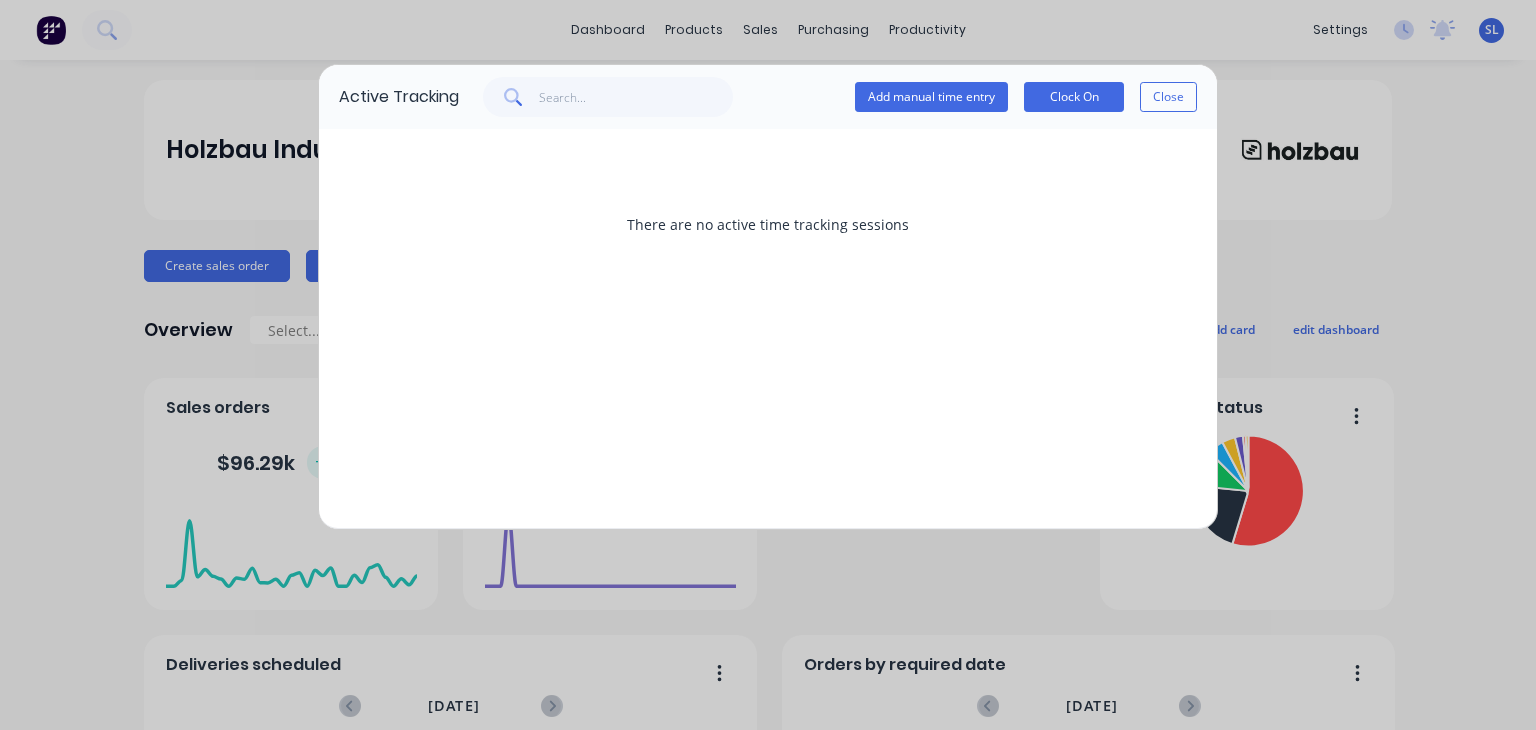 click on "Active Tracking Add manual time entry   Clock On   Close   There are no active time tracking sessions" at bounding box center (768, 365) 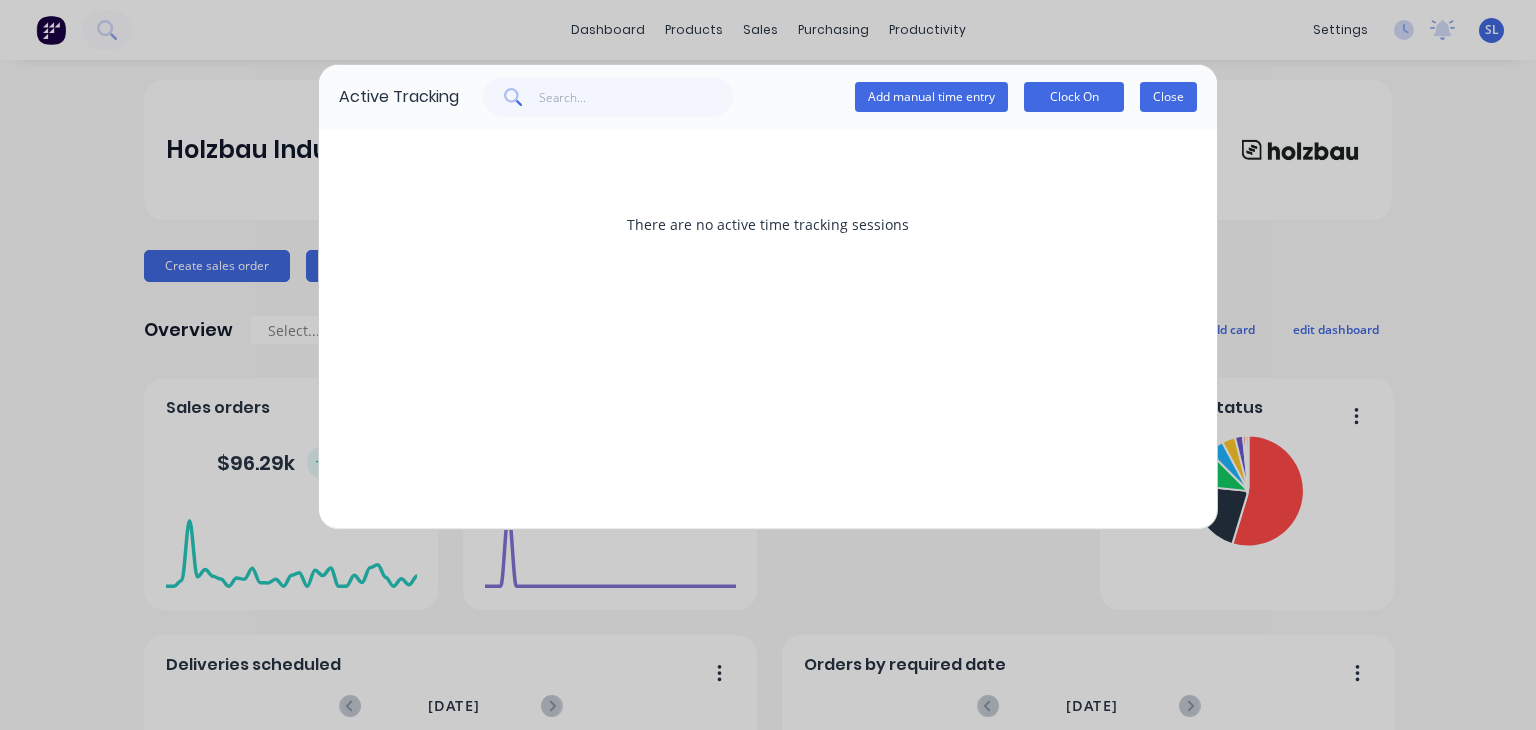 click on "Close" at bounding box center (1168, 97) 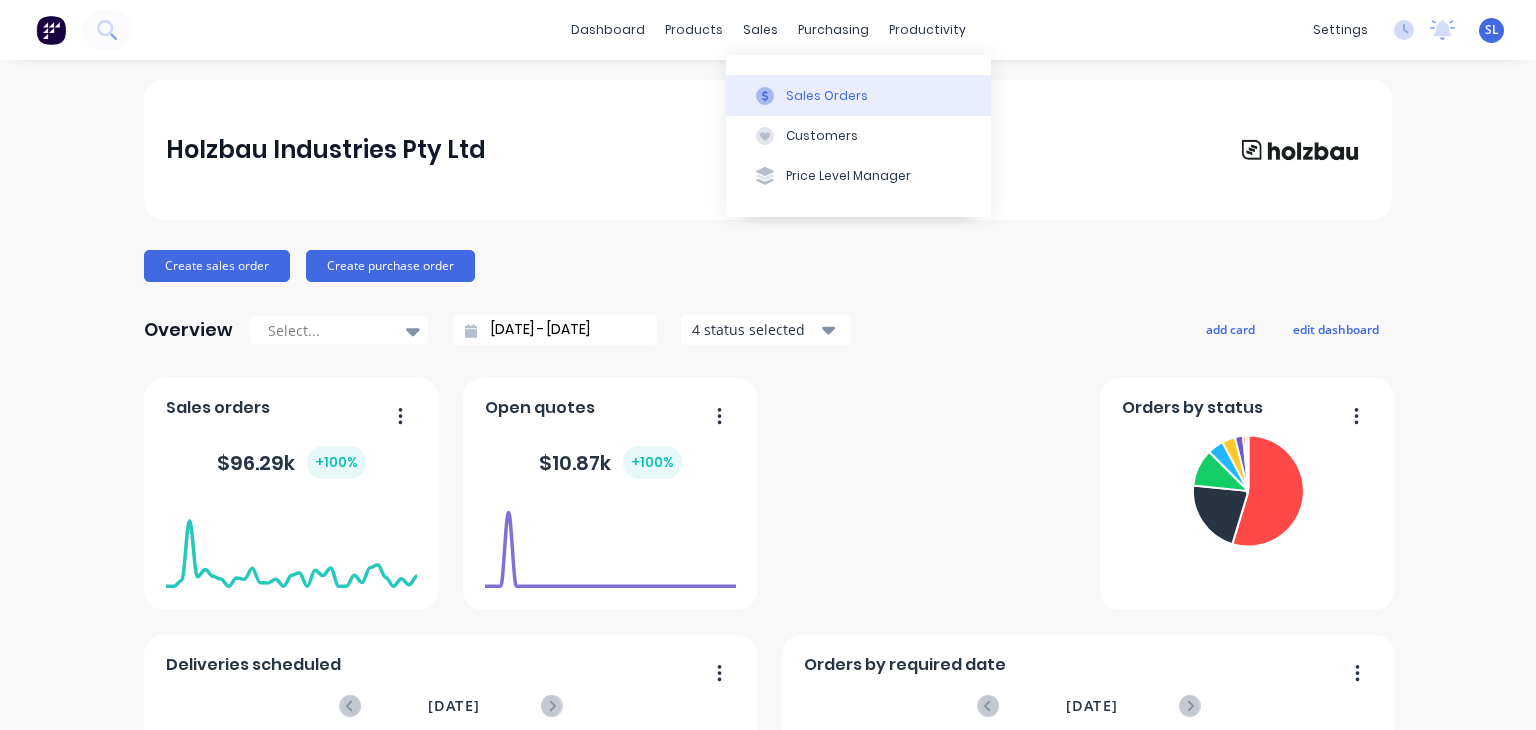 click on "Sales Orders" at bounding box center (858, 95) 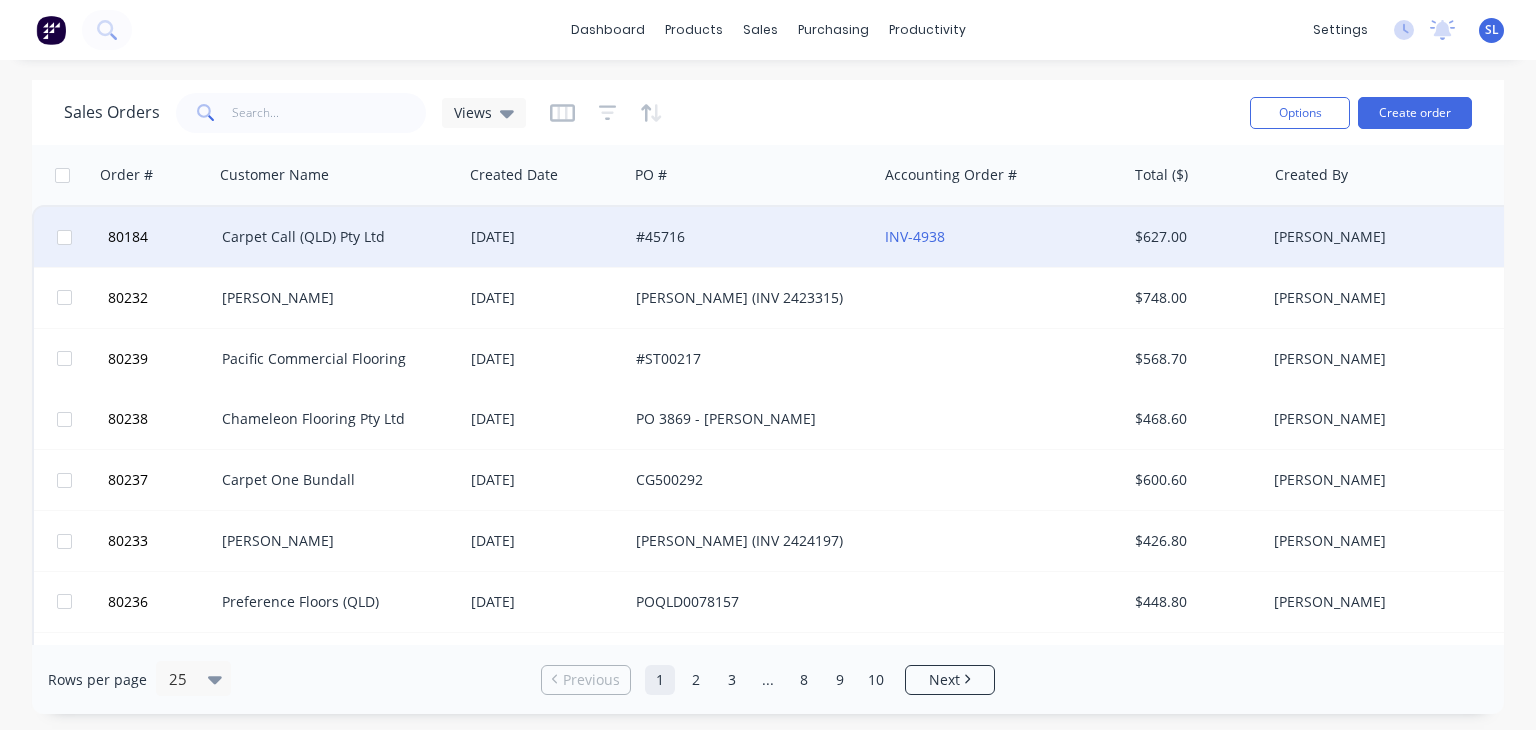 click on "Carpet Call (QLD) Pty Ltd" at bounding box center [333, 237] 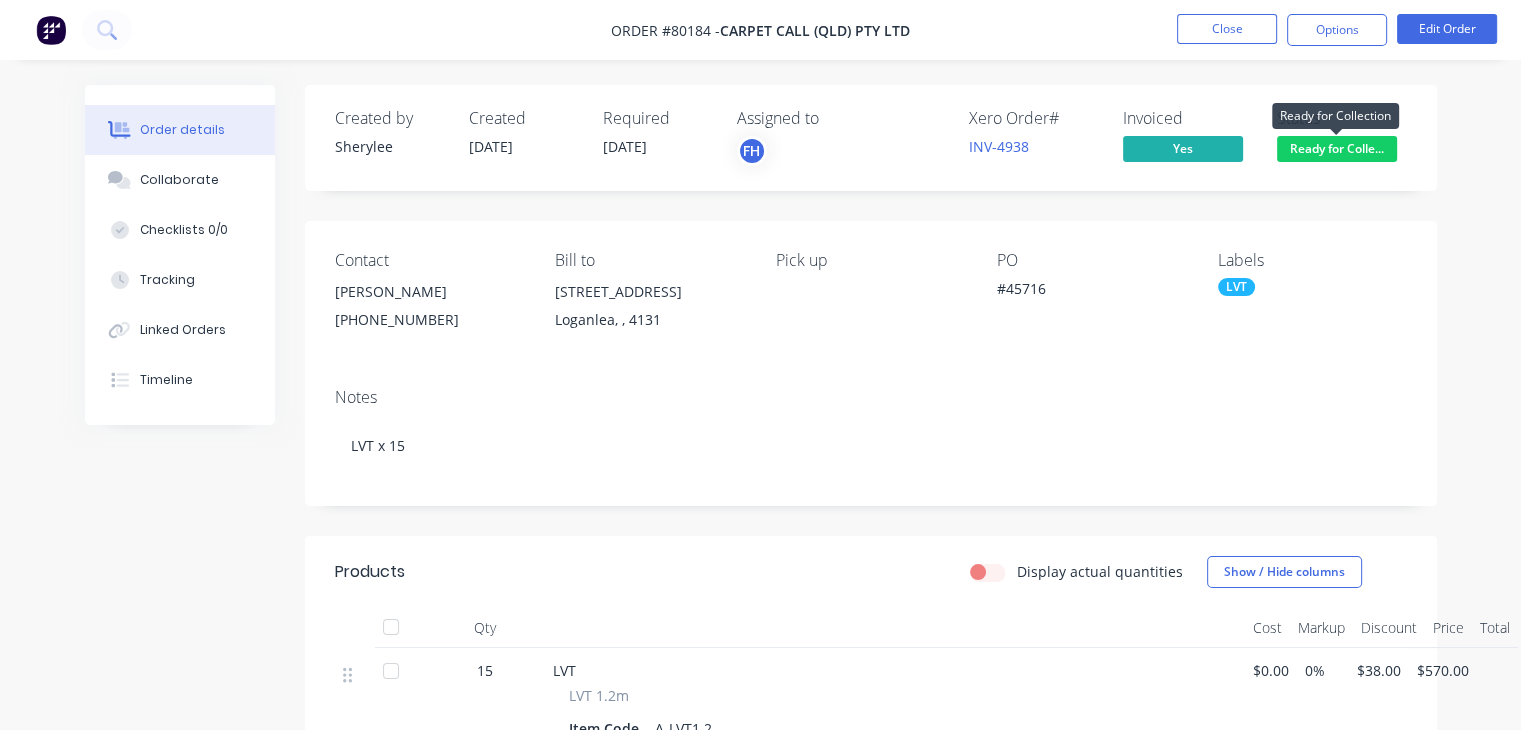 click on "Ready for Colle..." at bounding box center (1337, 148) 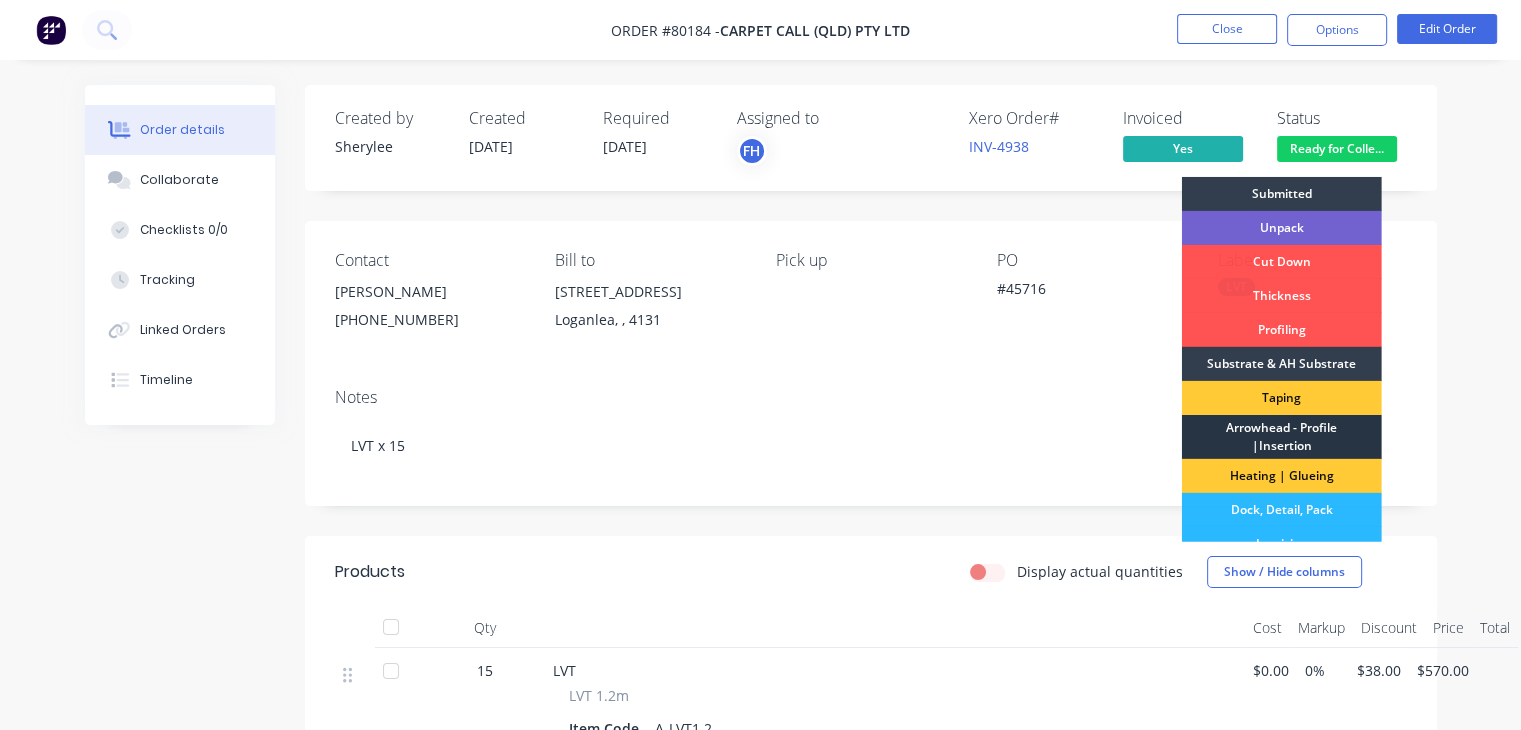 scroll, scrollTop: 121, scrollLeft: 0, axis: vertical 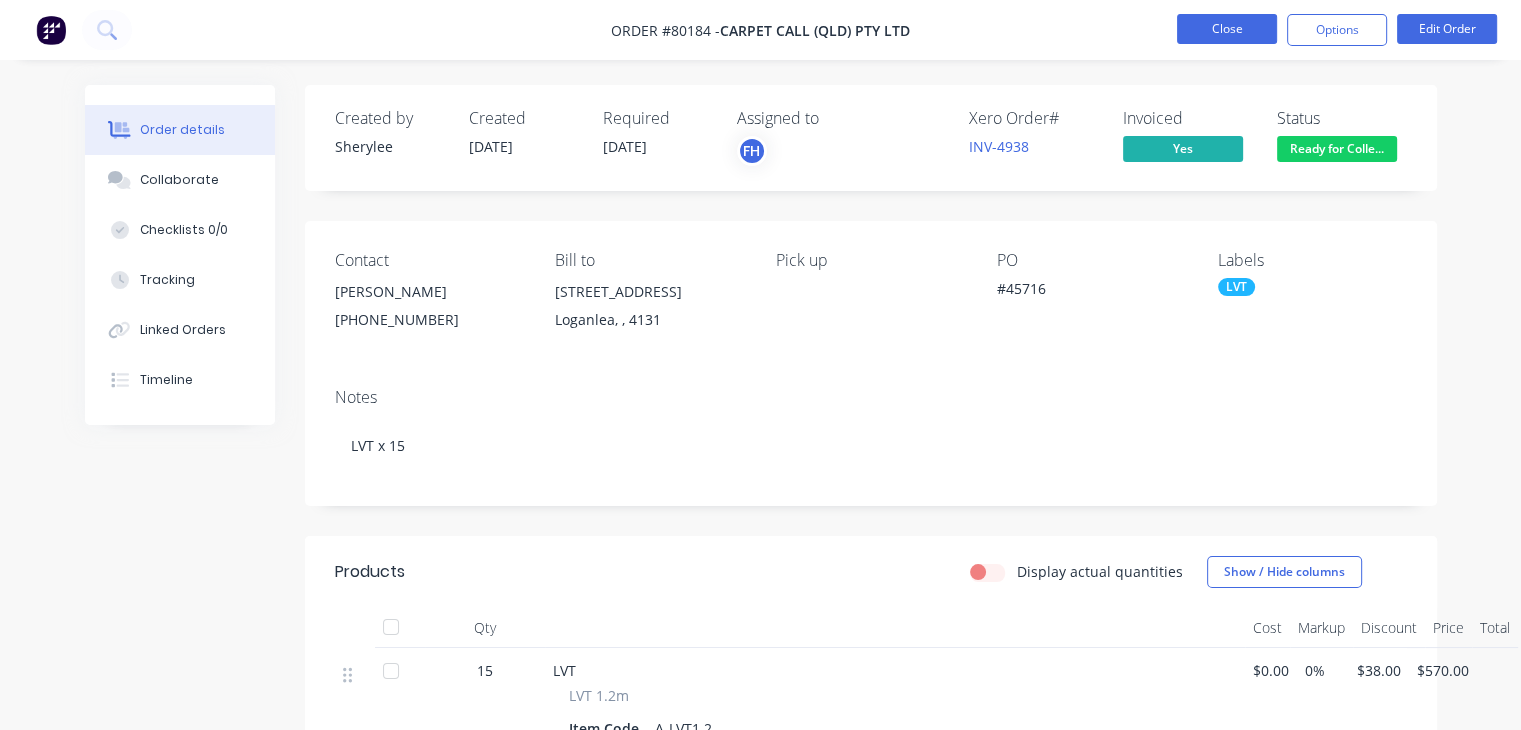 click on "Close" at bounding box center [1227, 29] 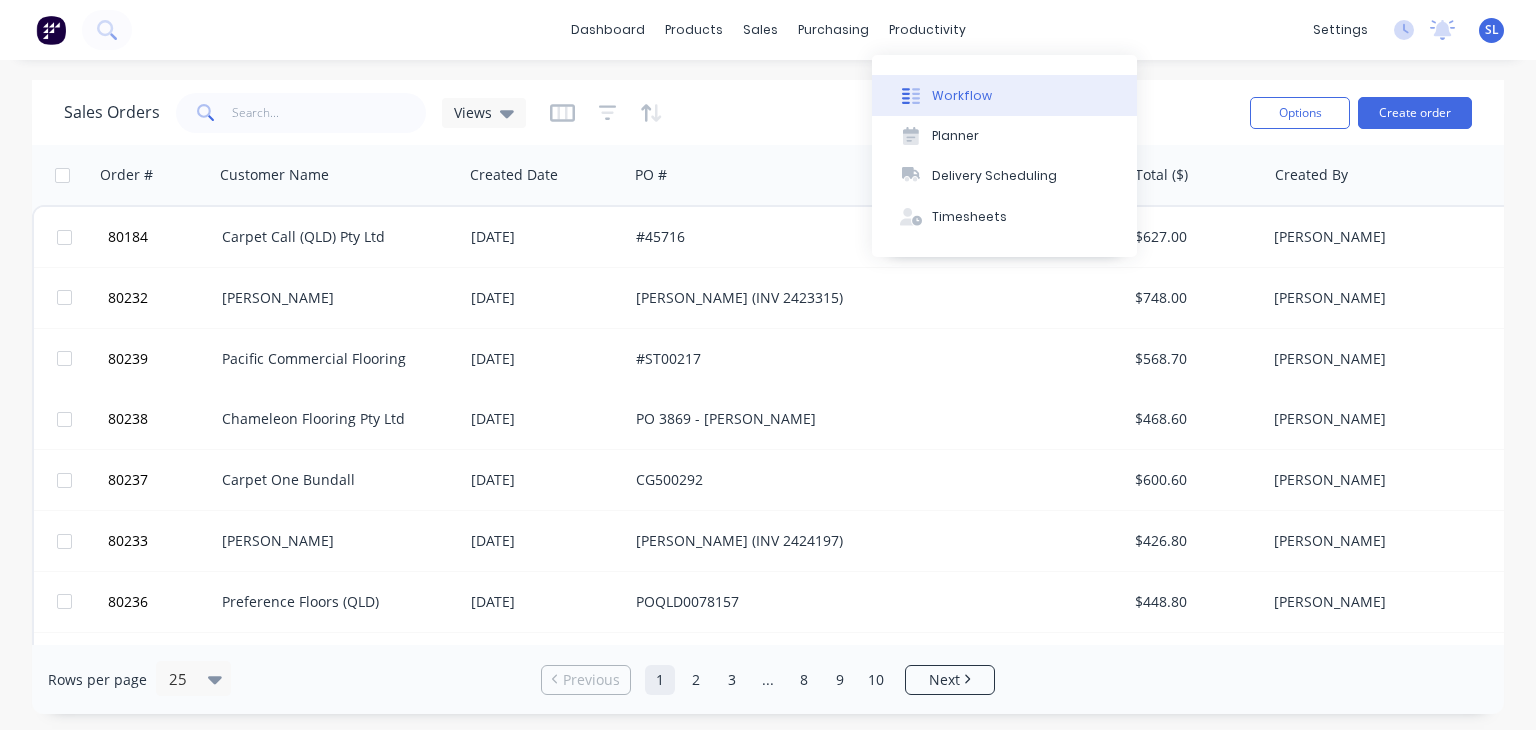 click on "Workflow" at bounding box center [962, 96] 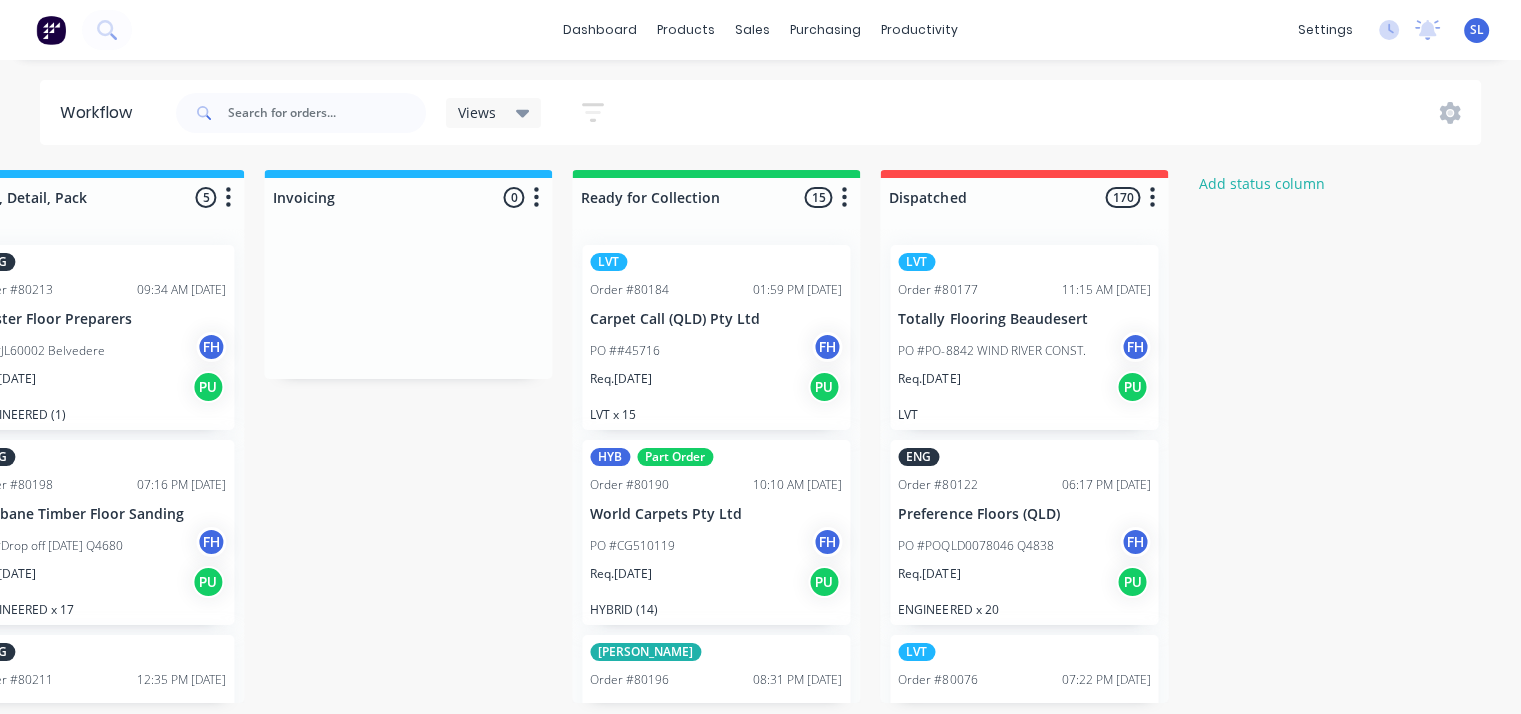 scroll, scrollTop: 0, scrollLeft: 2876, axis: horizontal 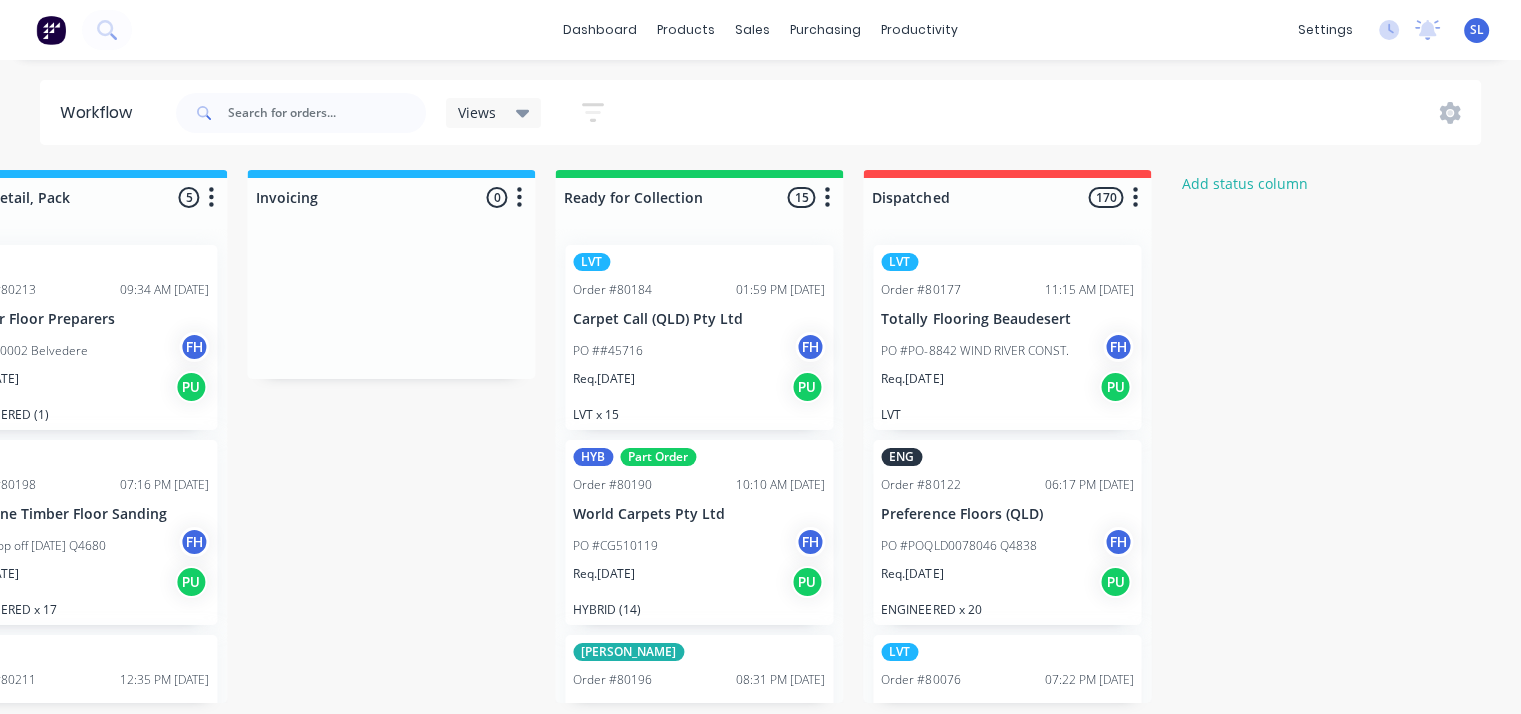 click on "Dispatched 170 Status colour #FF4949 hex #FF4949 Save Cancel Notifications Email SMS Summaries Total order value Invoiced to date To be invoiced Delete" at bounding box center (1007, 193) 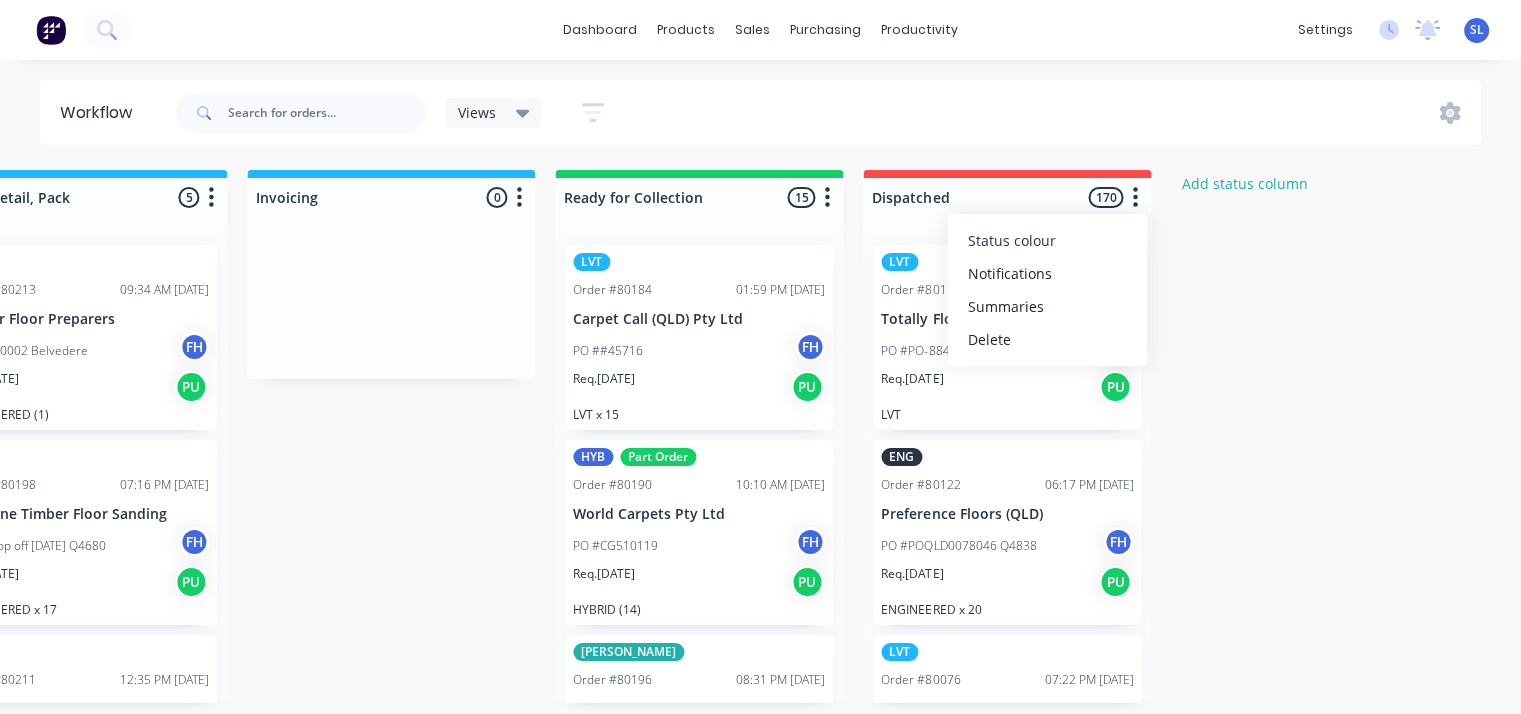 click on "Status colour" at bounding box center [1011, 240] 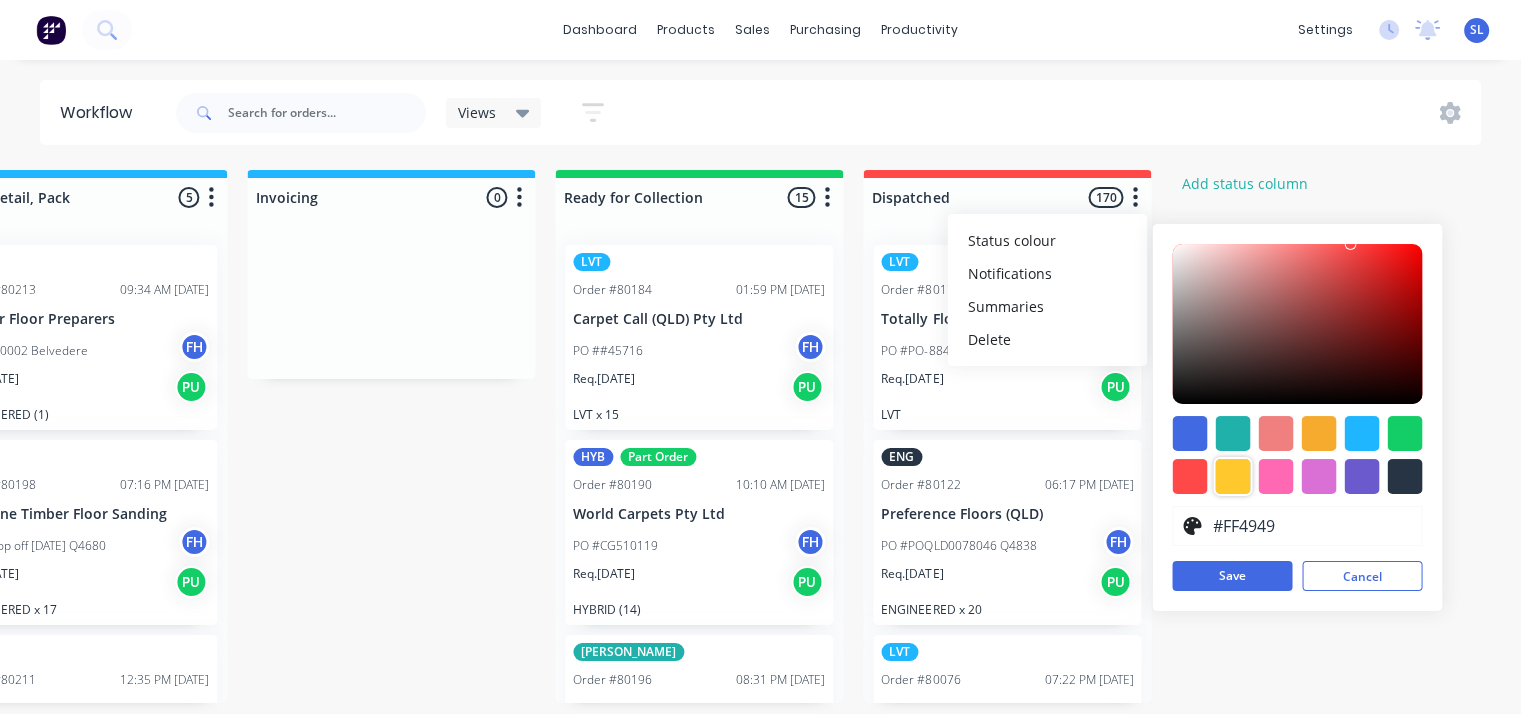 click at bounding box center (1232, 476) 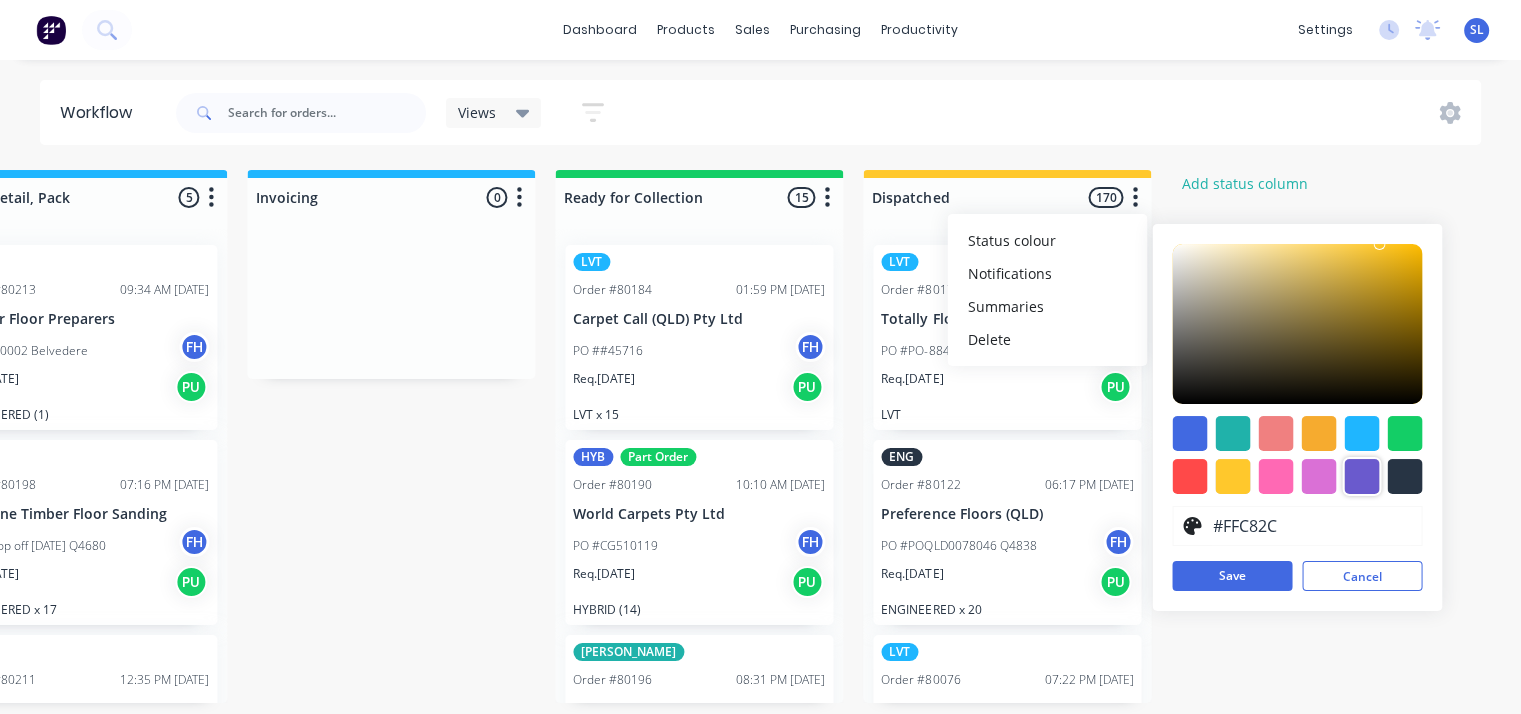 click at bounding box center [1361, 476] 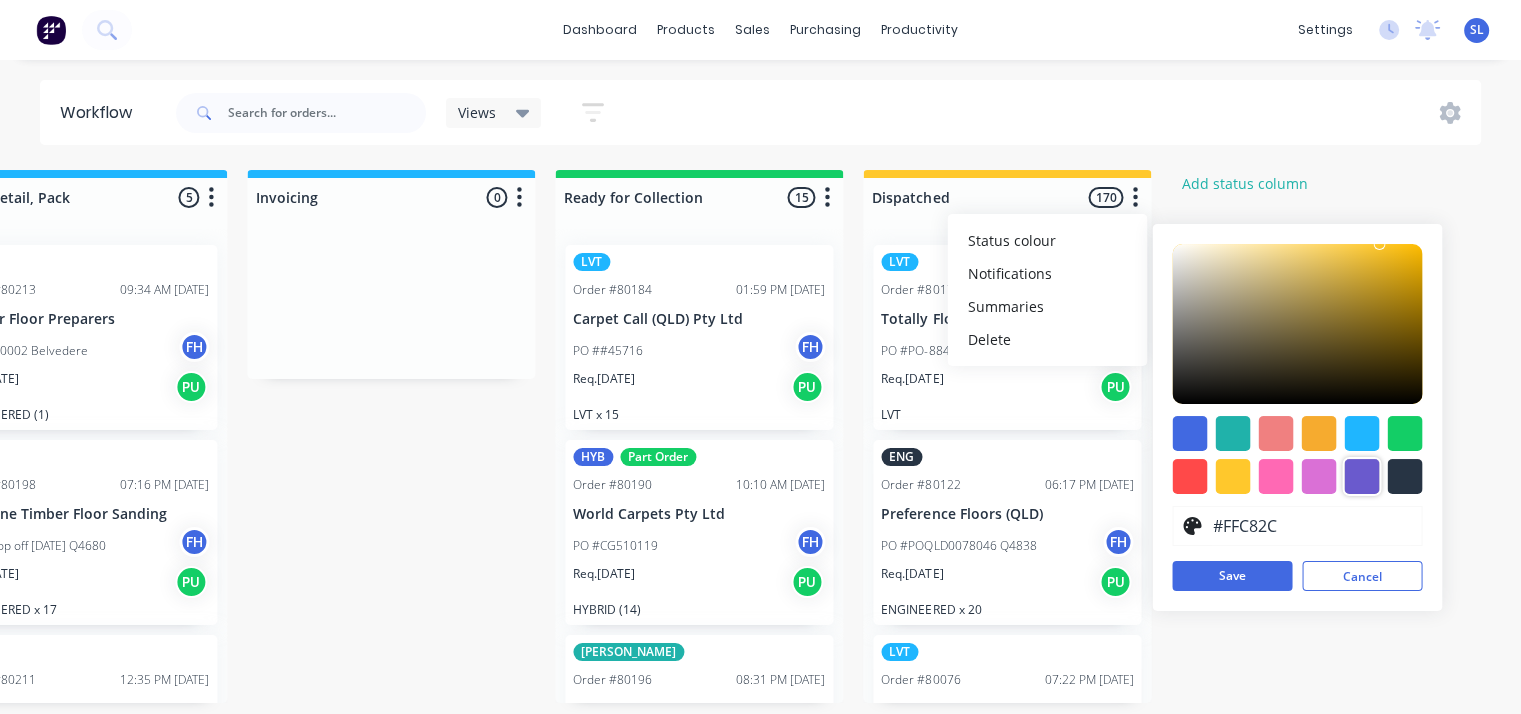 type on "#6A5ACD" 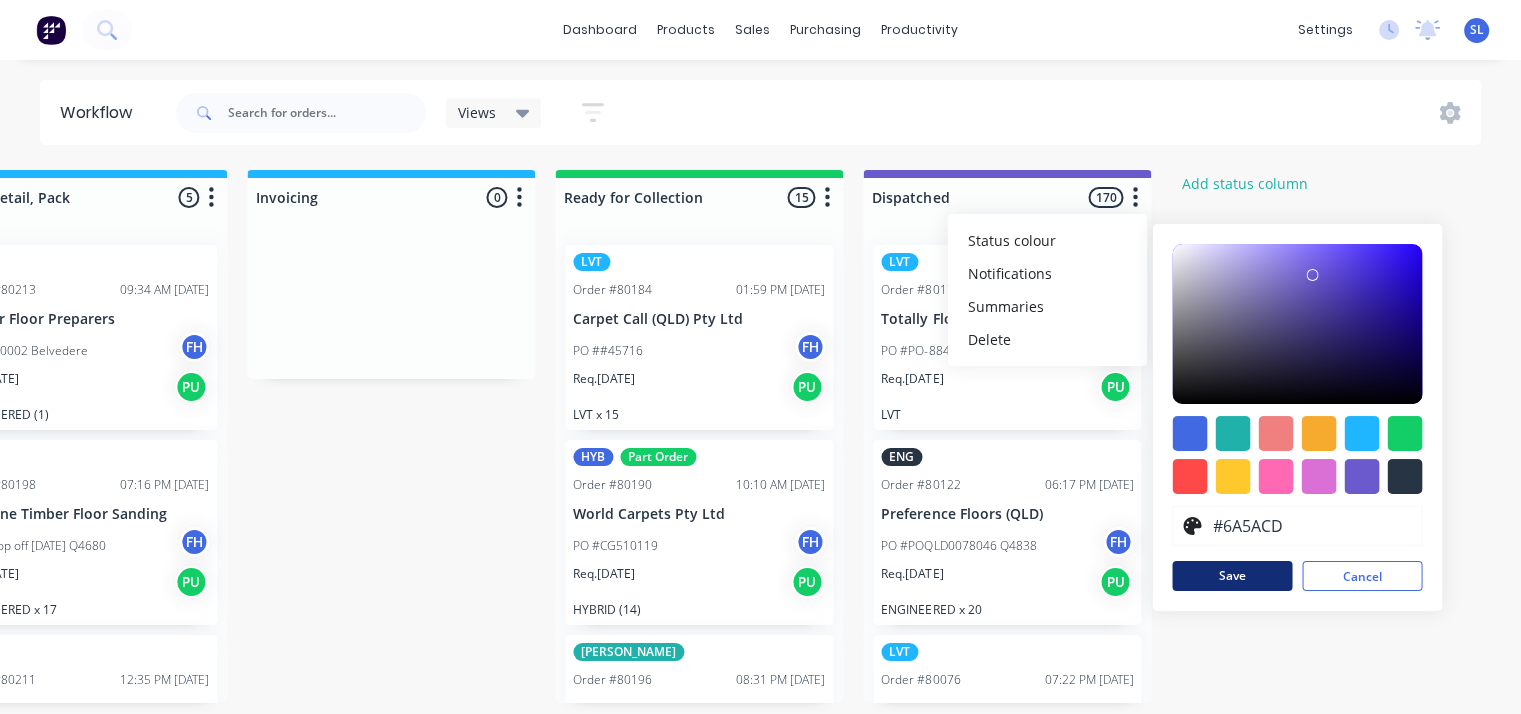 click on "Save" at bounding box center (1232, 576) 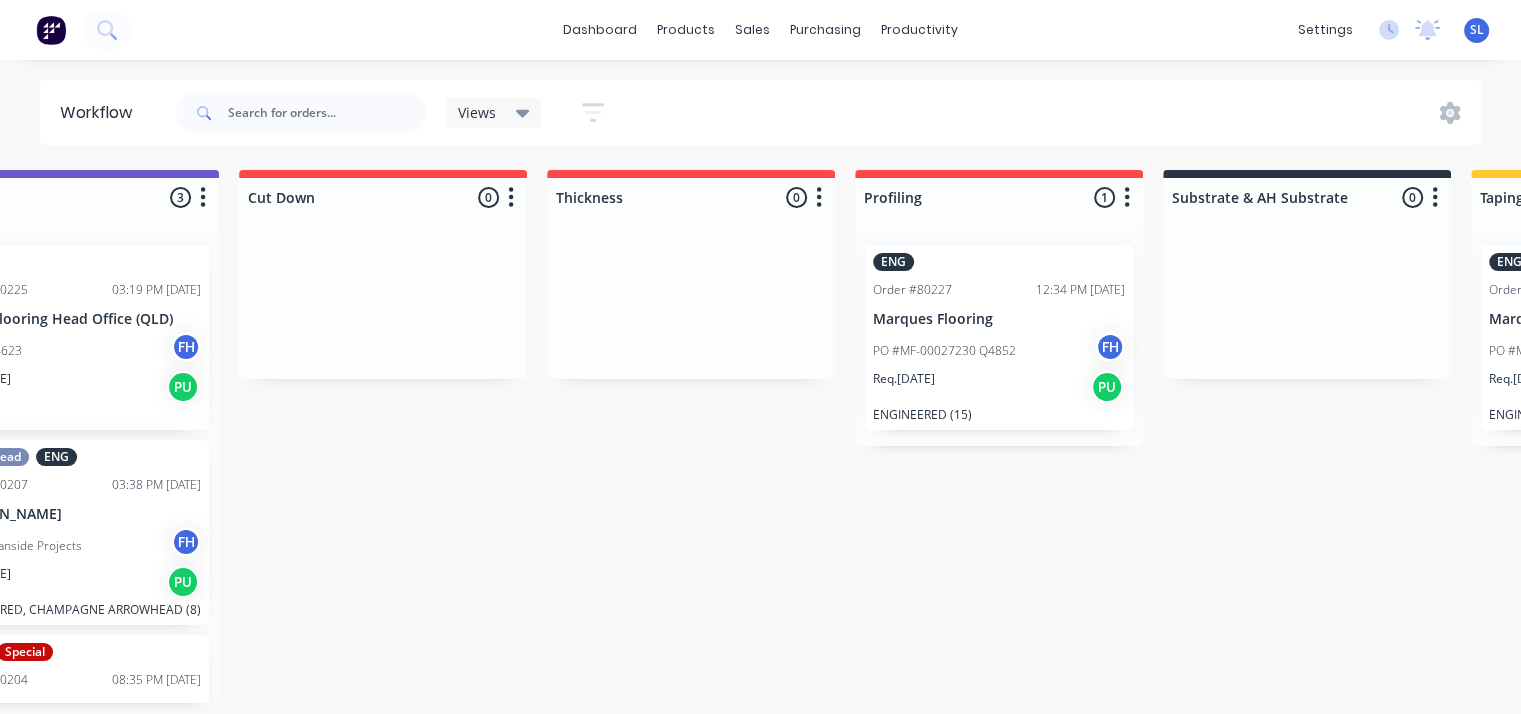 scroll, scrollTop: 0, scrollLeft: 0, axis: both 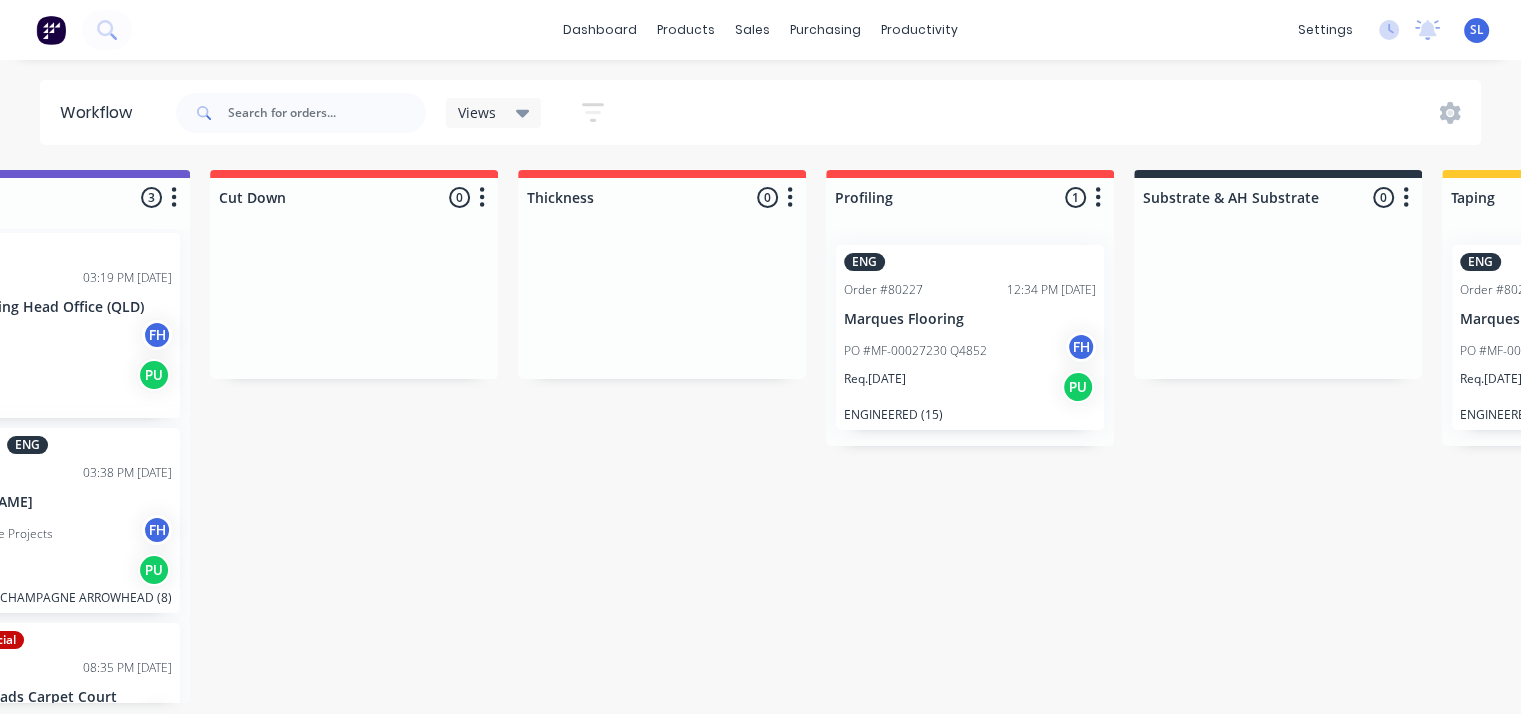 click on "LVT Order #80225 03:19 PM [DATE] Beare Flooring Head Office ([GEOGRAPHIC_DATA]) PO #PR-4623 FH Req. [DATE] PU LVT (5) Arrowhead ENG Order #80207 03:38 PM [DATE] [PERSON_NAME] Maroochydore PO #Oceanside Projects FH Req. [DATE] PU ENGINEERED, CHAMPAGNE ARROWHEAD (8) ENG Special Order #80204 08:35 PM [DATE] Burleigh Heads Carpet Court PO #1044198 FH Req. [DATE] PU ENGINEERED (22) - match as per sample supplied" at bounding box center [46, 466] 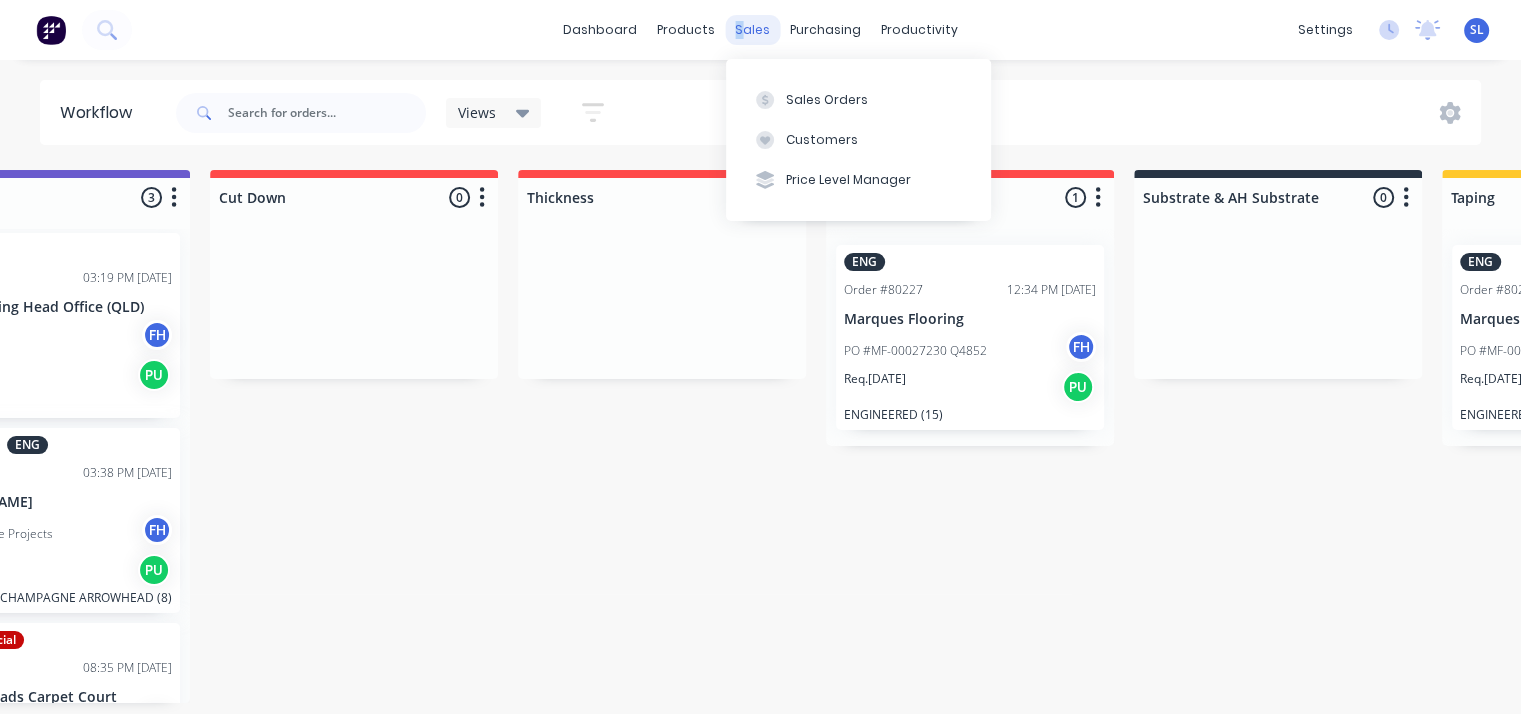 click on "sales" at bounding box center [752, 30] 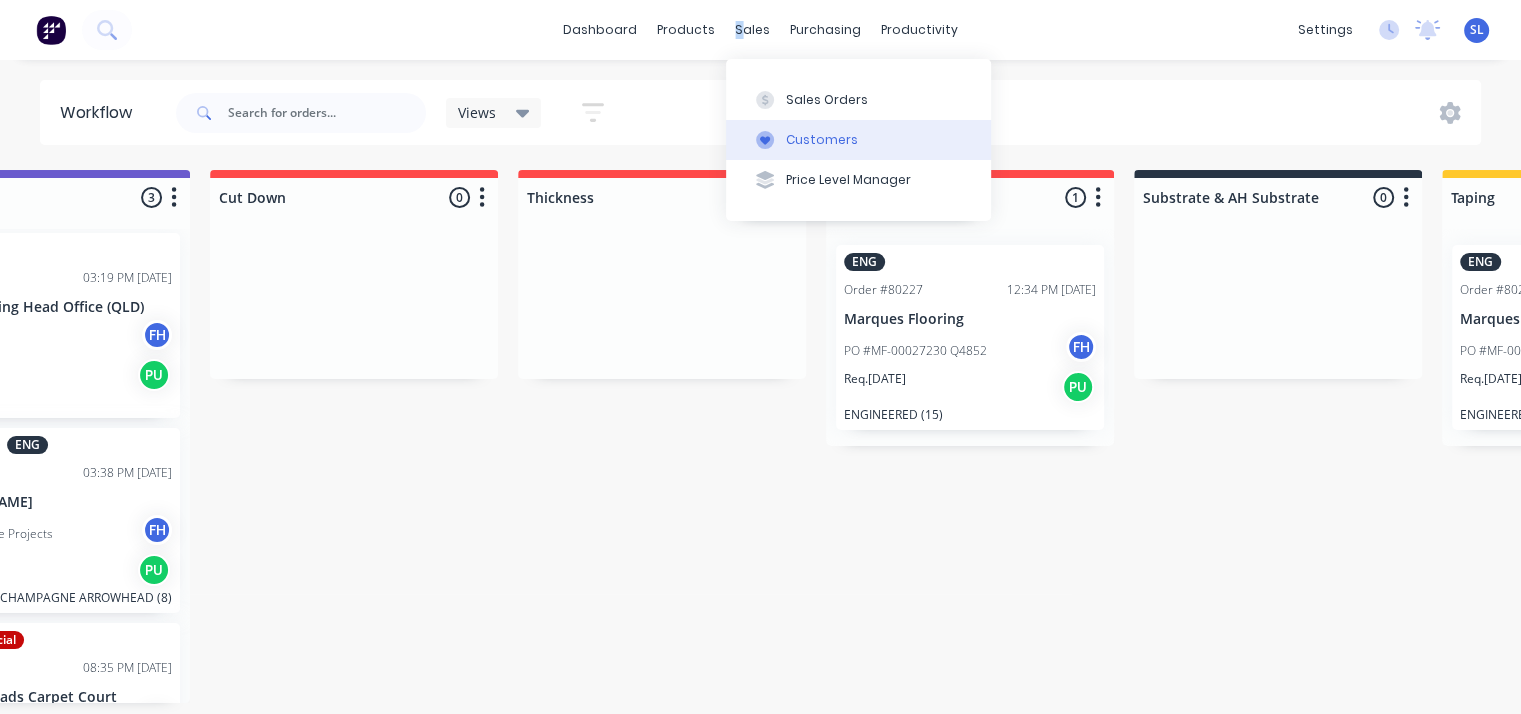 click on "Customers" at bounding box center [822, 140] 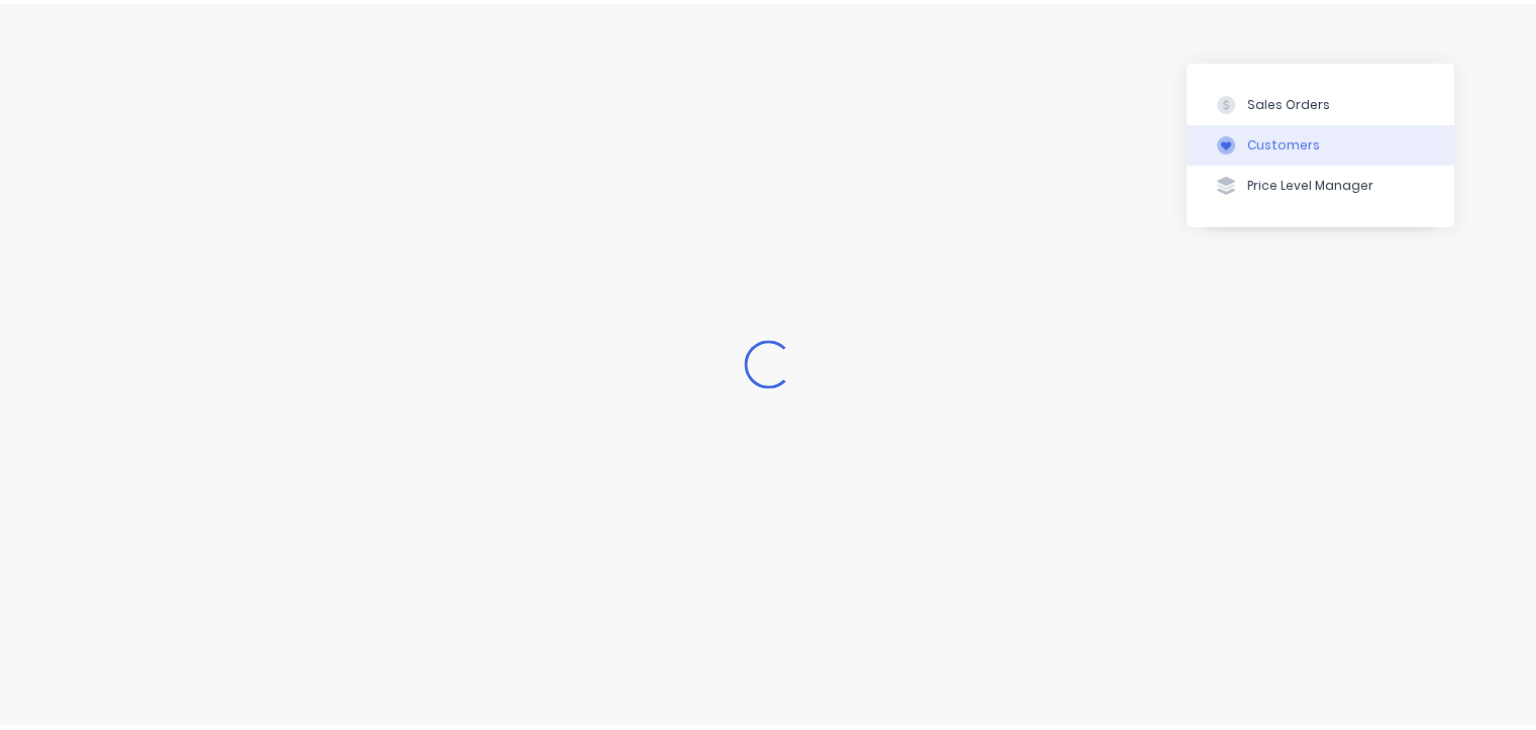 scroll, scrollTop: 0, scrollLeft: 0, axis: both 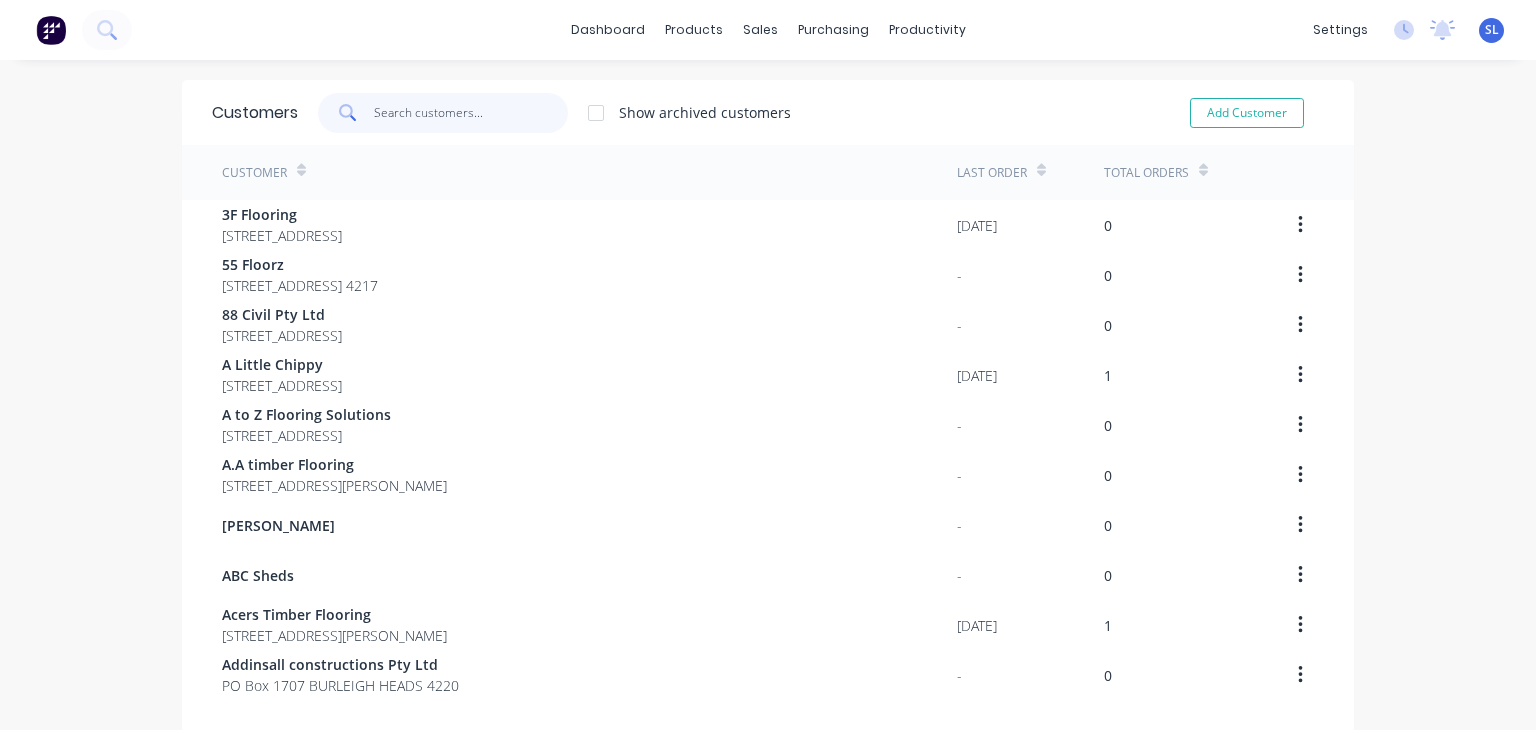 click at bounding box center (471, 113) 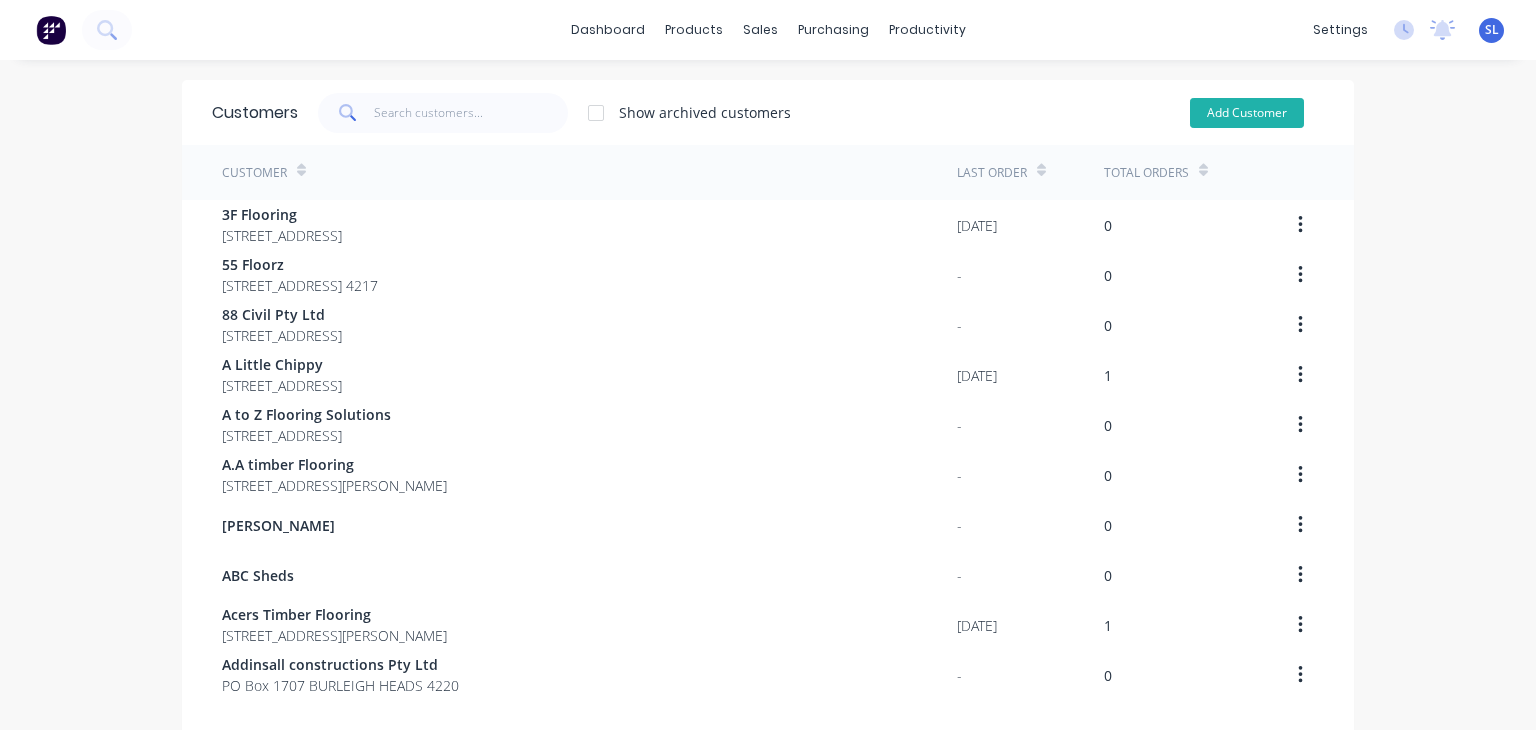 click on "Add Customer" at bounding box center [1247, 113] 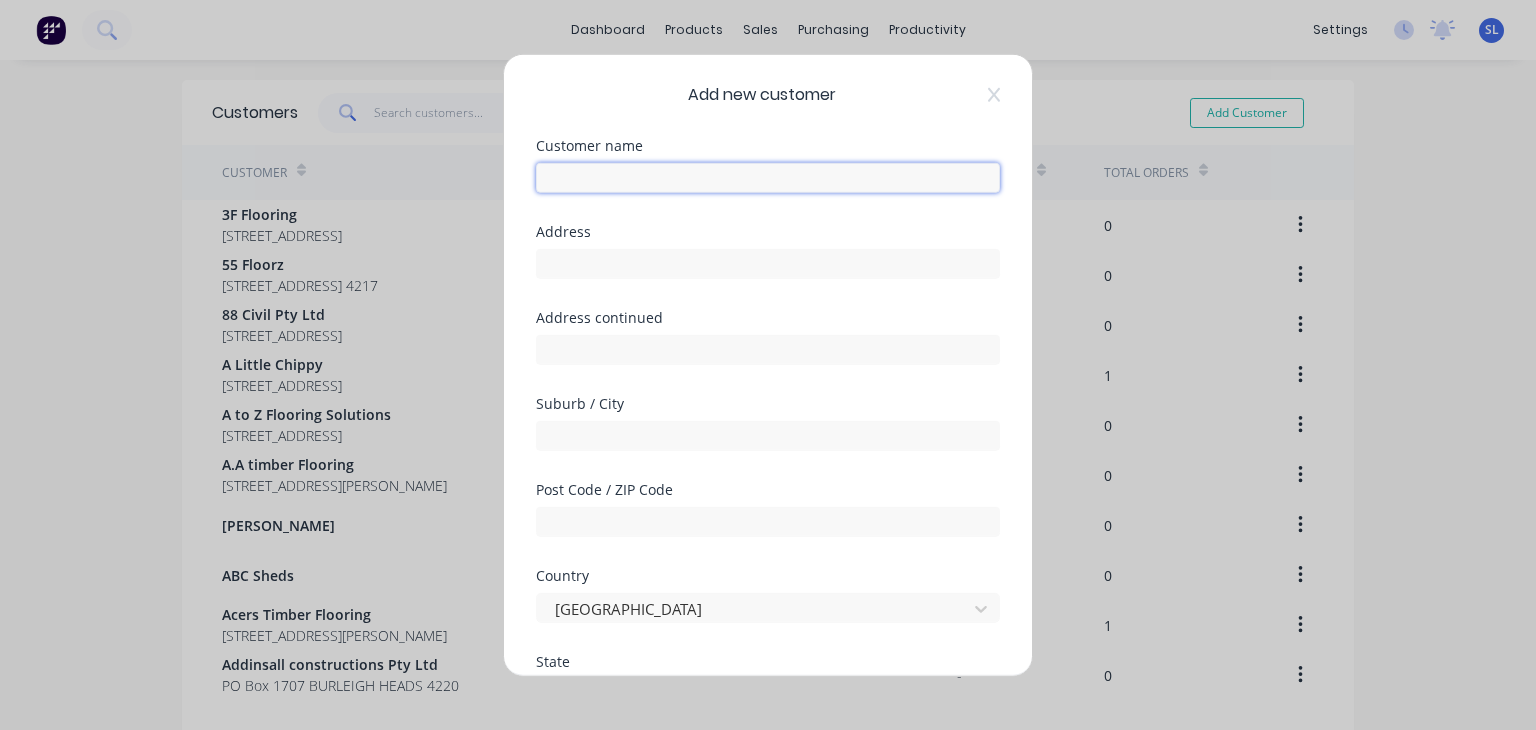 click at bounding box center (768, 178) 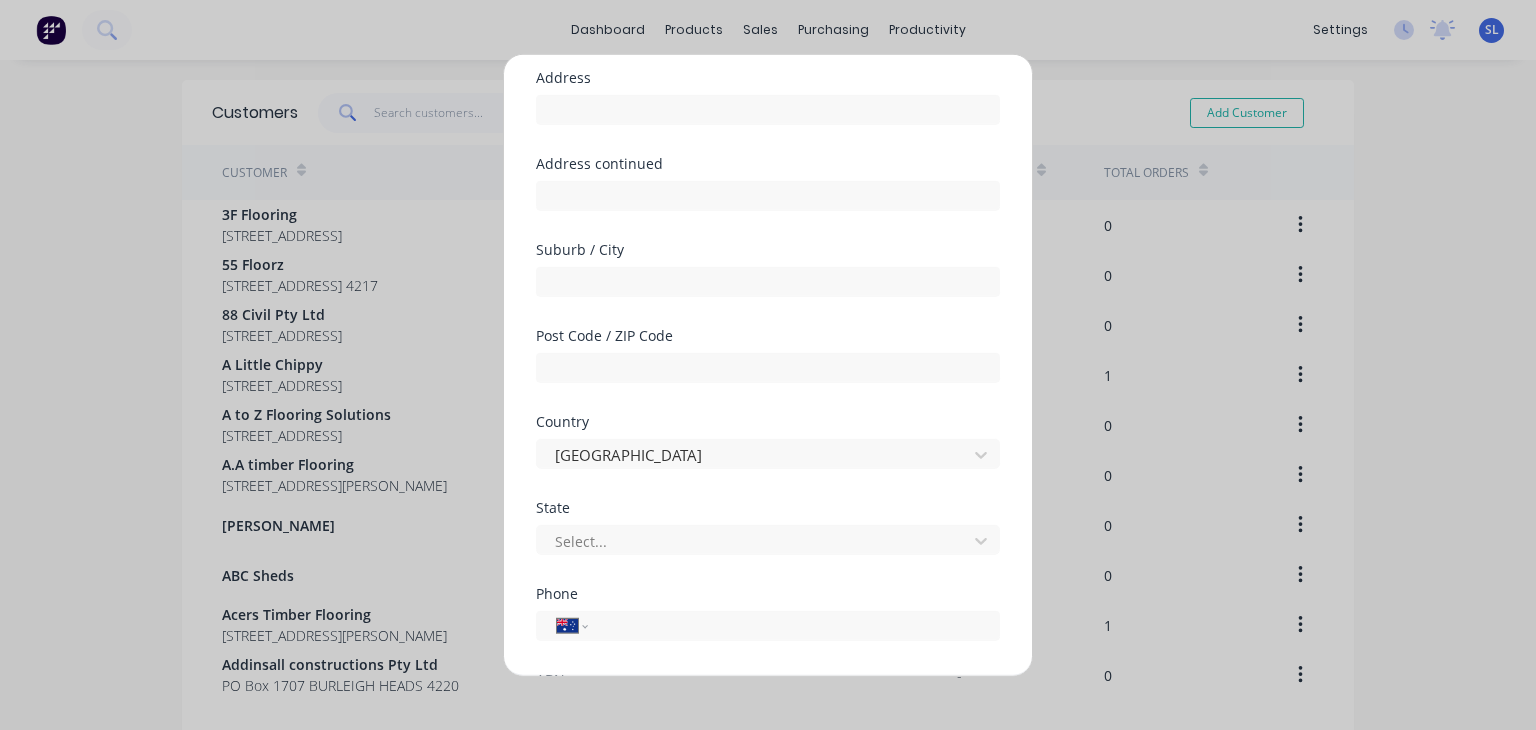scroll, scrollTop: 156, scrollLeft: 0, axis: vertical 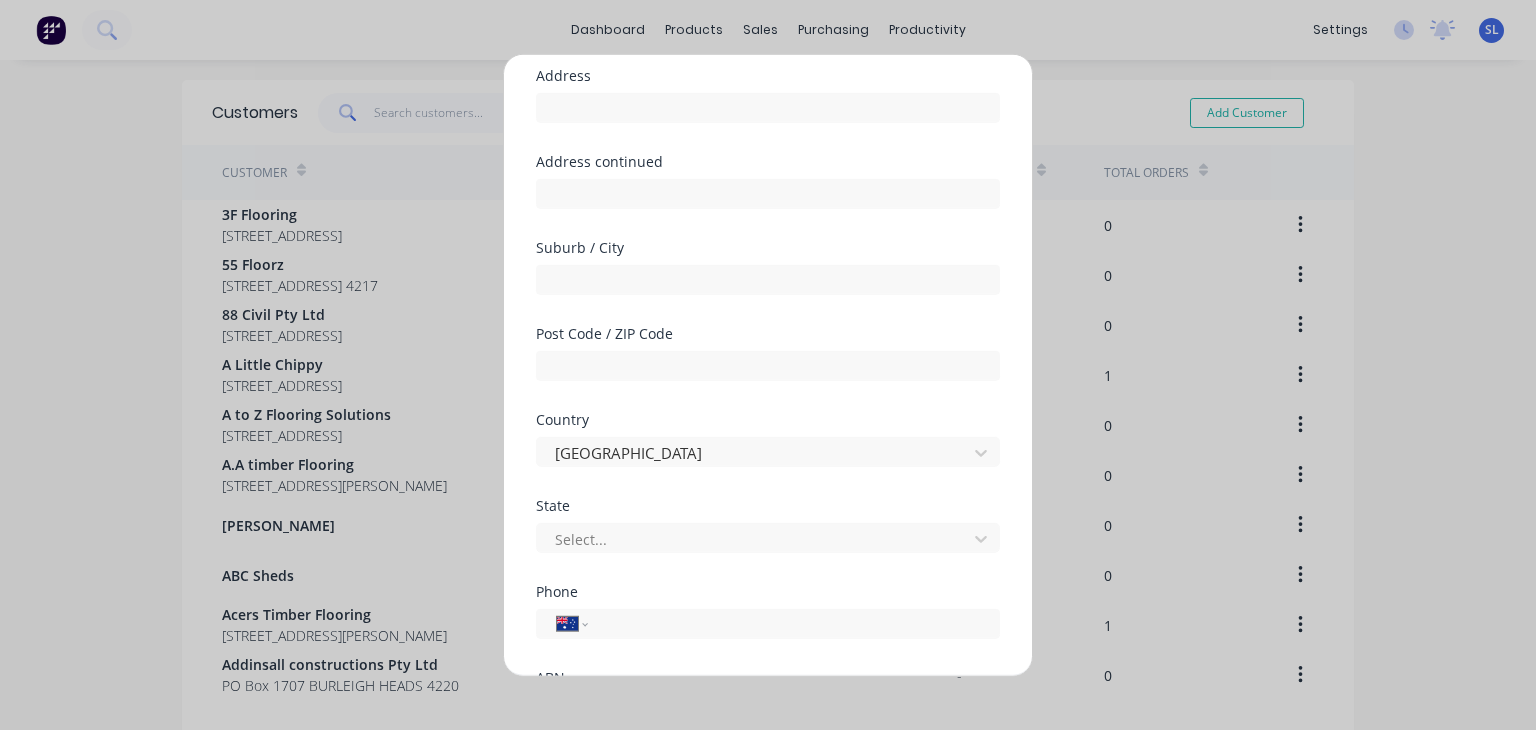 type on "Epic Flooring" 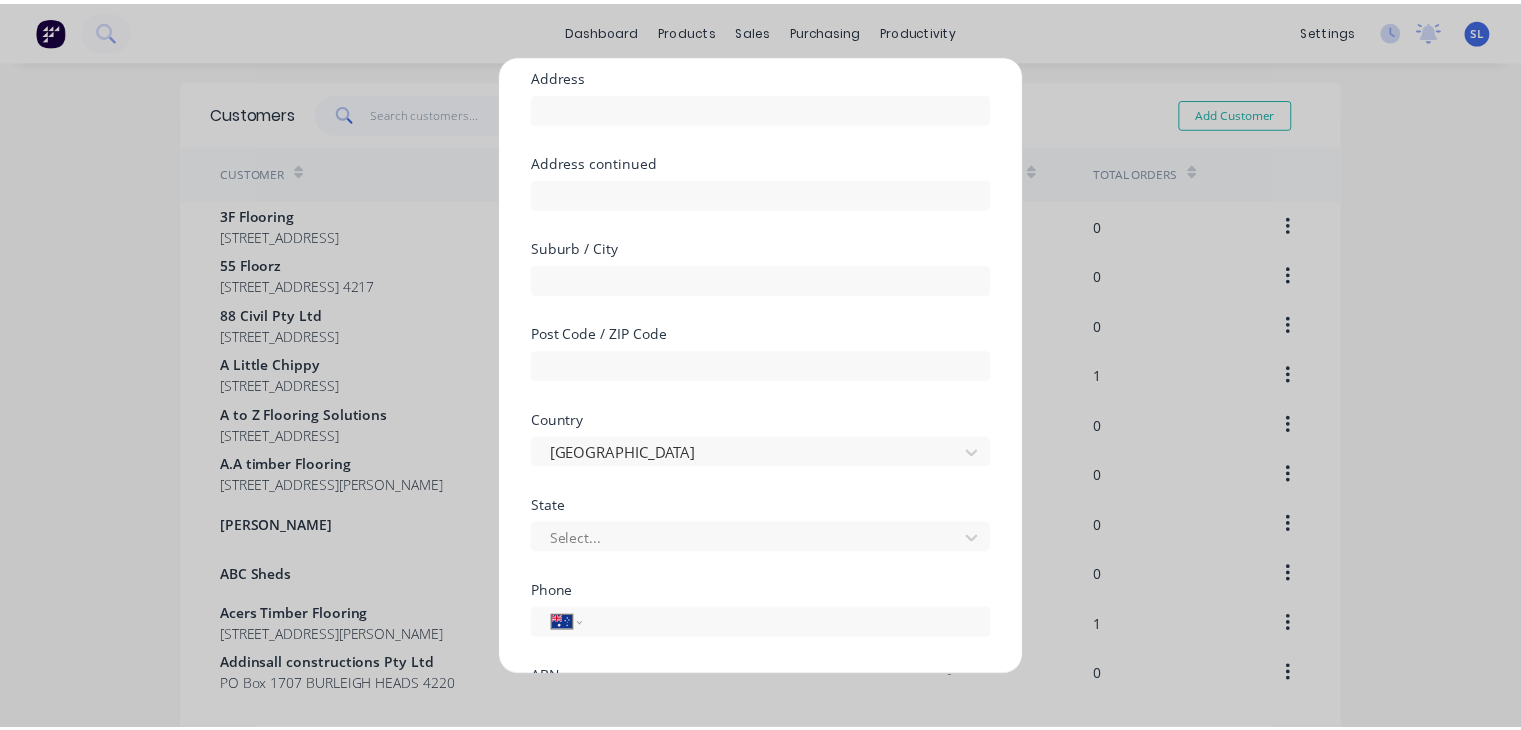 scroll, scrollTop: 356, scrollLeft: 0, axis: vertical 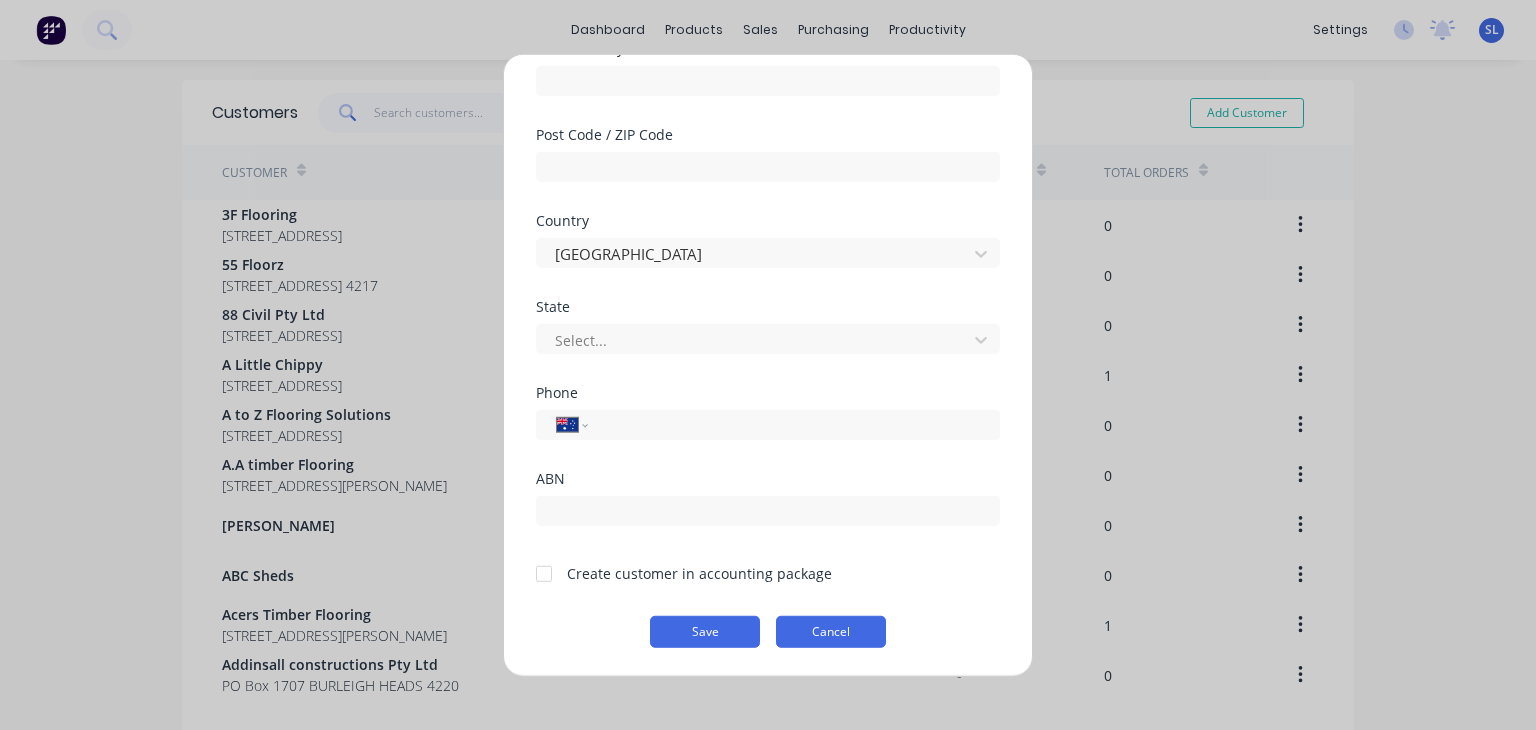 click on "Cancel" at bounding box center (831, 632) 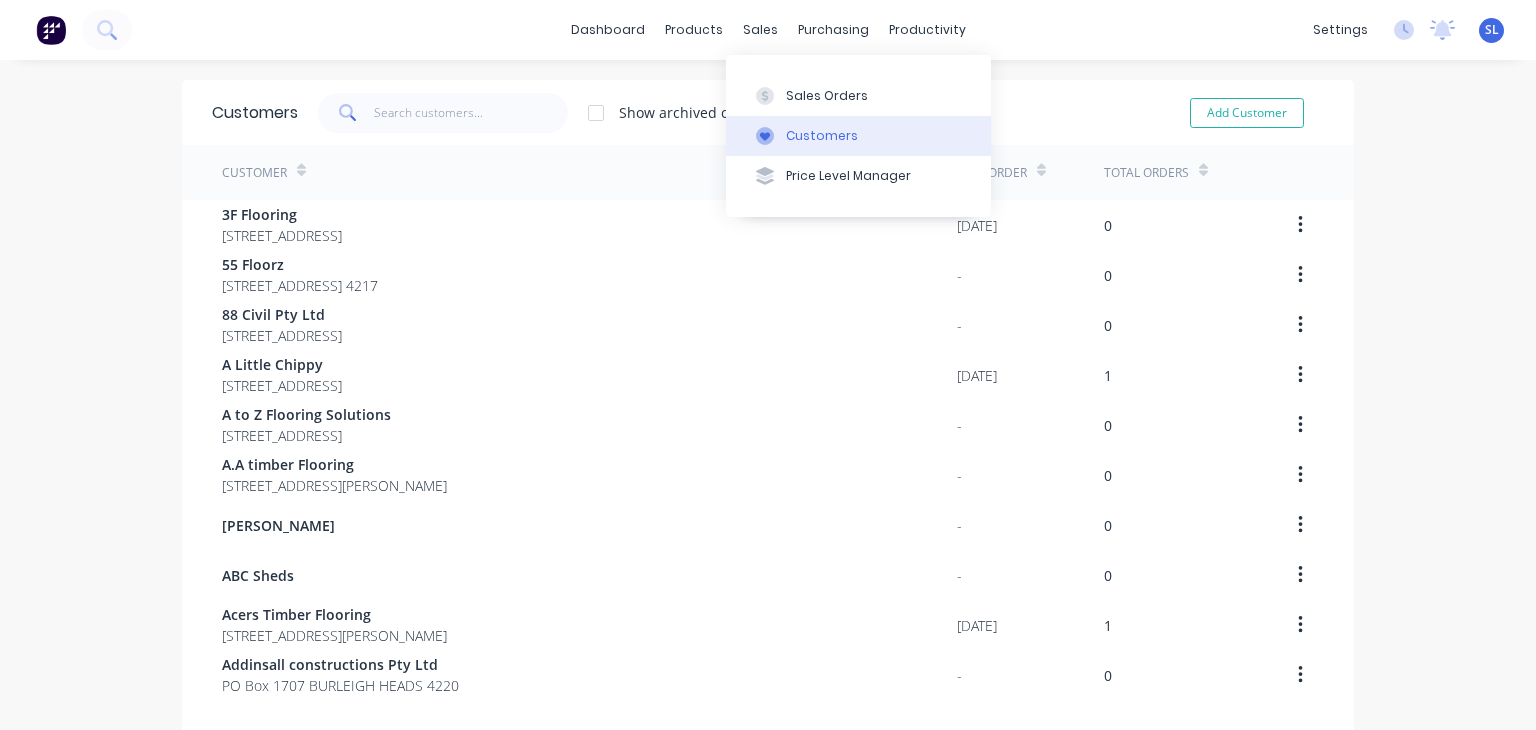 click on "Customers" at bounding box center (858, 136) 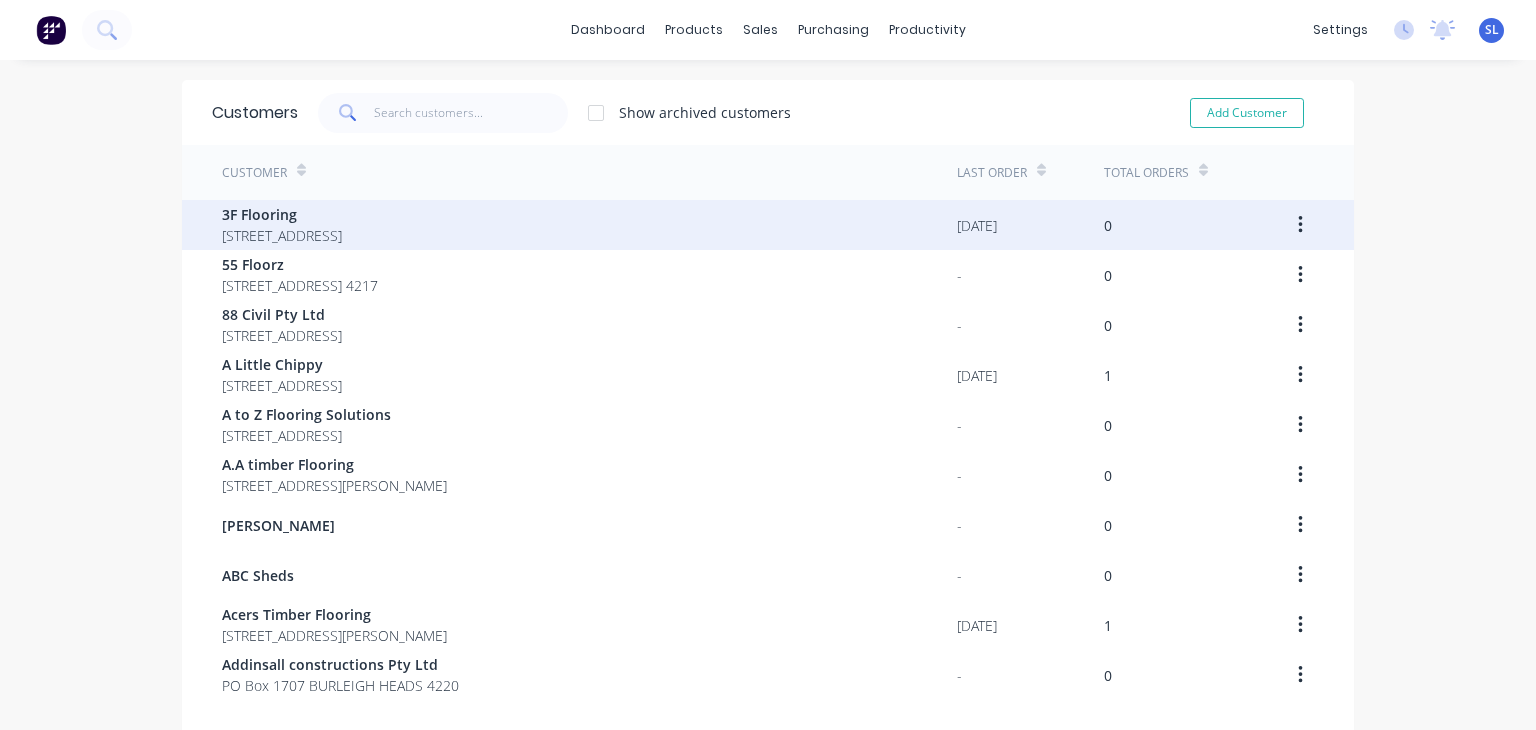 click on "[STREET_ADDRESS]" at bounding box center (282, 235) 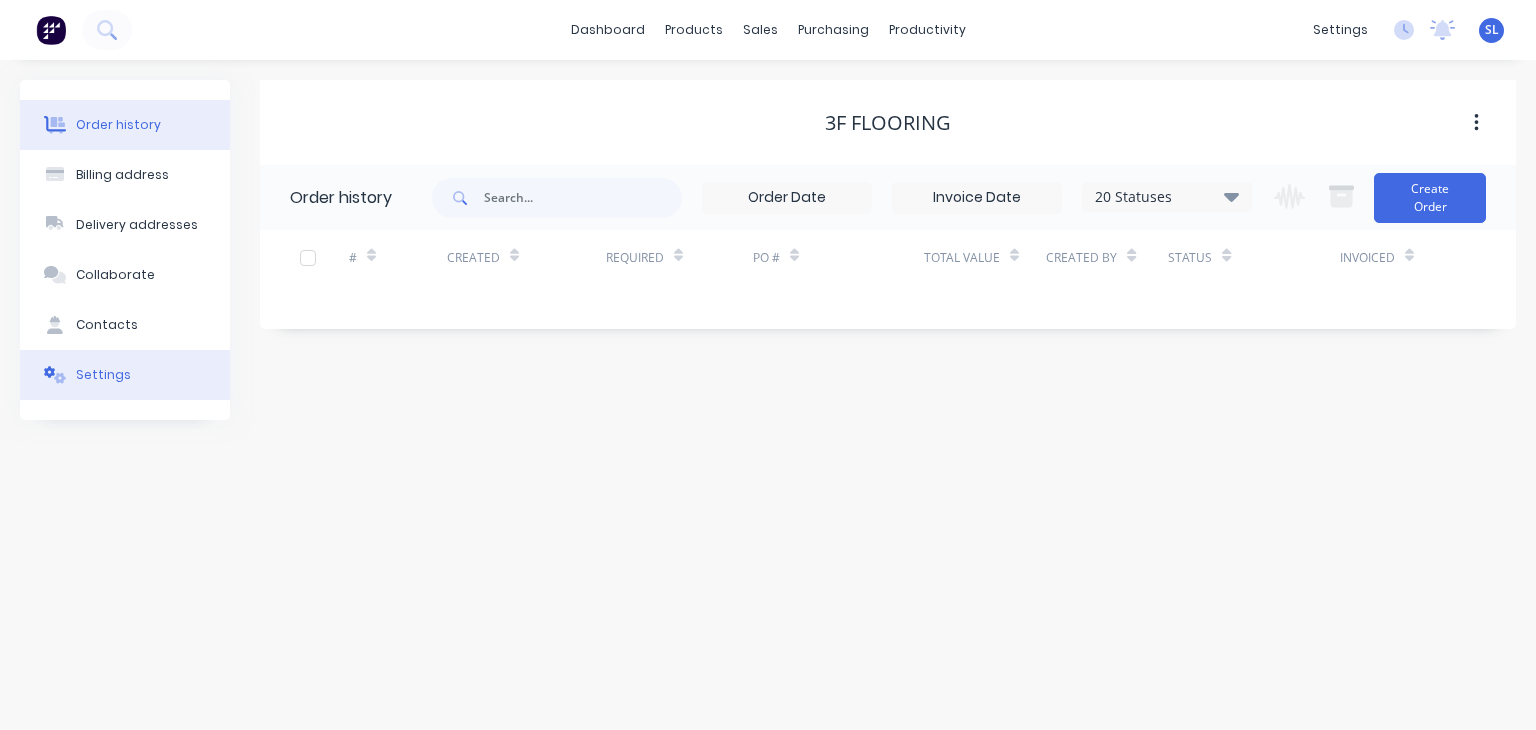 click on "Settings" at bounding box center [103, 375] 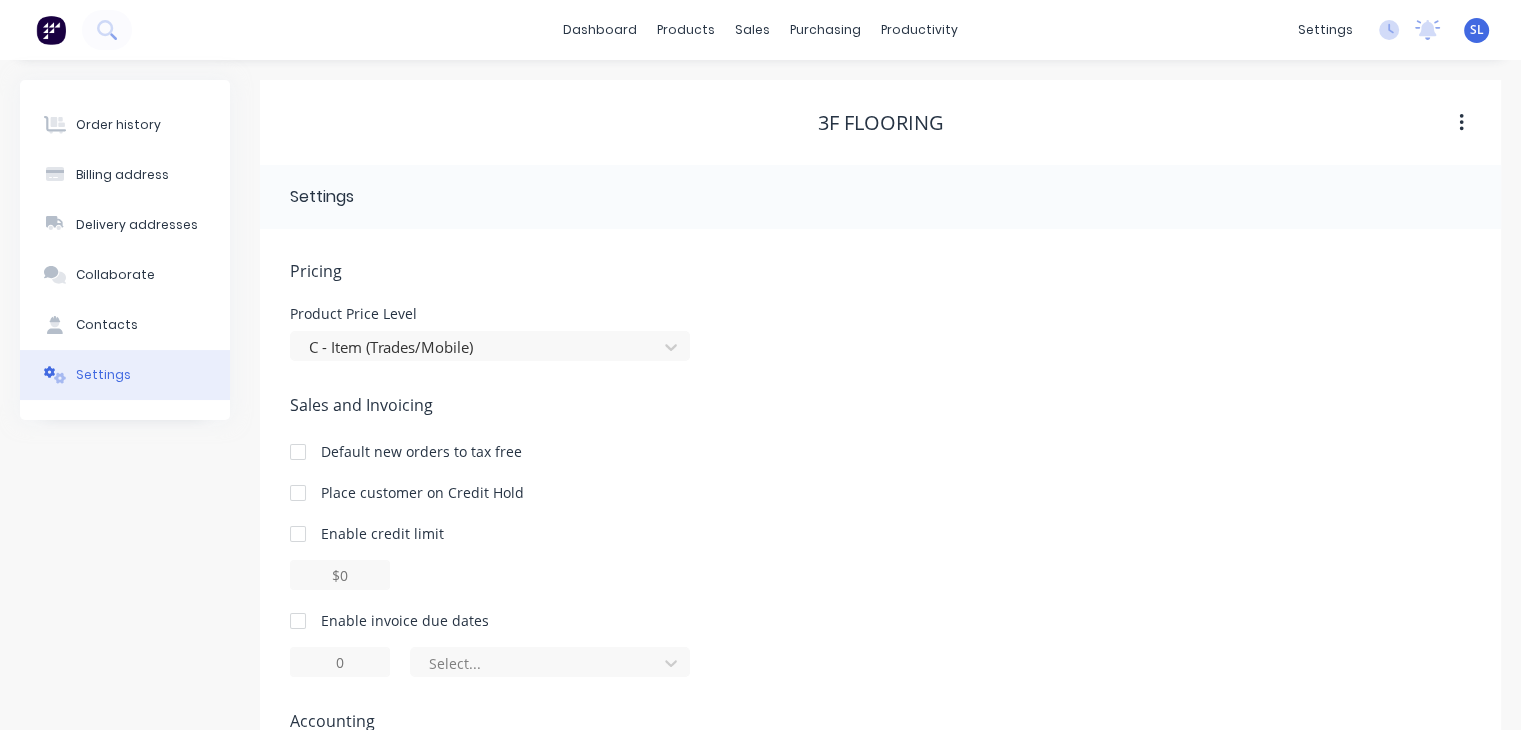 scroll, scrollTop: 183, scrollLeft: 0, axis: vertical 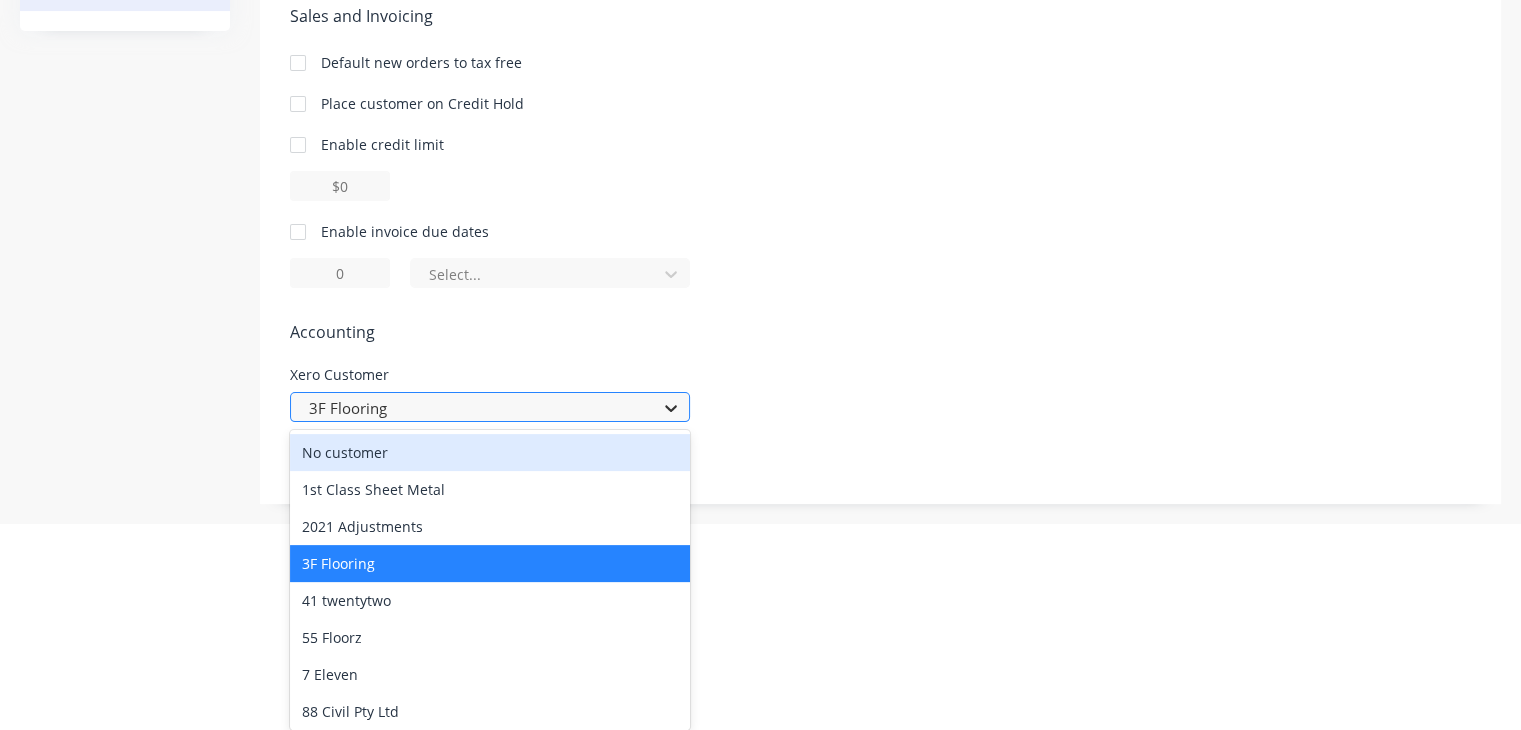 click on "966 results available. Use Up and Down to choose options, press Enter to select the currently focused option, press Escape to exit the menu, press Tab to select the option and exit the menu. 3F Flooring No customer 1st Class Sheet Metal 2021 Adjustments 3F Flooring 41 twentytwo 55 Floorz 7 Eleven 88 Civil Pty Ltd A Little Chippy A to Z Flooring Solutions [PERSON_NAME] & A. Nipperss A.A Timber Flooring AAF - Australian Aluminium Finishing AAF ([GEOGRAPHIC_DATA]) ABC Sheds abl ABL Distribution Account Fee Acers Timber Flooring Acrylics Online Adairs Addairs Addinsall Constructions Pty Ltd Adobe Adorable Floors AFlor Commercial AGM Flooring Airport Parking Airstep Flooring Pty Ltd Airtight Aldi Stores Aliexpress All About Flooring All Timber Floor [PERSON_NAME] & Company Ltd Allens Cabinets Pty Ltd Ally Cakes Almax Aluminium Almax Aluminium Pty Ltd [DOMAIN_NAME] TUGUN QLD ALS Flooring Solutions Alysha Jayamah AMA GROUP SOLUTIONS PTY LTD Amazon AMAZON AU MARKETPLACE SYDNEY Amazon MarketPlace AMEX Ampol Ampol152.19 [PERSON_NAME]" at bounding box center [490, 407] 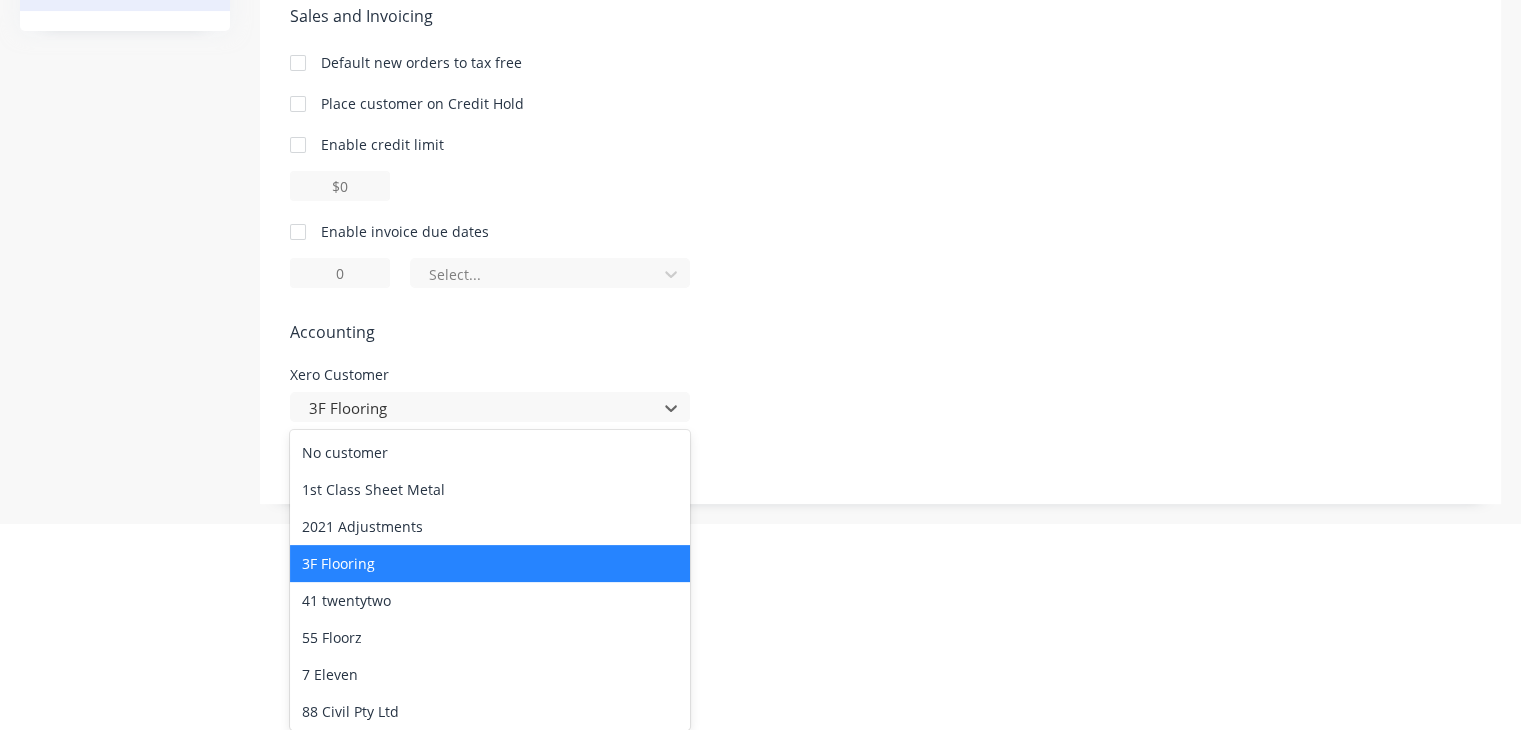 click on "3F Flooring" at bounding box center (490, 563) 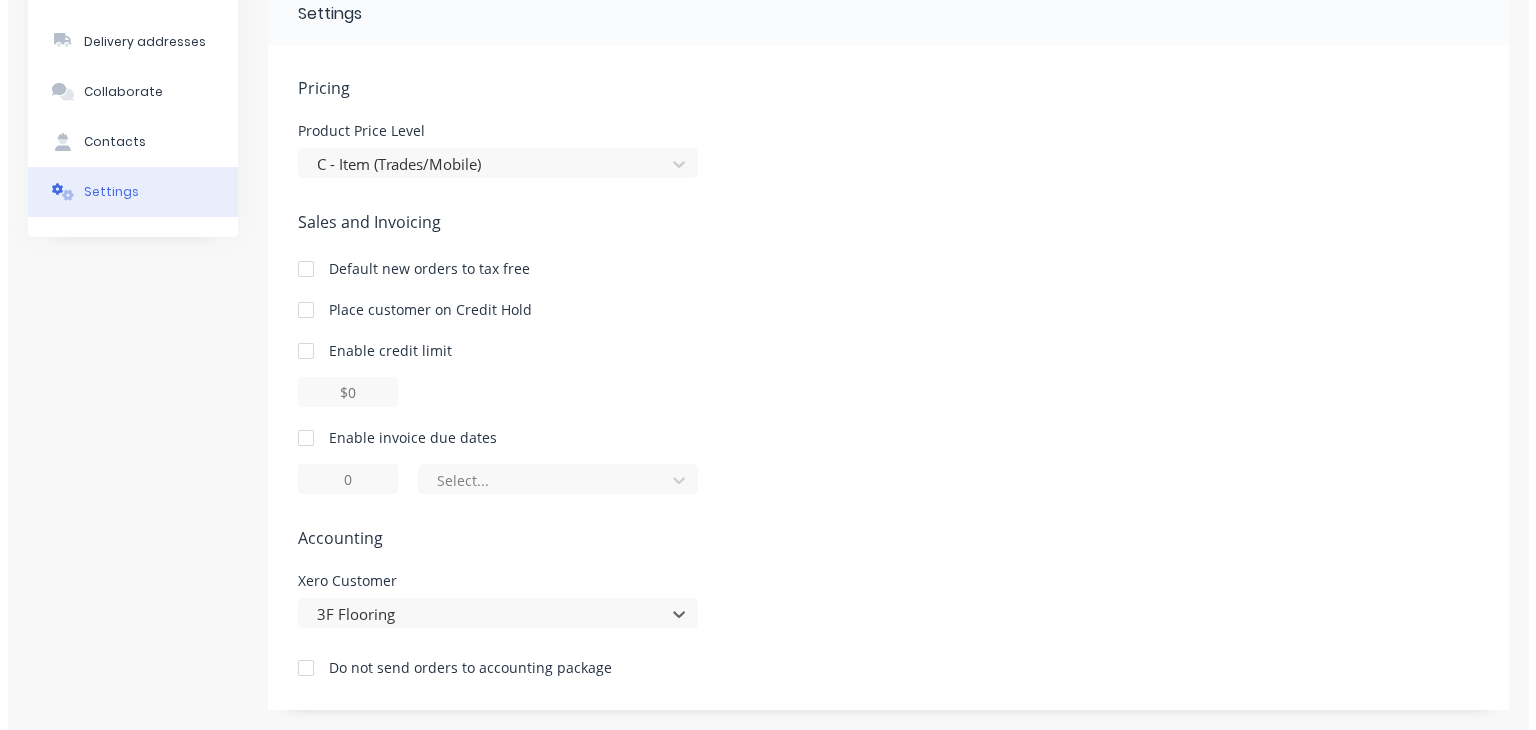 scroll, scrollTop: 0, scrollLeft: 0, axis: both 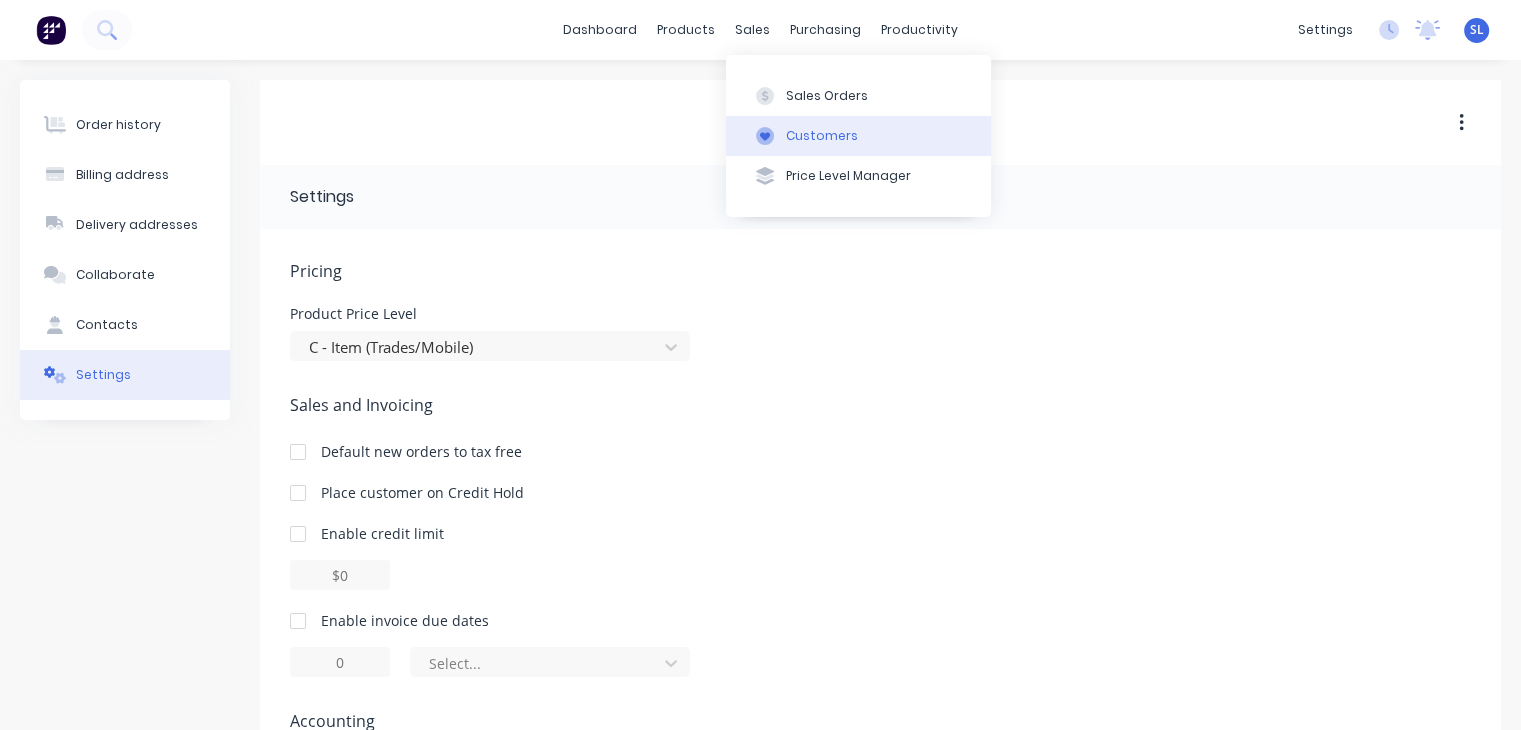 click on "Customers" at bounding box center (858, 136) 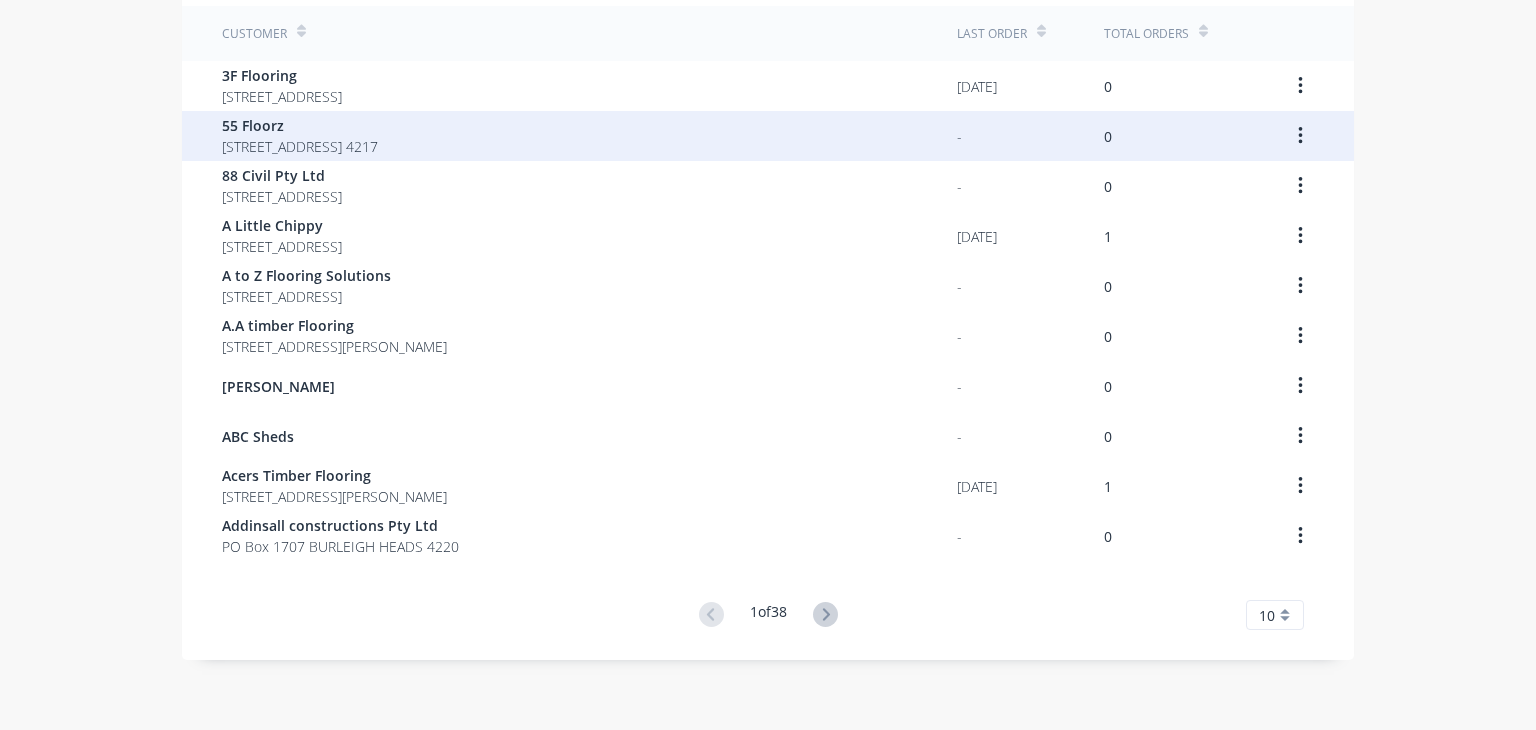 scroll, scrollTop: 0, scrollLeft: 0, axis: both 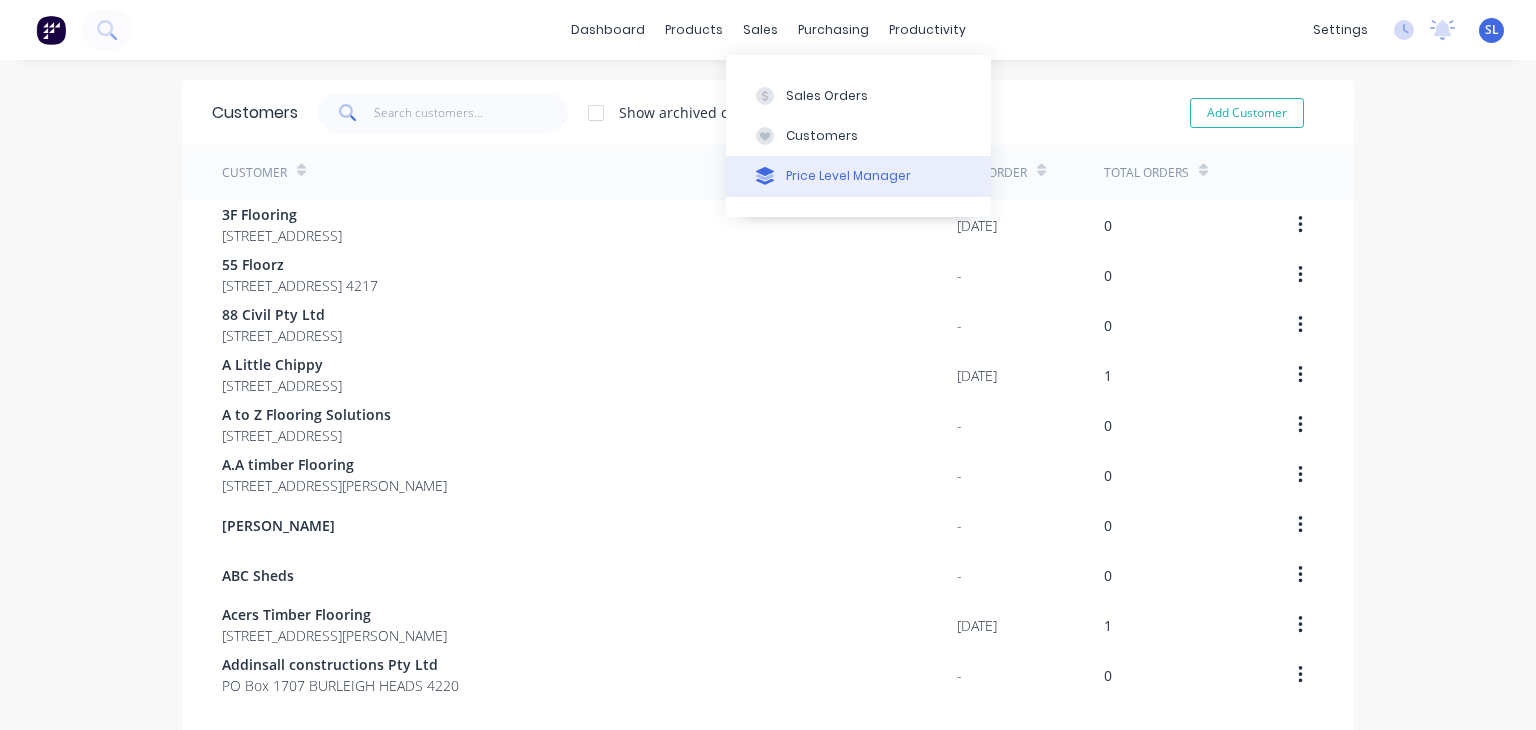 click on "Price Level Manager" at bounding box center (848, 176) 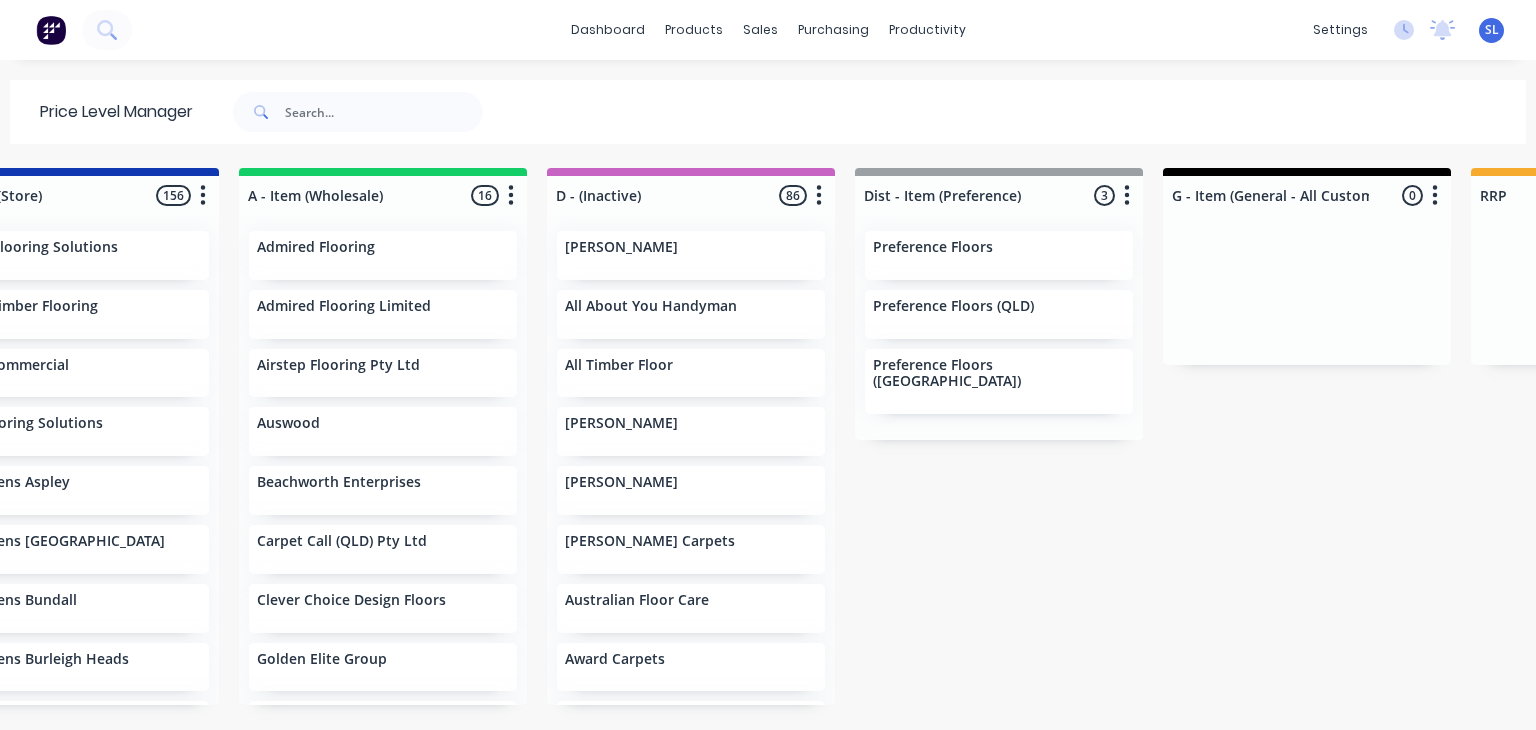 scroll, scrollTop: 0, scrollLeft: 696, axis: horizontal 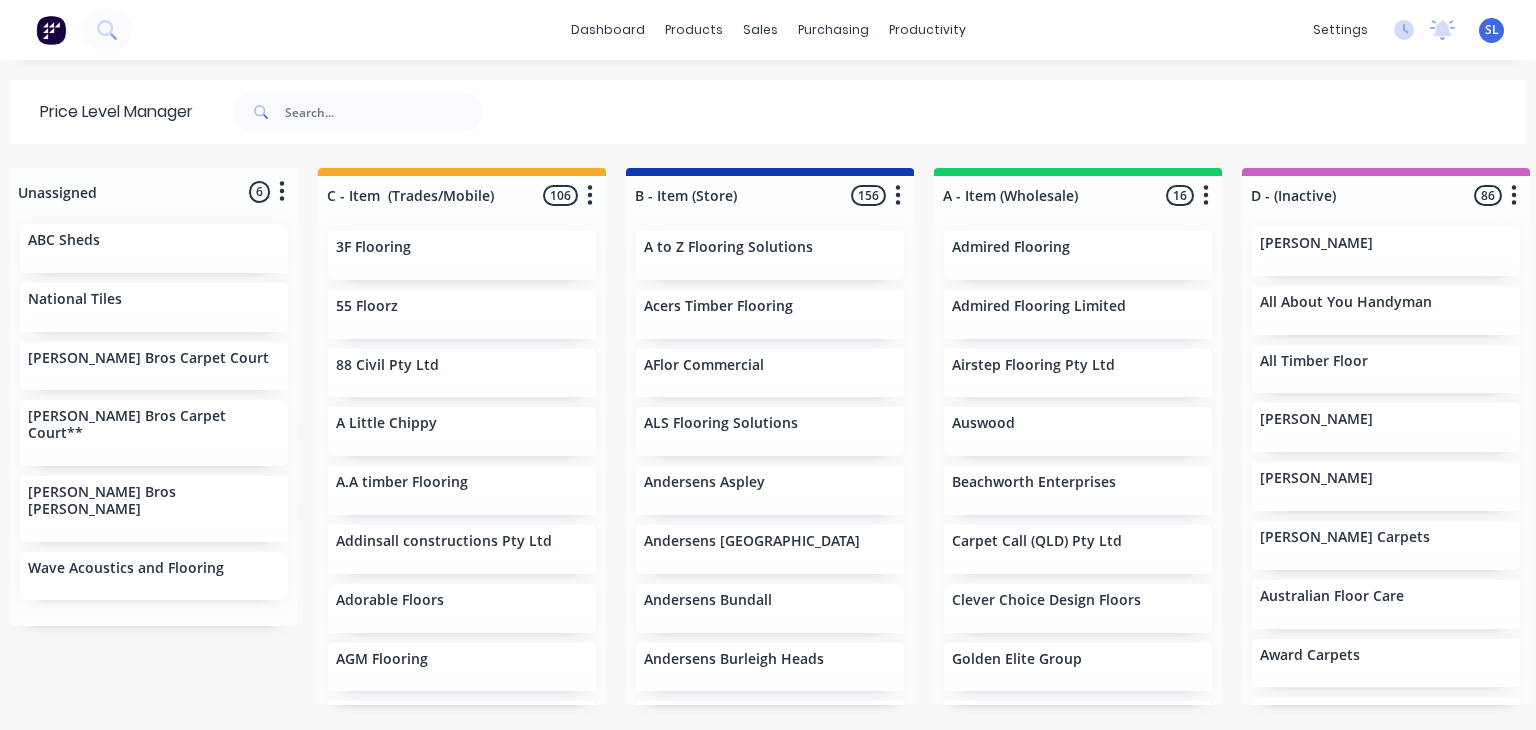click on "[PERSON_NAME]" at bounding box center (1386, 251) 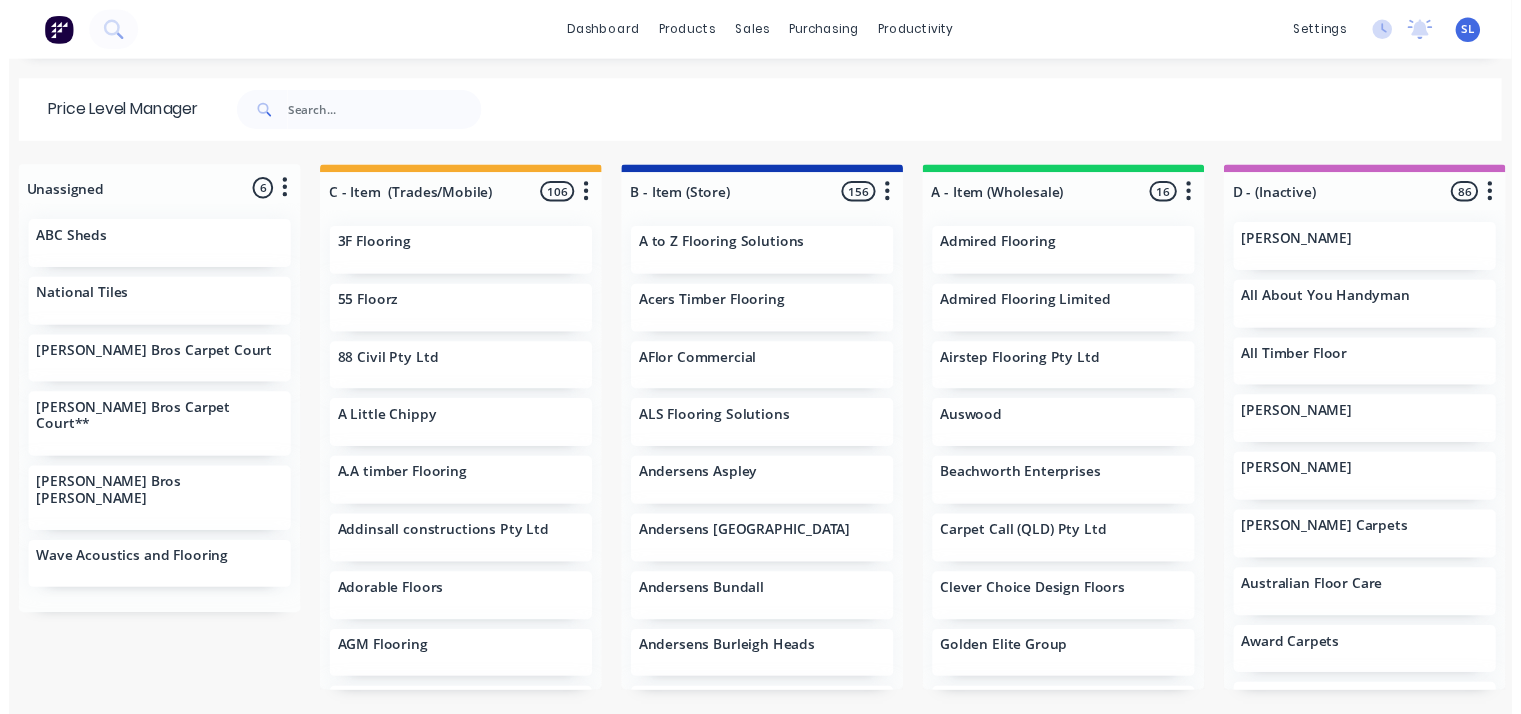 scroll, scrollTop: 0, scrollLeft: 0, axis: both 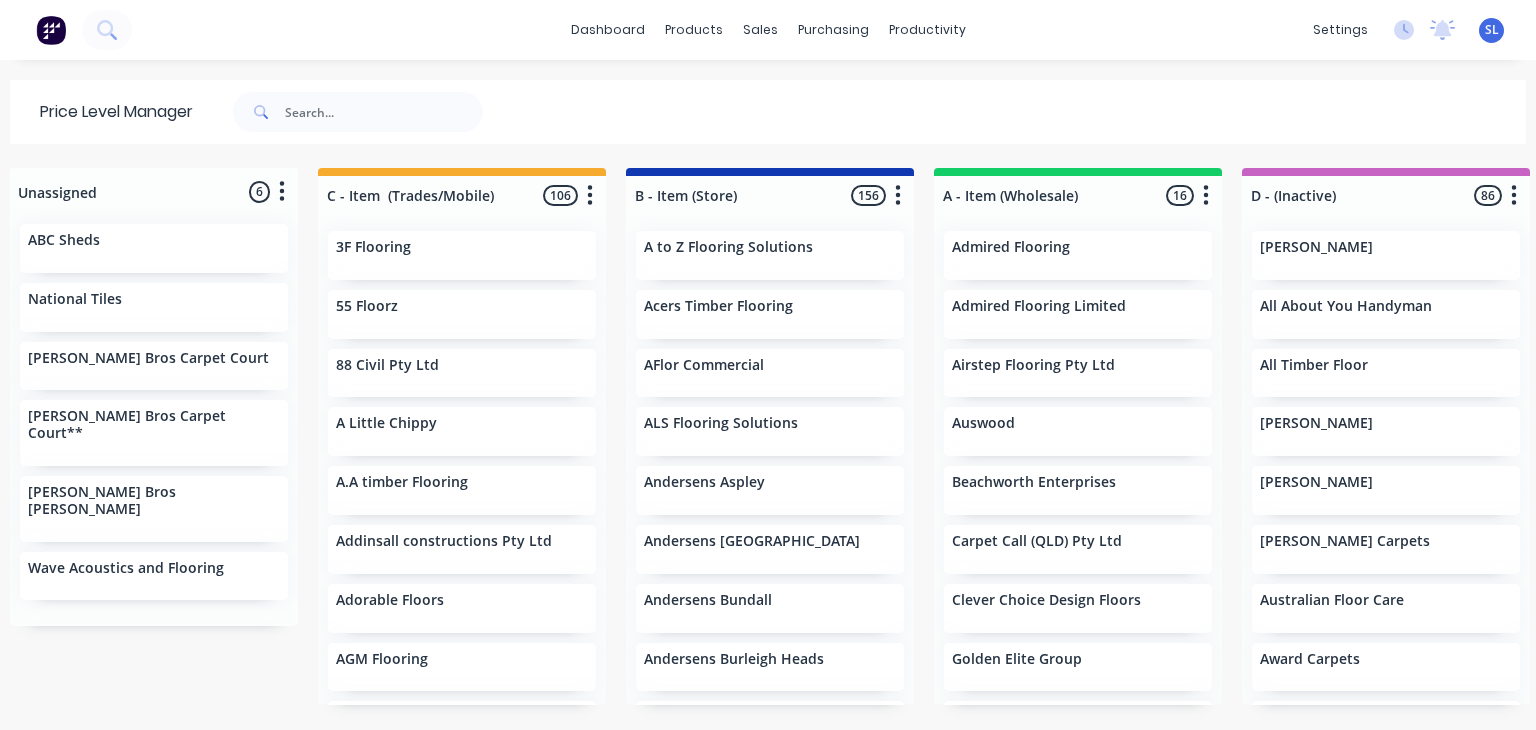 click on "[PERSON_NAME]" at bounding box center (1386, 249) 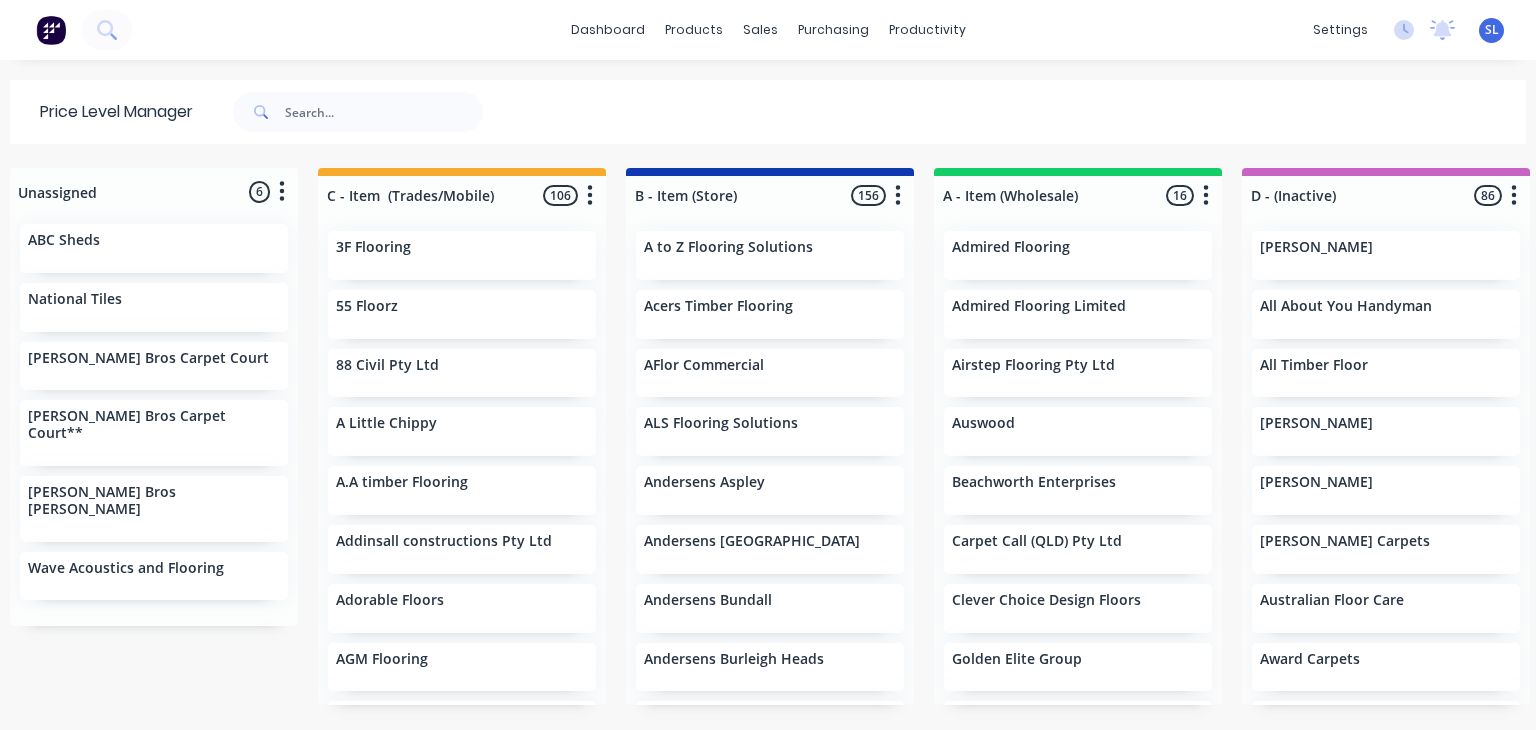 click on "[PERSON_NAME]" at bounding box center [1386, 249] 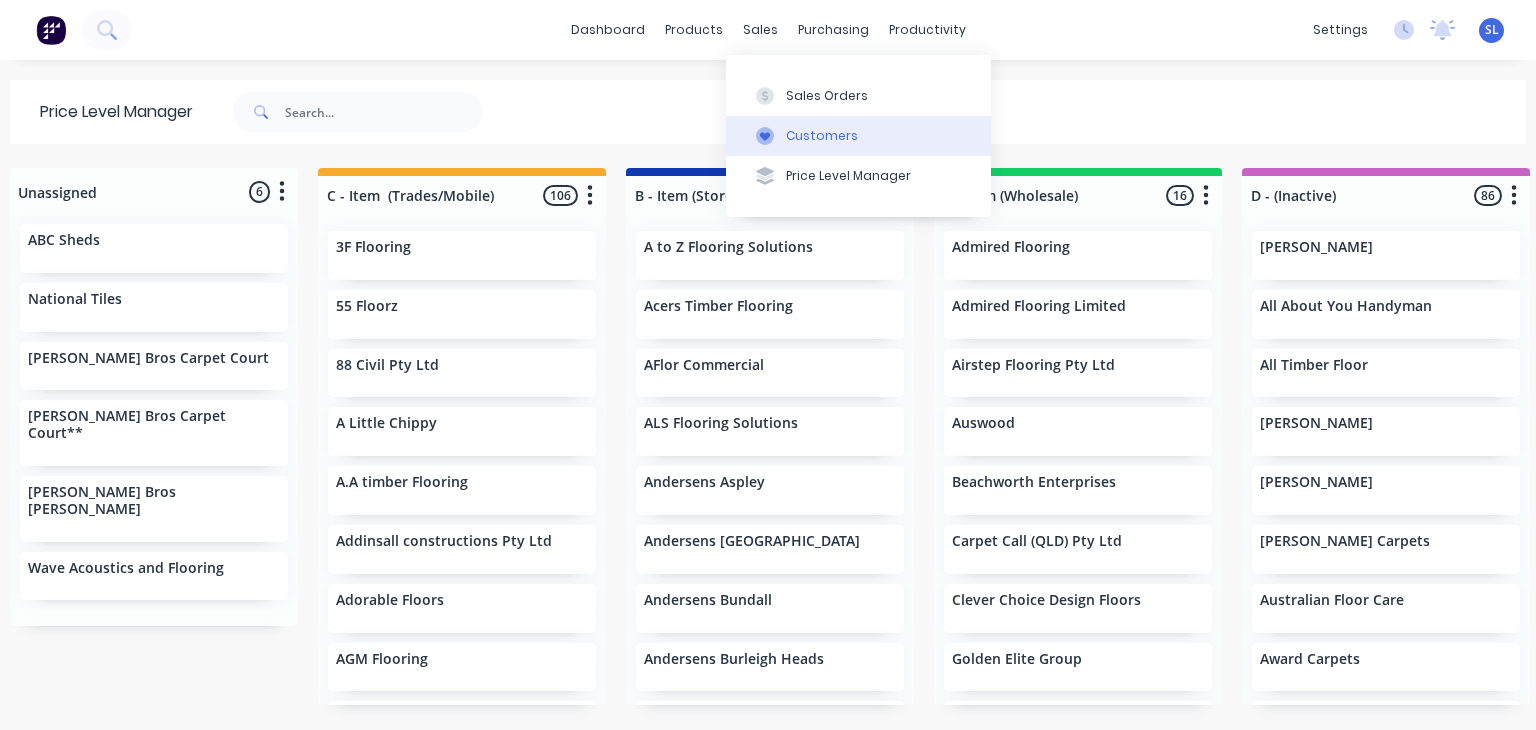 click on "Customers" at bounding box center [858, 136] 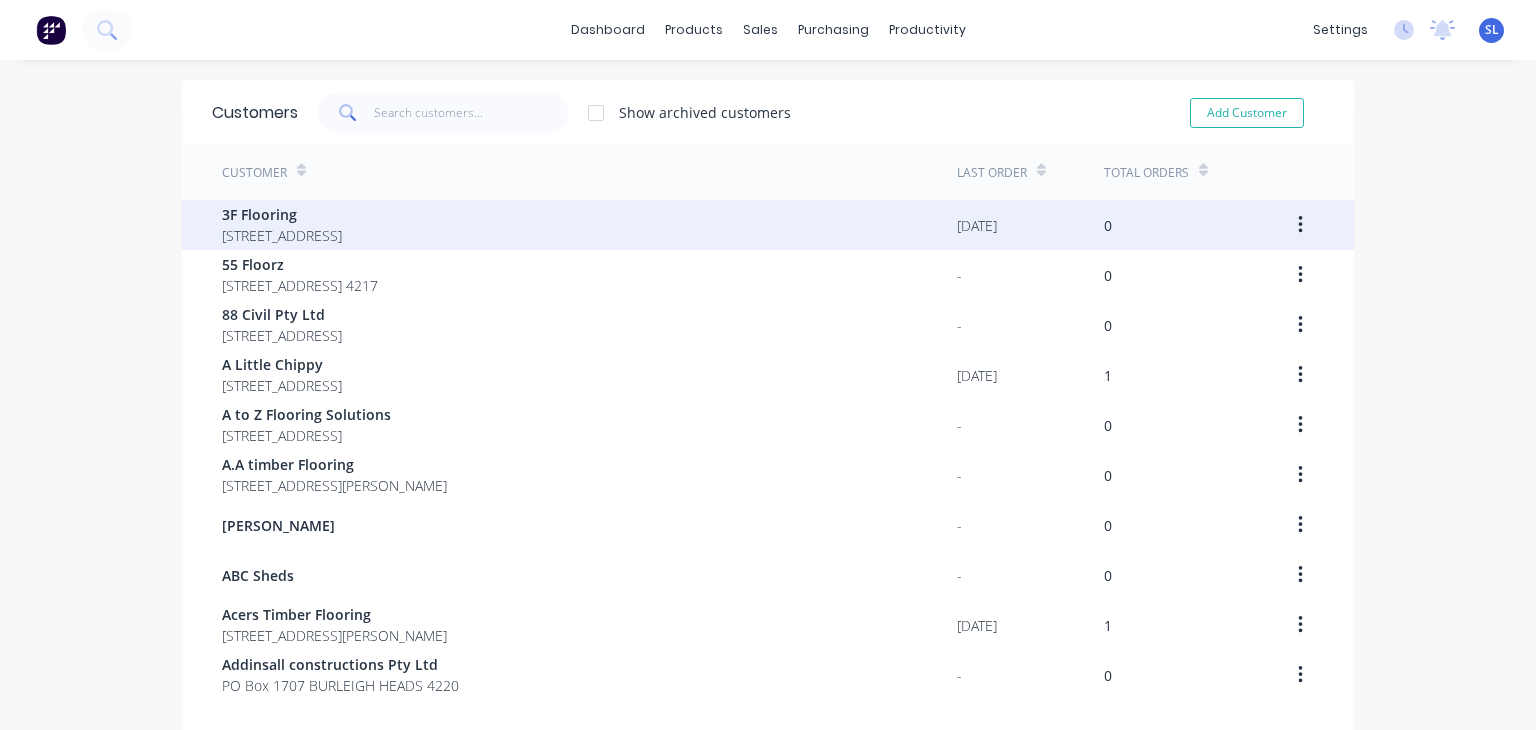 click on "3F Flooring" at bounding box center (282, 214) 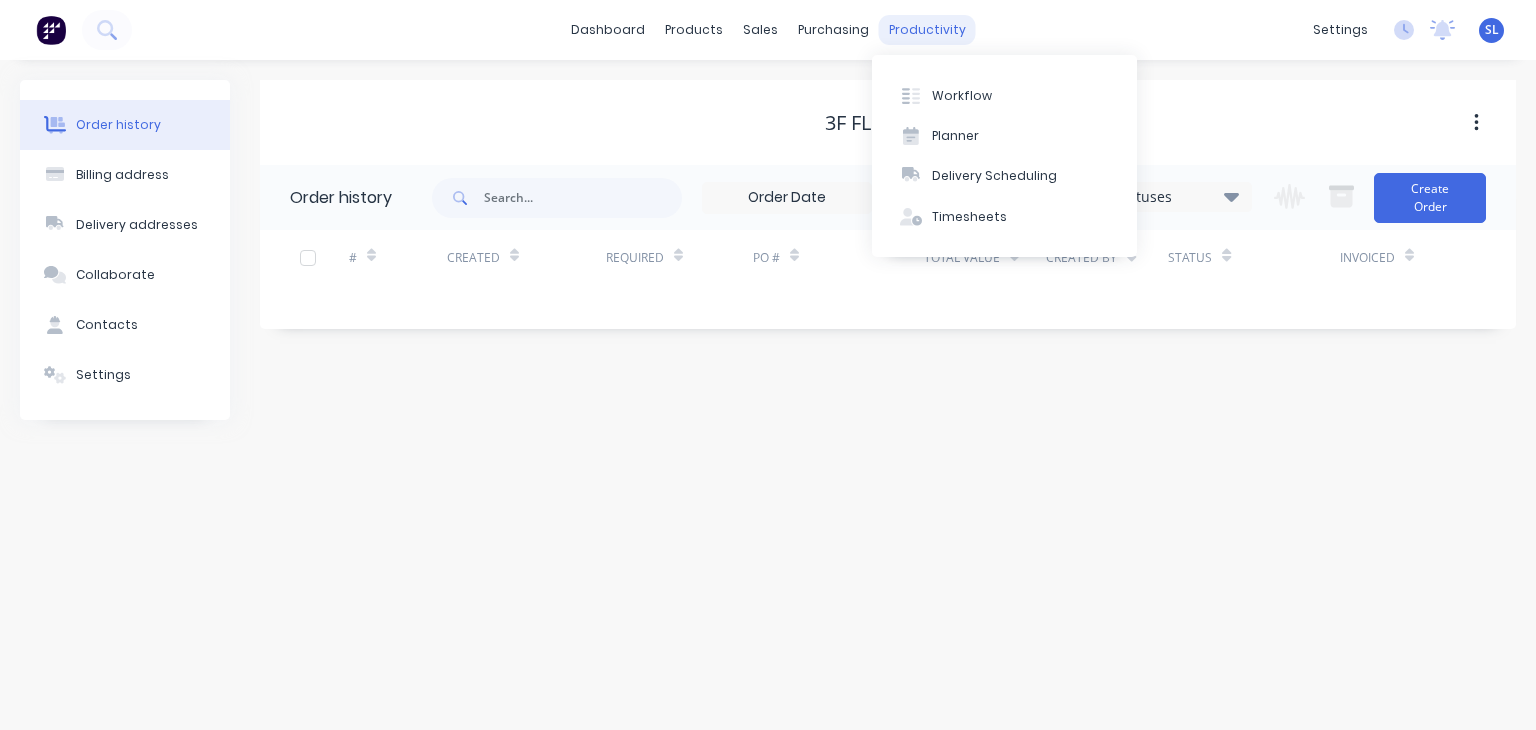click on "productivity" at bounding box center (927, 30) 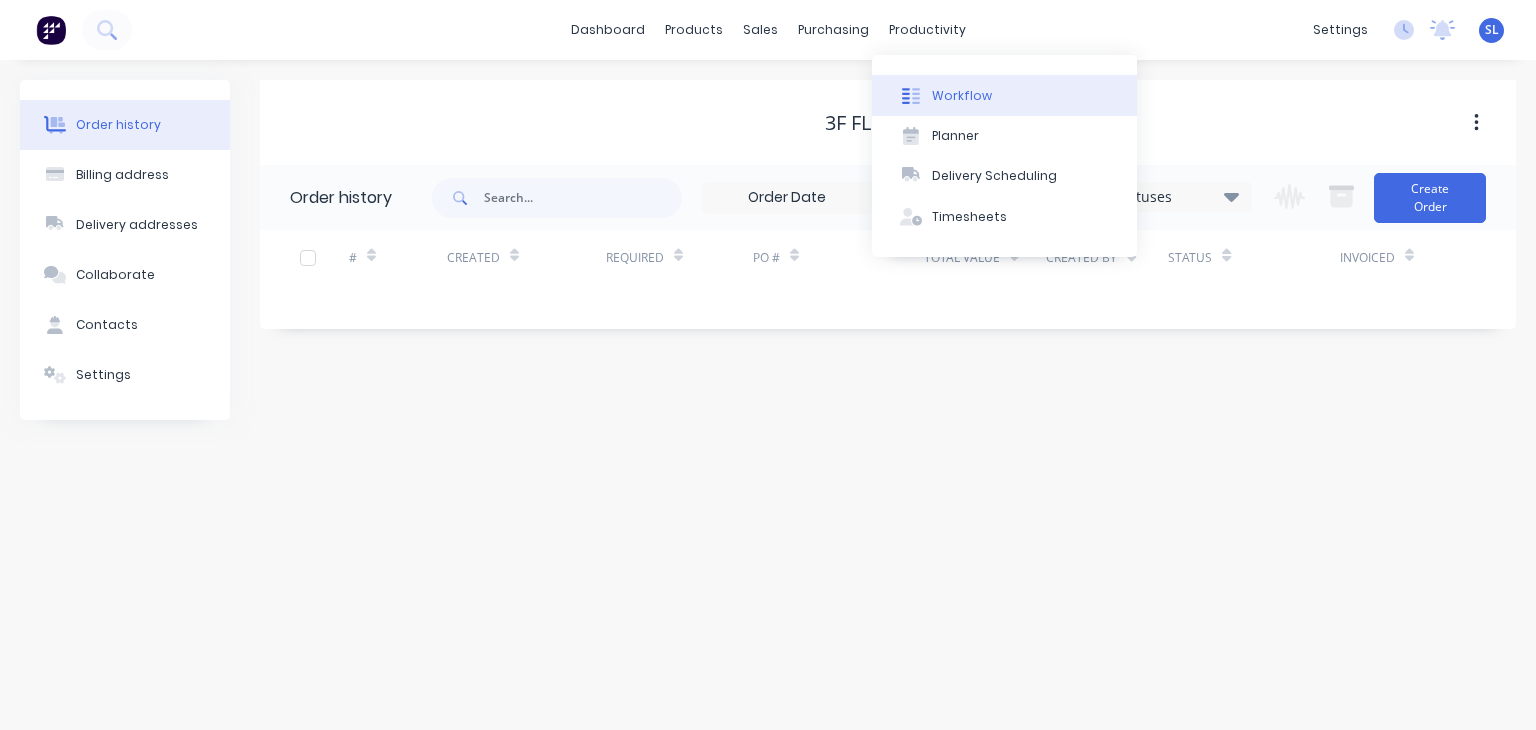 click on "Workflow" at bounding box center [1004, 95] 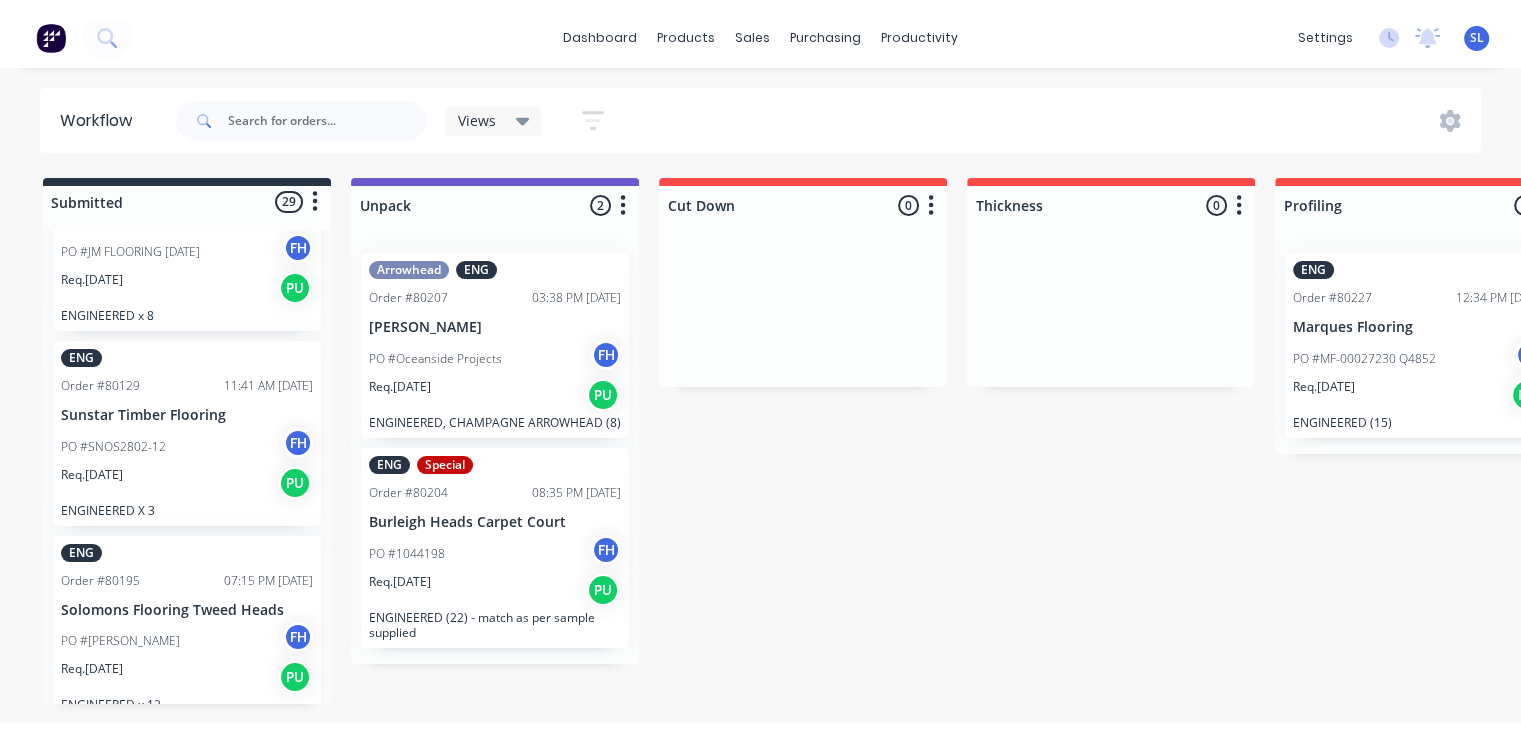 scroll, scrollTop: 0, scrollLeft: 0, axis: both 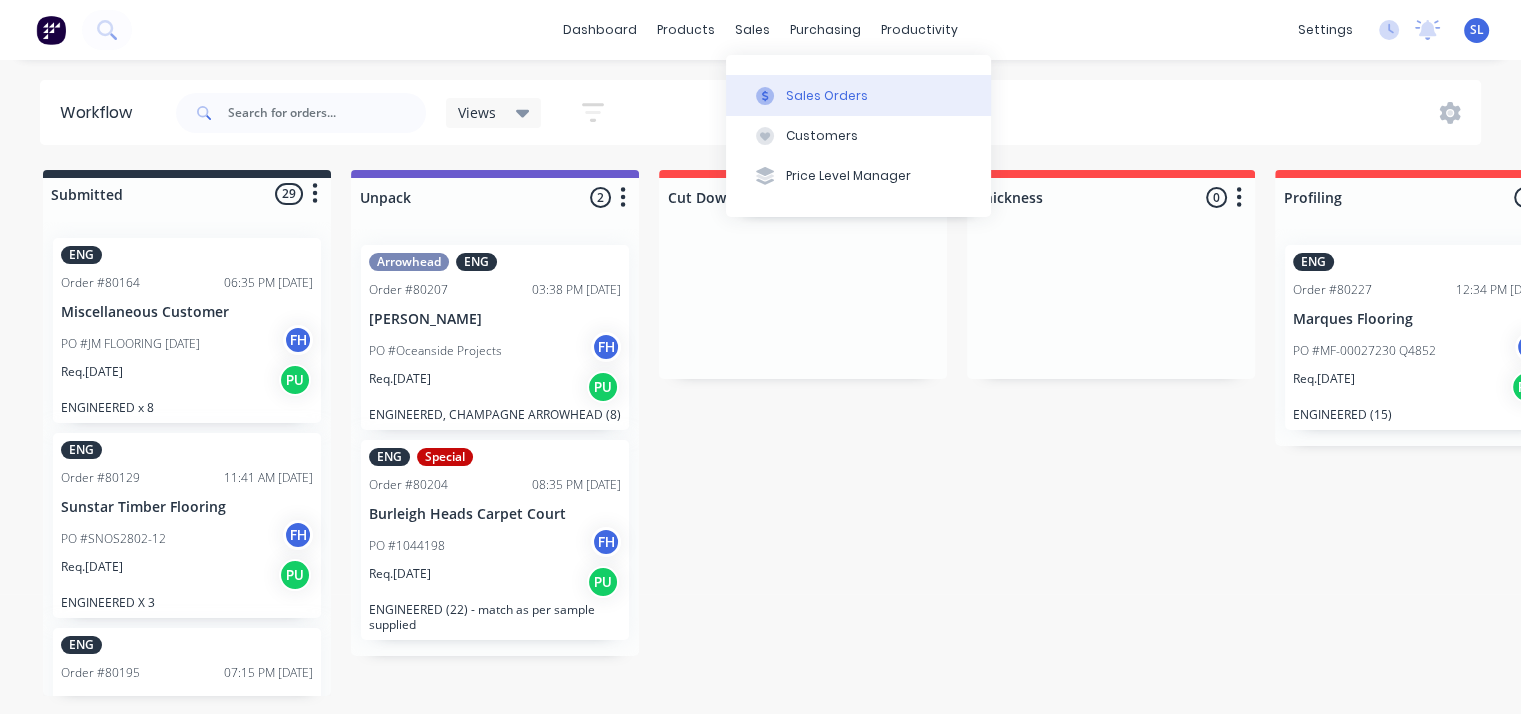 click at bounding box center [765, 96] 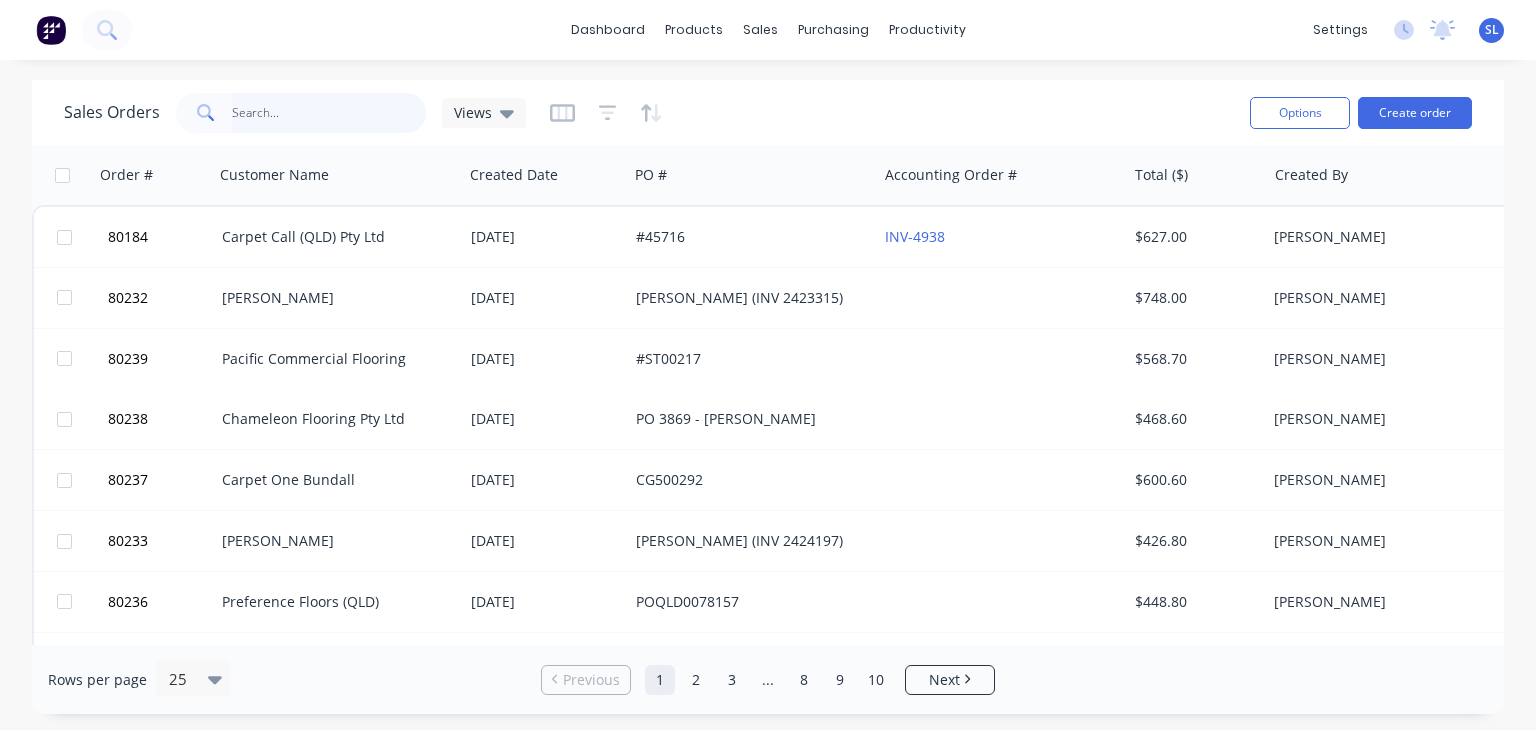 click at bounding box center (329, 113) 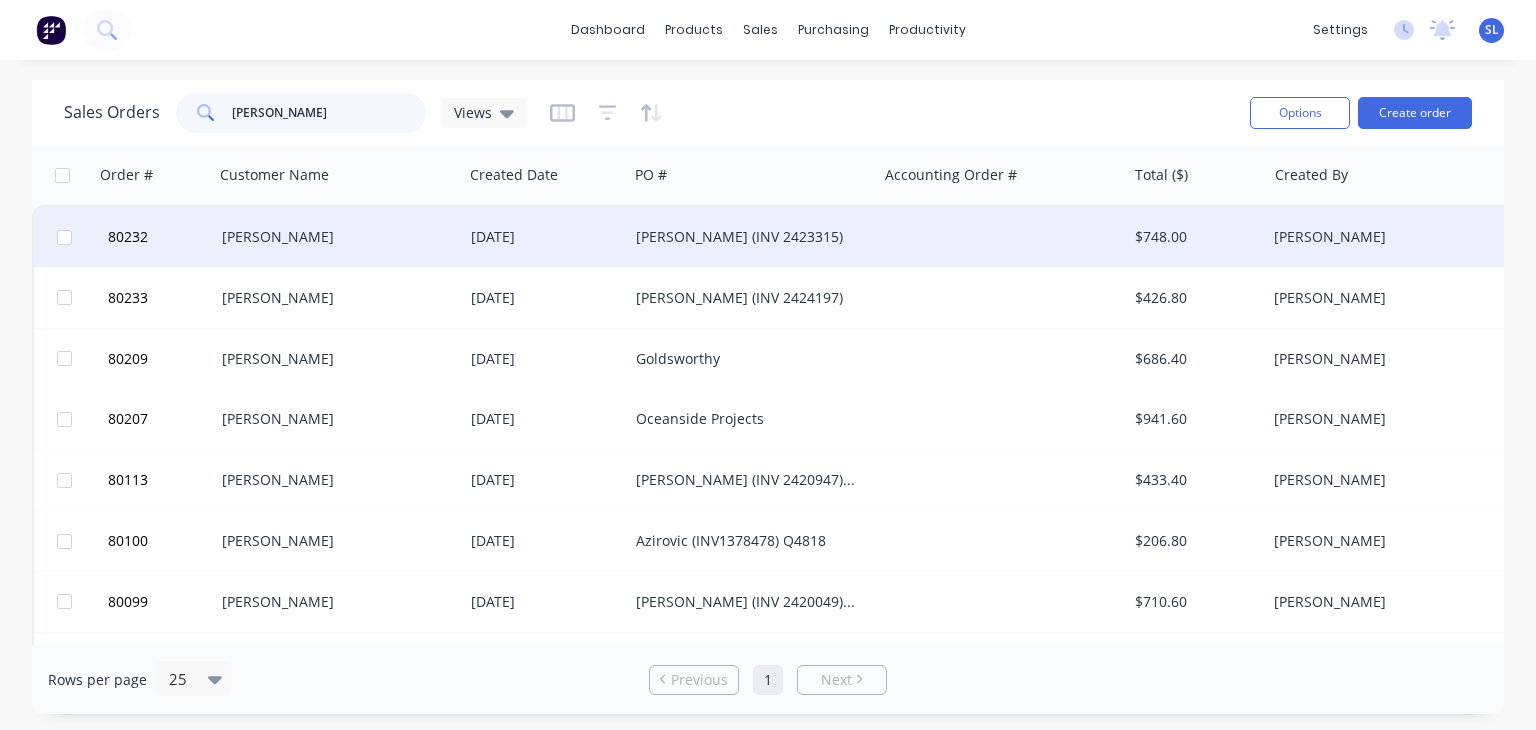 type on "[PERSON_NAME]" 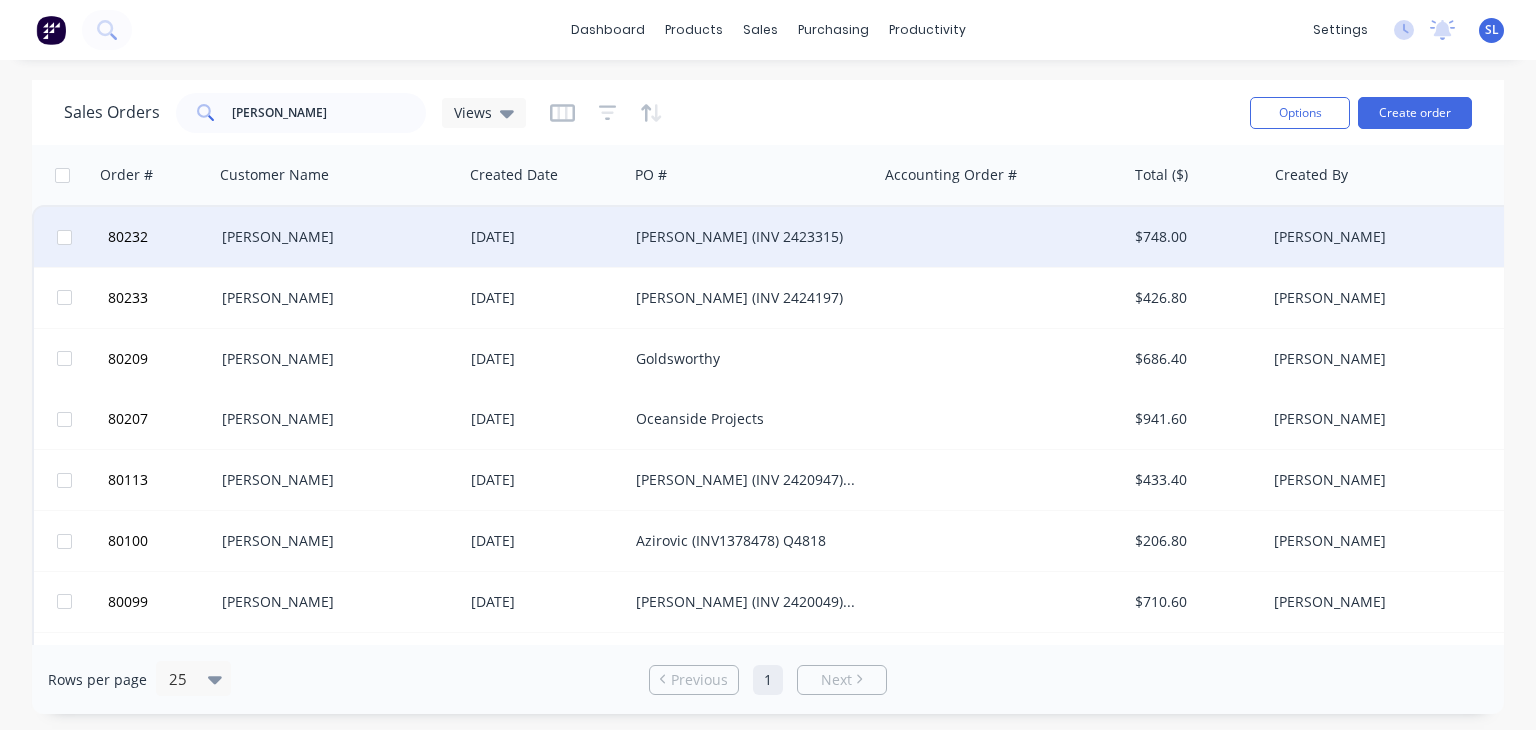 click on "[PERSON_NAME]" at bounding box center [333, 237] 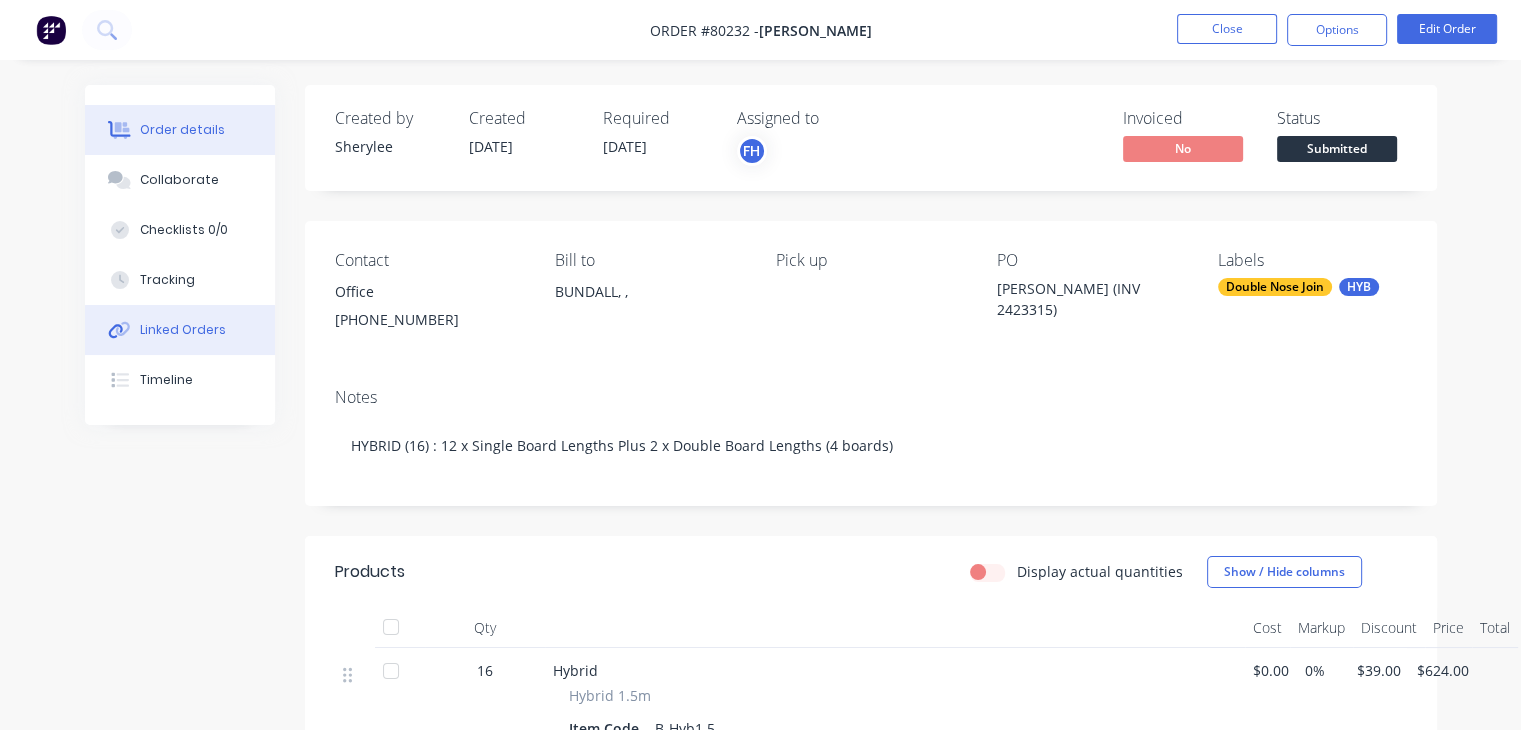 click on "Linked Orders" at bounding box center [183, 330] 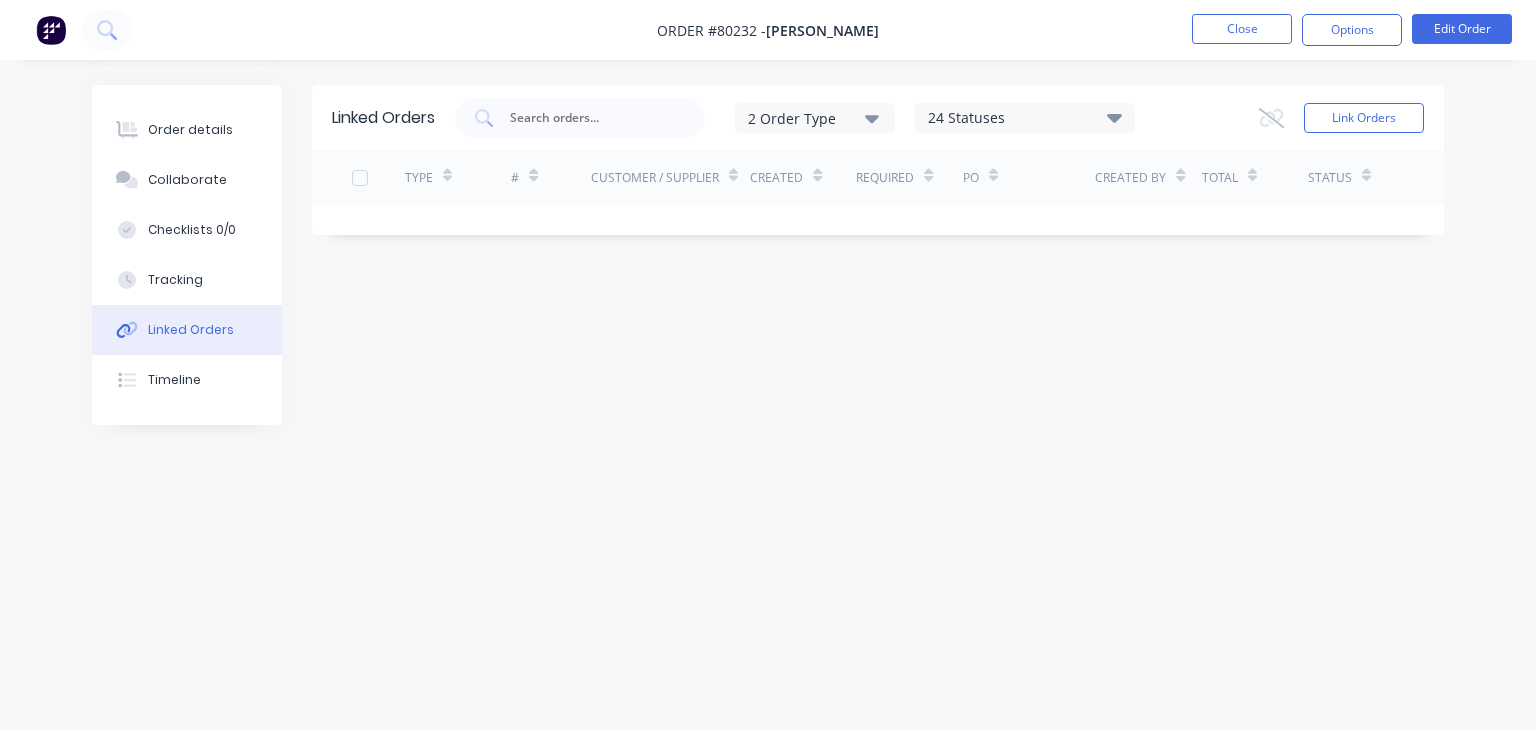 click 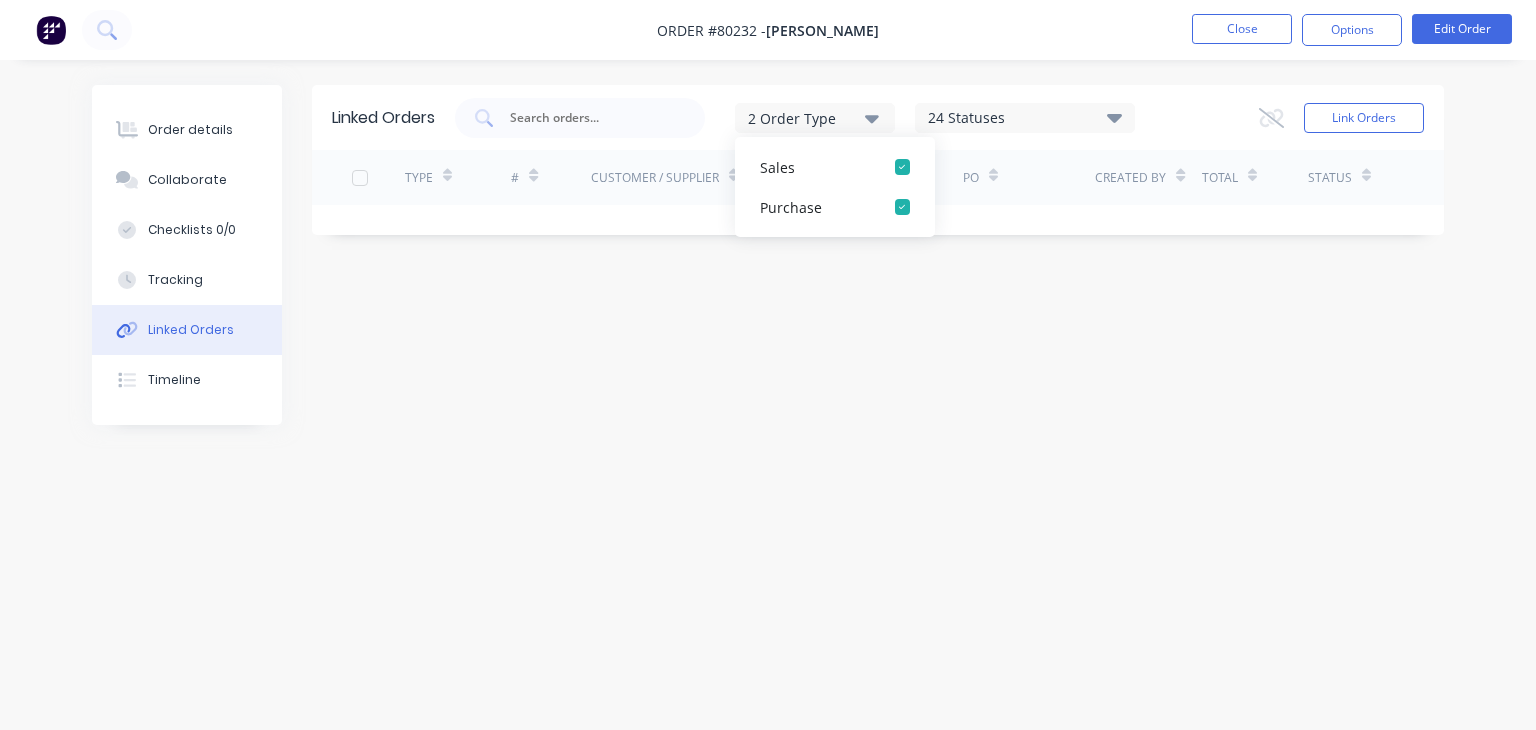 click on "Linked Orders 2 Order Type Sales Purchase 24 Statuses Sales Order Status All Archived Draft Quote Submitted Unpack Cut Down Thickness Profiling Substrate & AH Substrate Taping Arrowhead - Profile |Insertion Heating | Glueing Dock, Detail, Pack Invoicing Ready for Collection Dispatched Delivered Picked Up Purchase Order Status All Archived Draft Submitted Partially Received Received Billed 2 Order Type 24 Statuses Sales Order Status All Archived Draft Quote Submitted Unpack Cut Down Thickness Profiling Substrate & AH Substrate Taping Arrowhead - Profile |Insertion Heating | Glueing Dock, Detail, Pack Invoicing Ready for Collection Dispatched Delivered Picked Up Purchase Order Status All Archived Draft Submitted Partially Received Received Billed Link Orders TYPE   #   Customer / Supplier   Created   Required   PO   Created By   Total   Status" at bounding box center [768, 327] 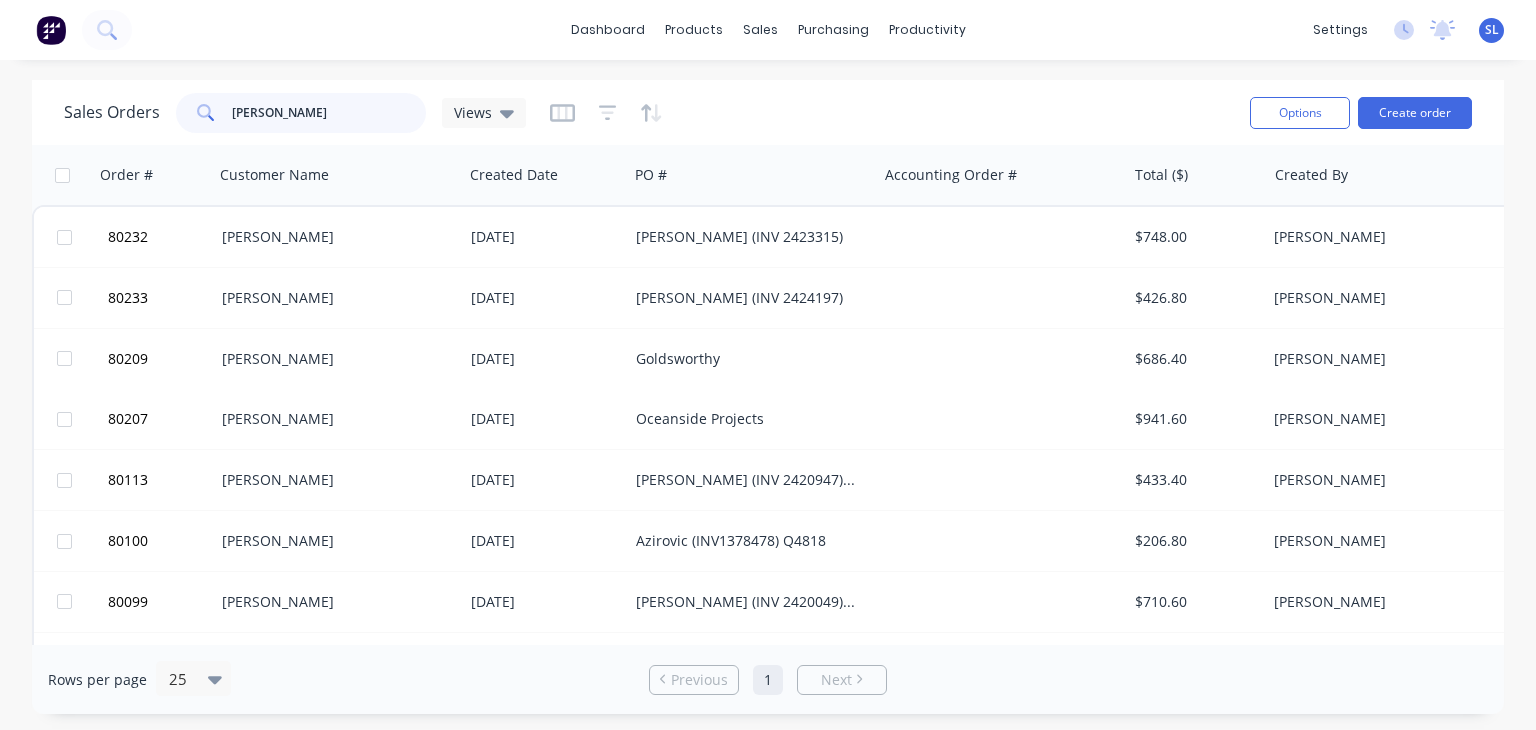 click on "[PERSON_NAME]" at bounding box center (329, 113) 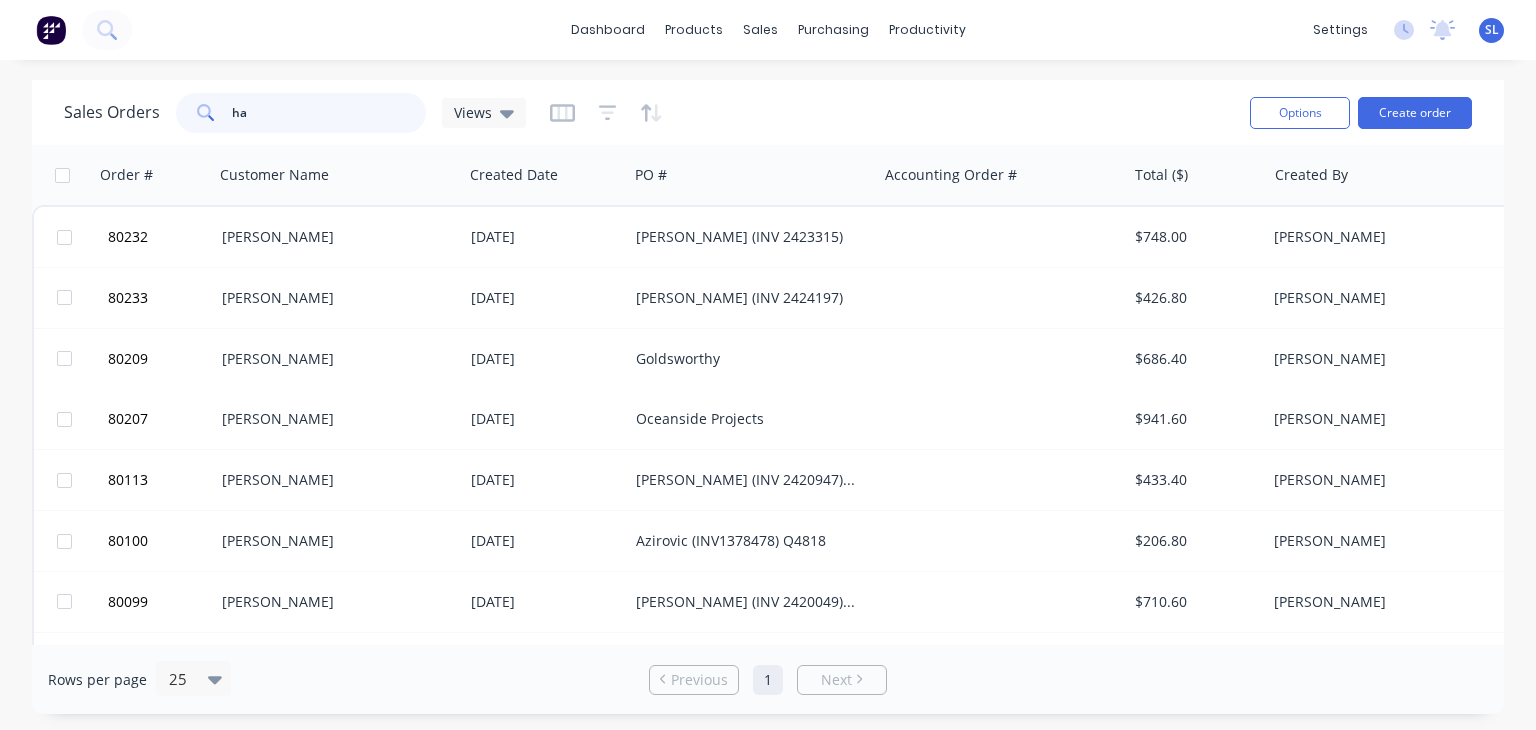 type on "h" 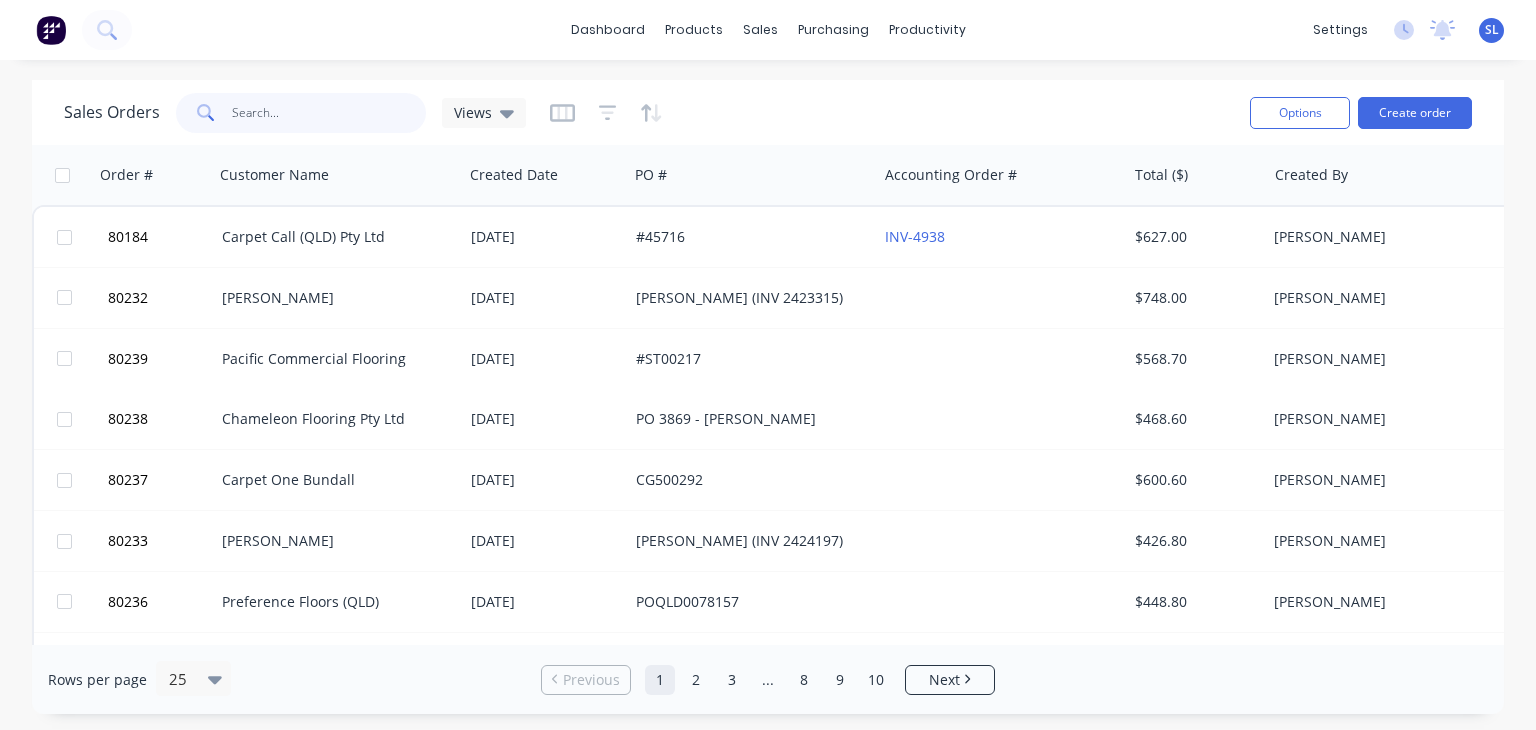 type 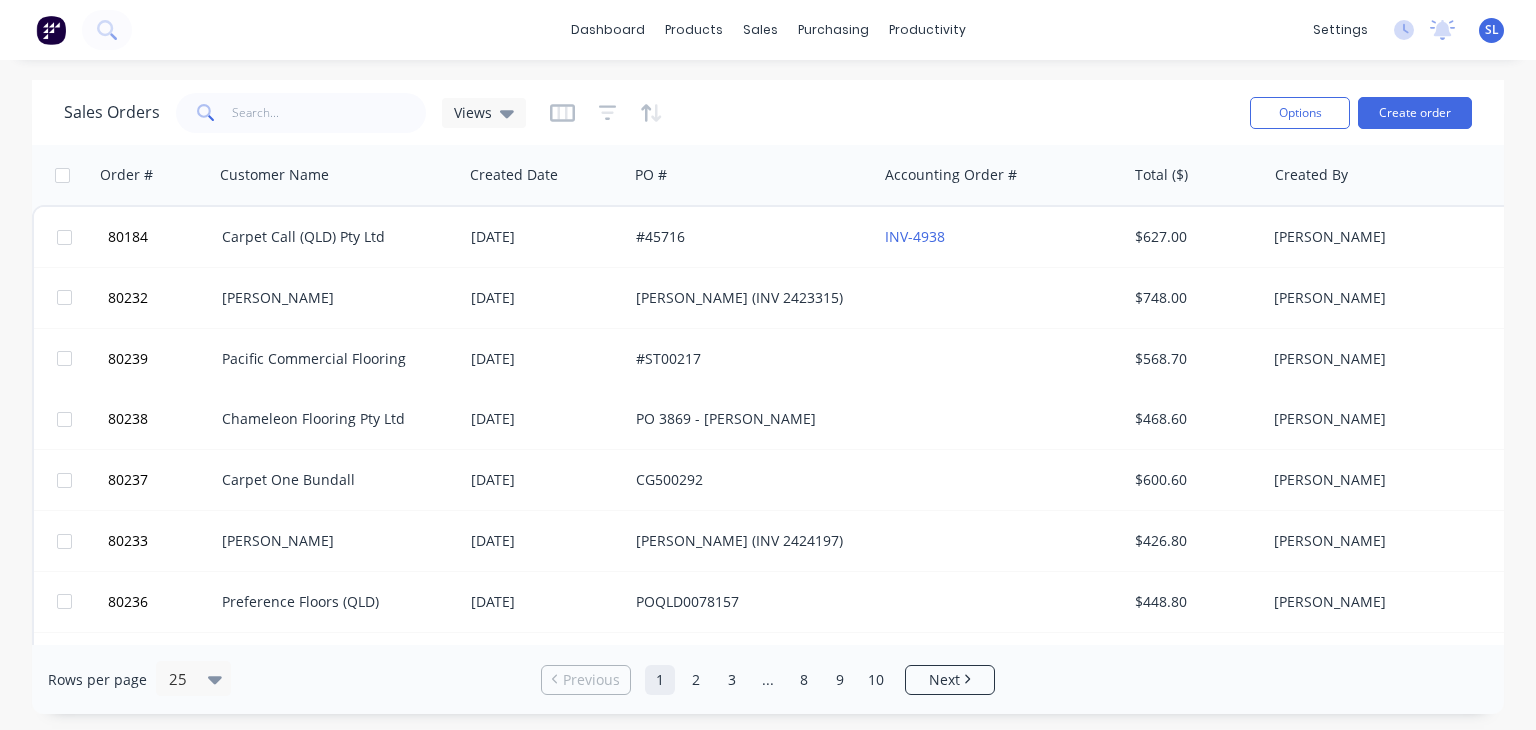 click at bounding box center (51, 30) 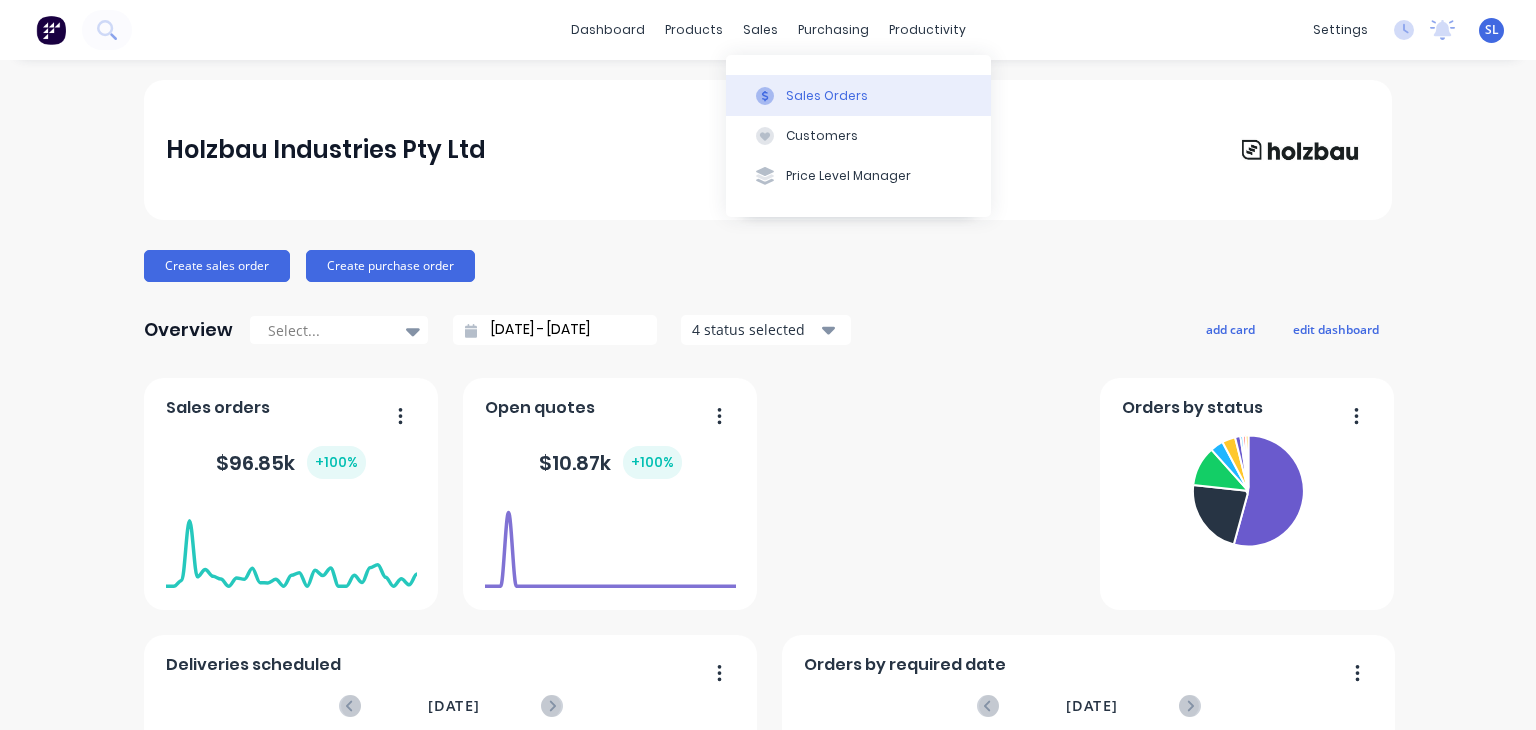 click on "Sales Orders" at bounding box center (827, 96) 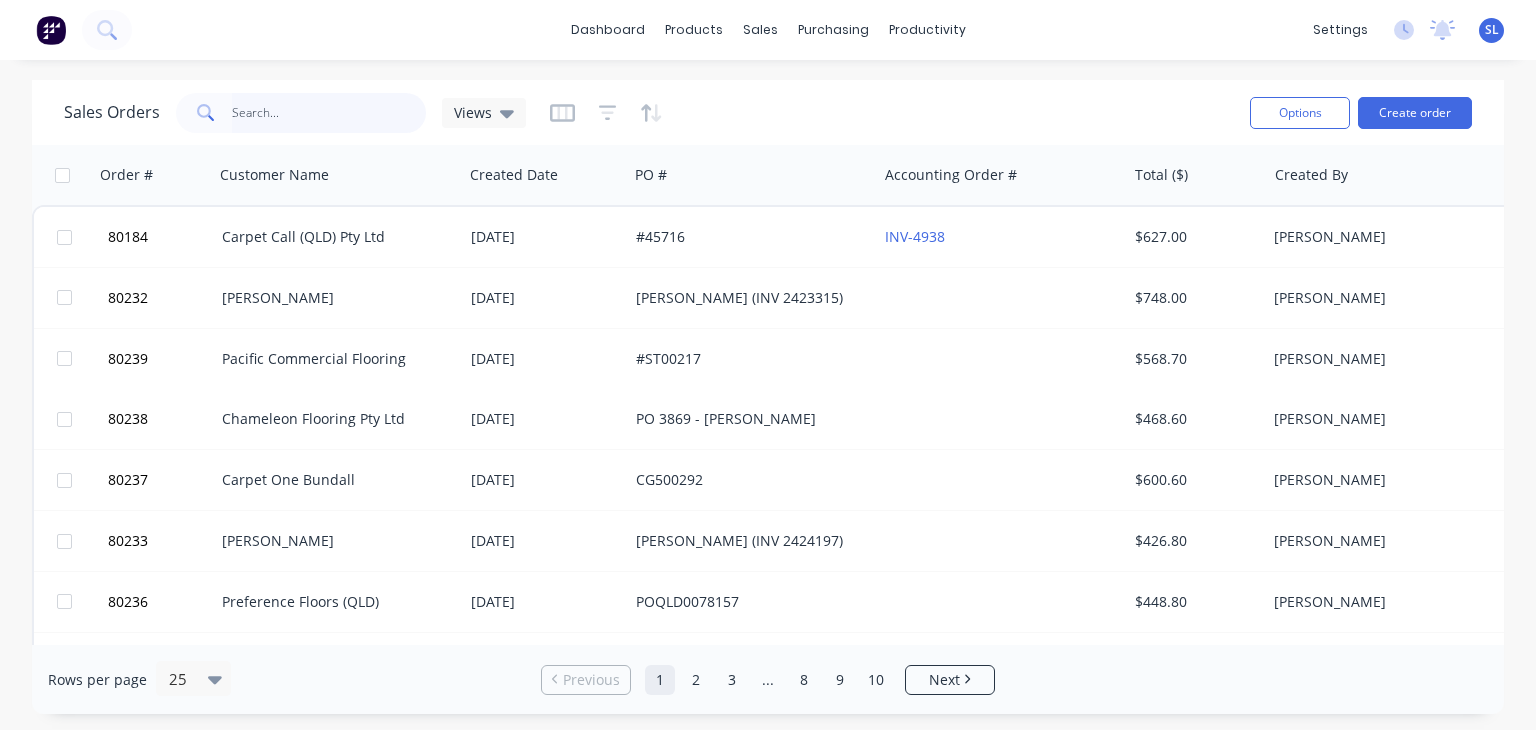 click at bounding box center (329, 113) 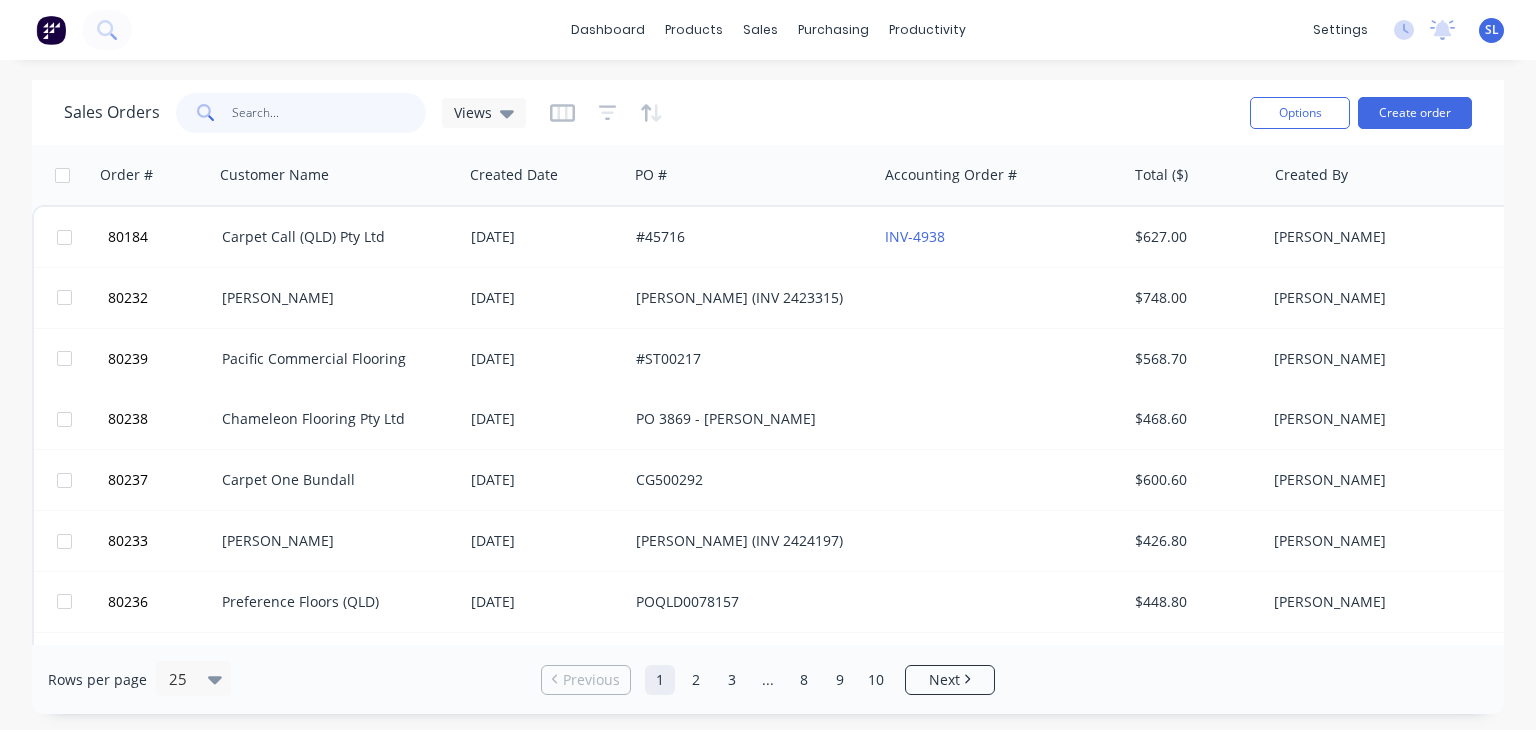 click at bounding box center [329, 113] 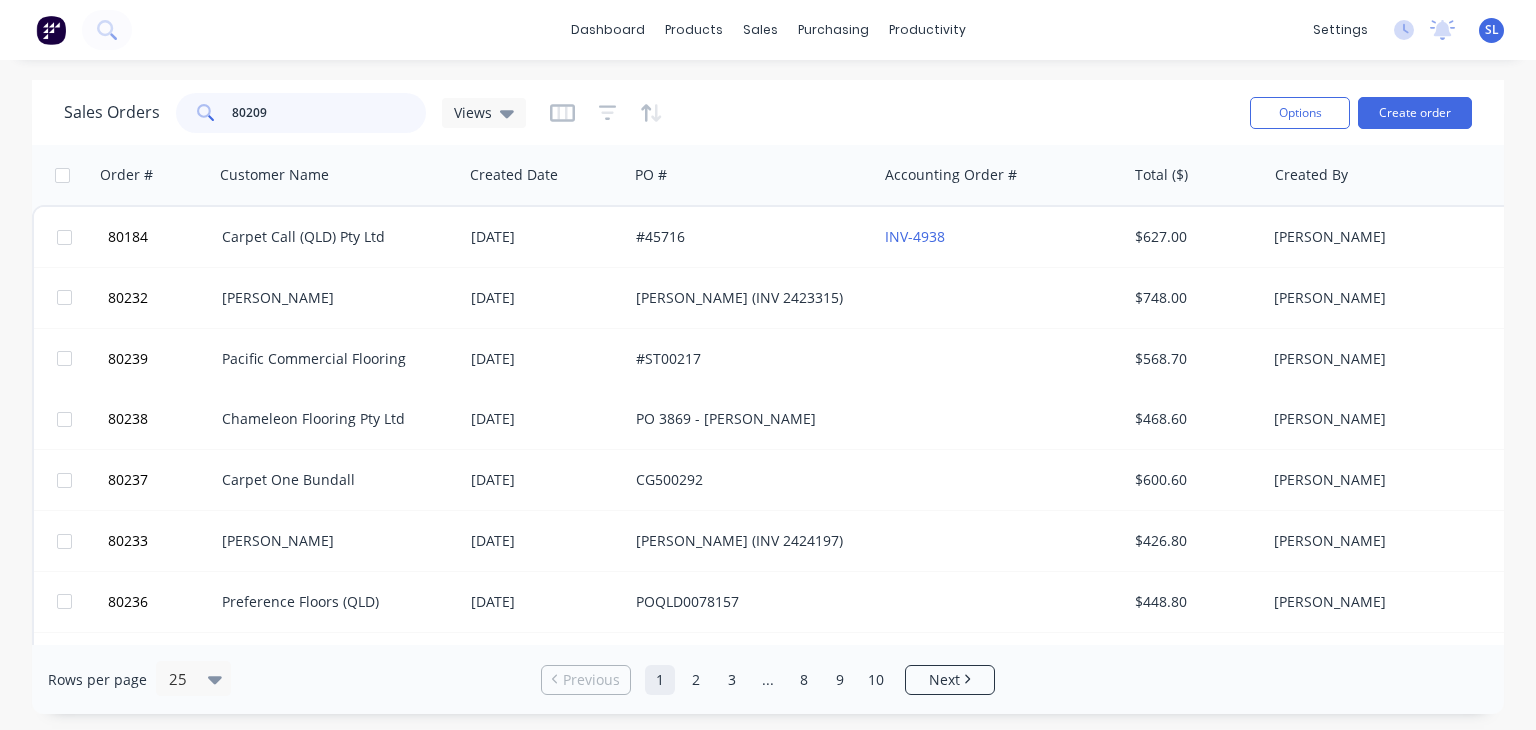 type on "80209" 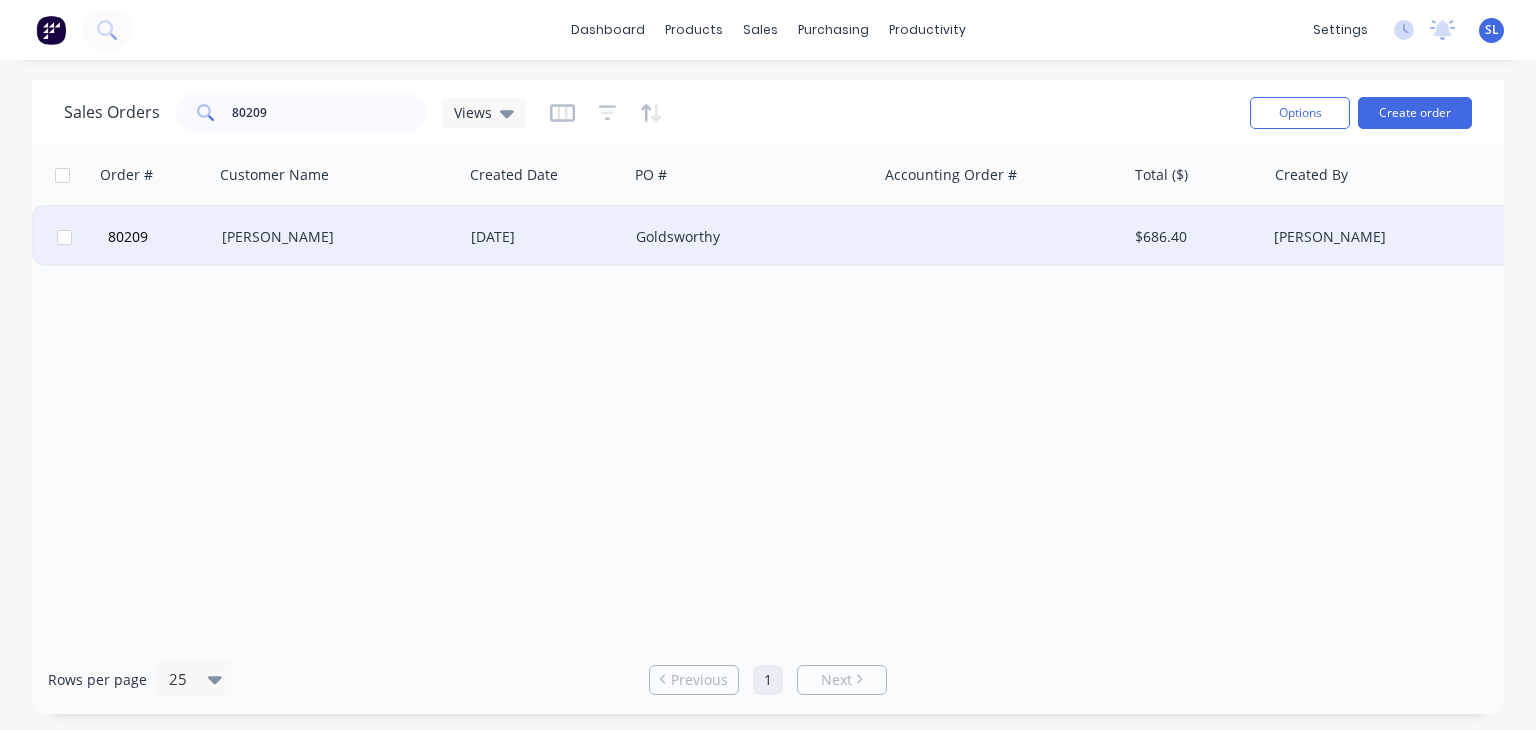 click on "[PERSON_NAME]" at bounding box center [333, 237] 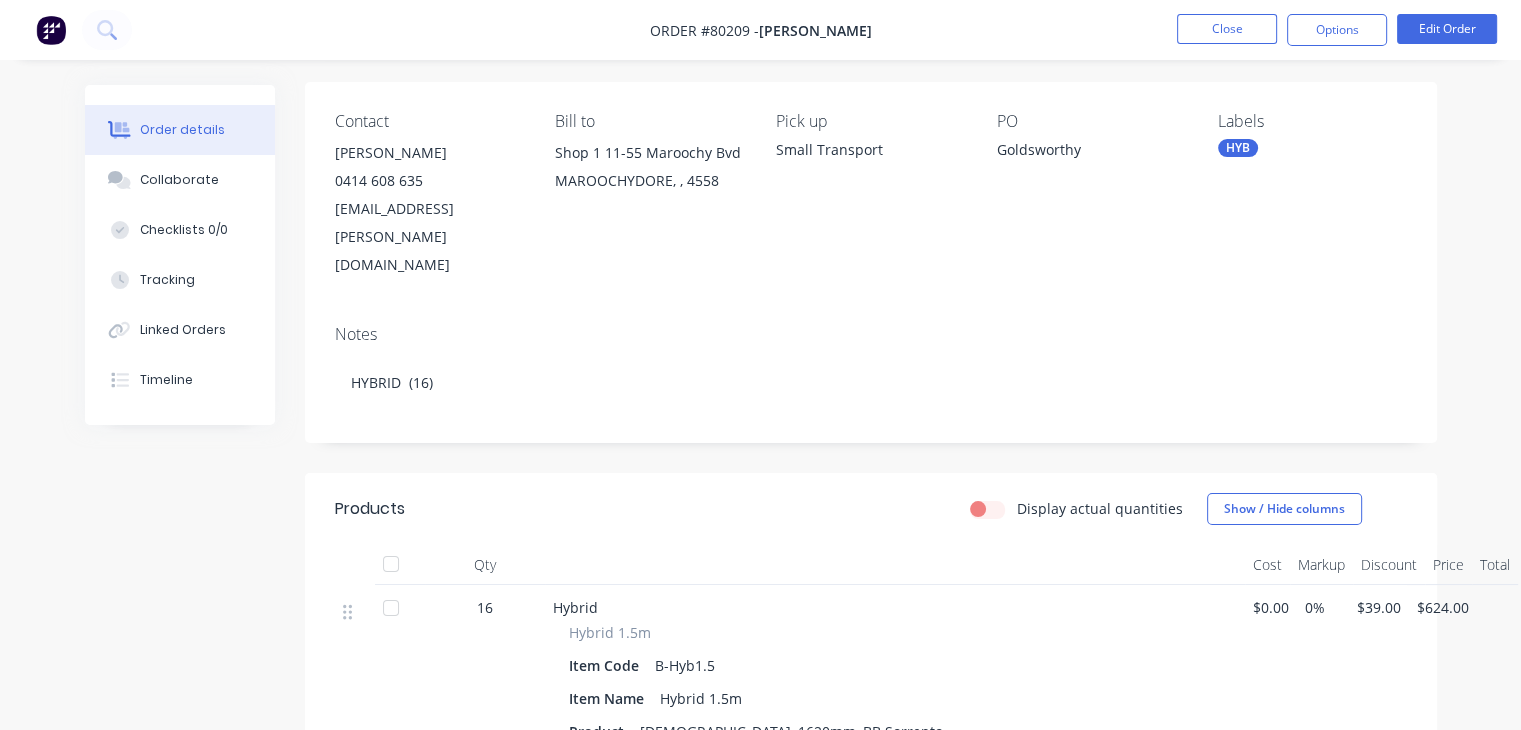 scroll, scrollTop: 138, scrollLeft: 0, axis: vertical 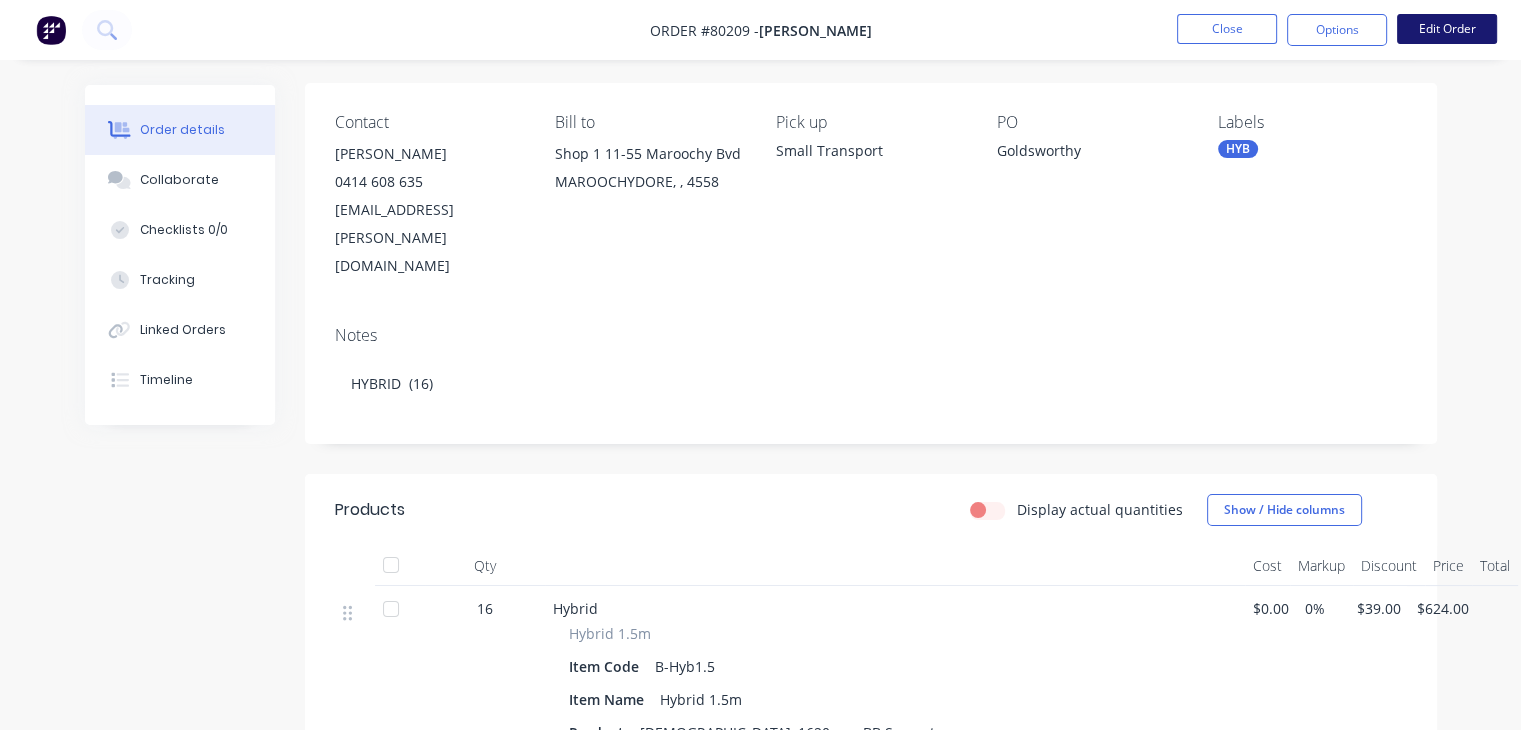 click on "Edit Order" at bounding box center [1447, 29] 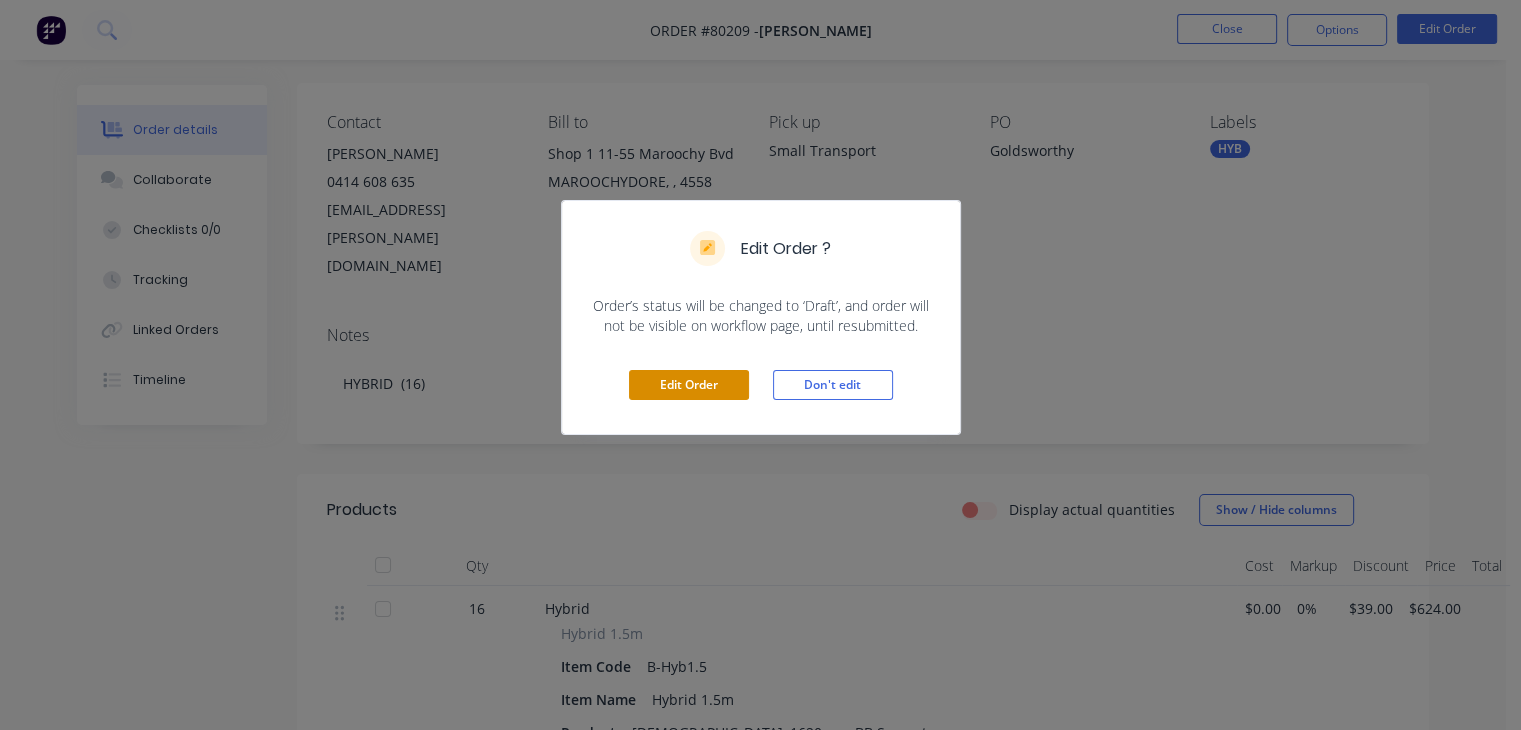 click on "Edit Order" at bounding box center [689, 385] 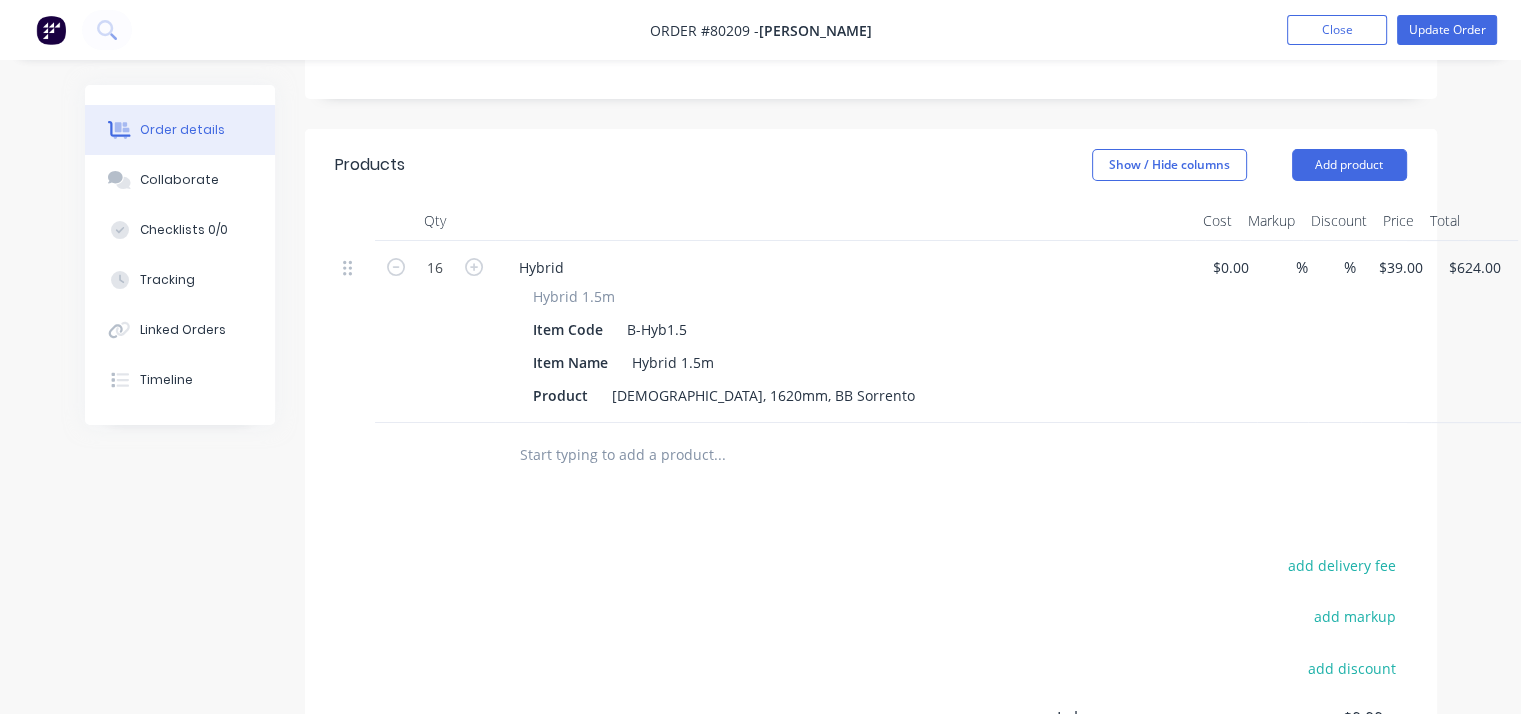 scroll, scrollTop: 504, scrollLeft: 0, axis: vertical 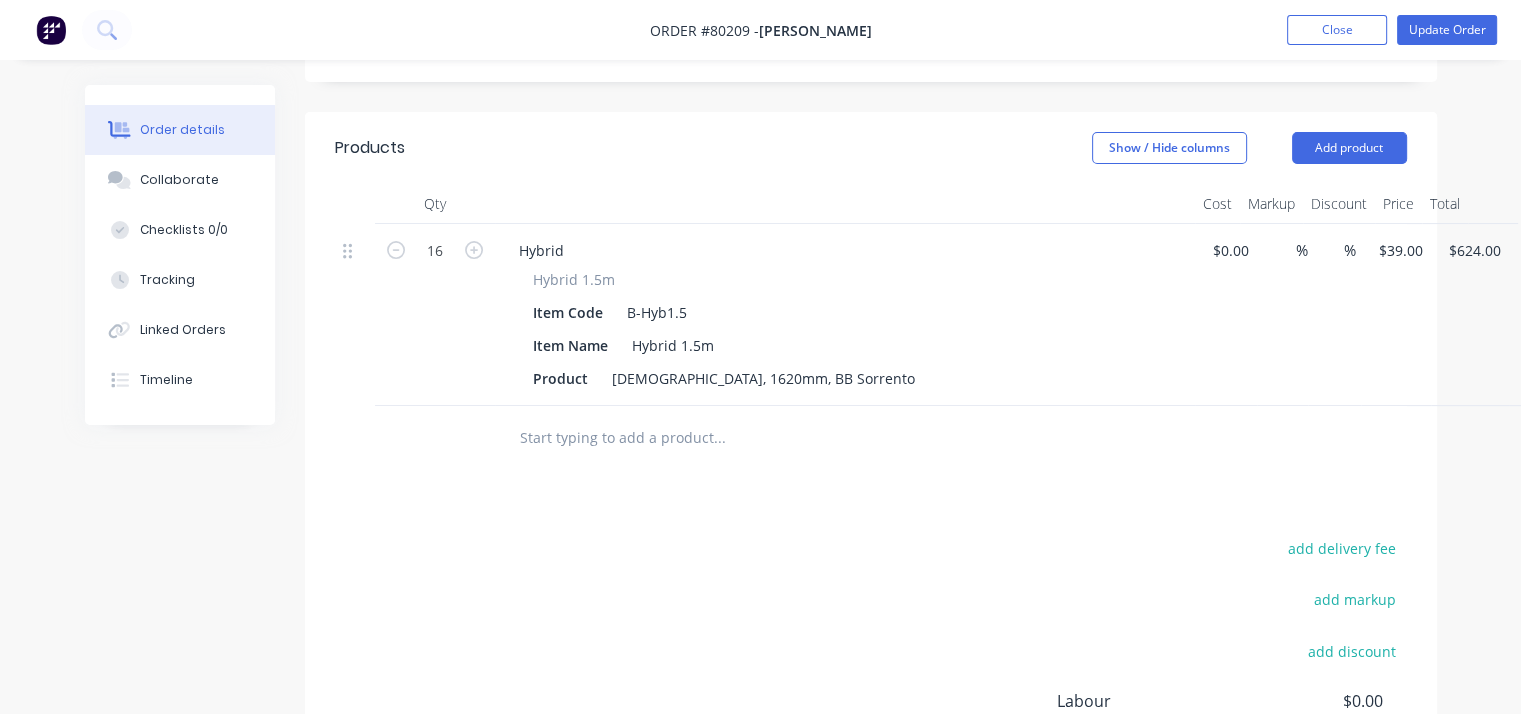 click at bounding box center (719, 438) 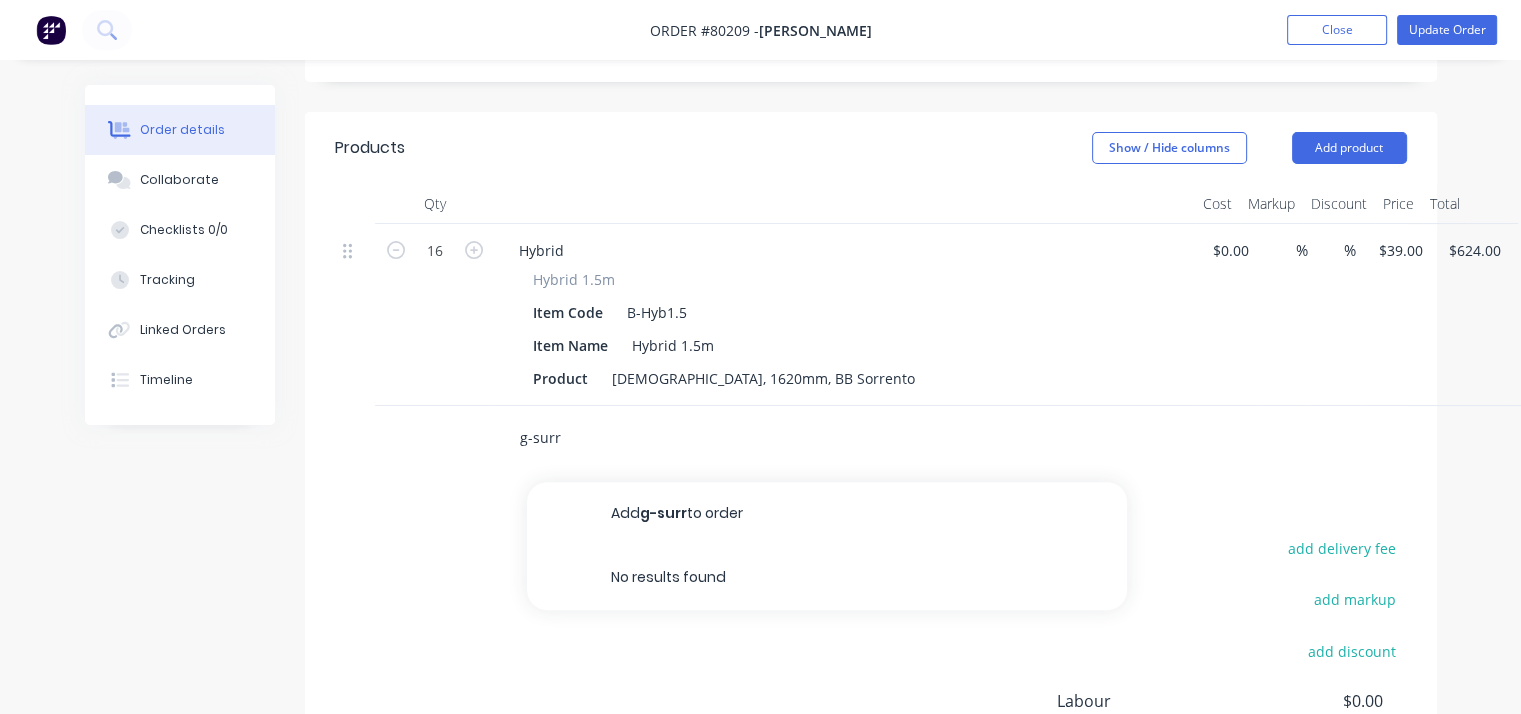 click on "g-surr" at bounding box center (719, 438) 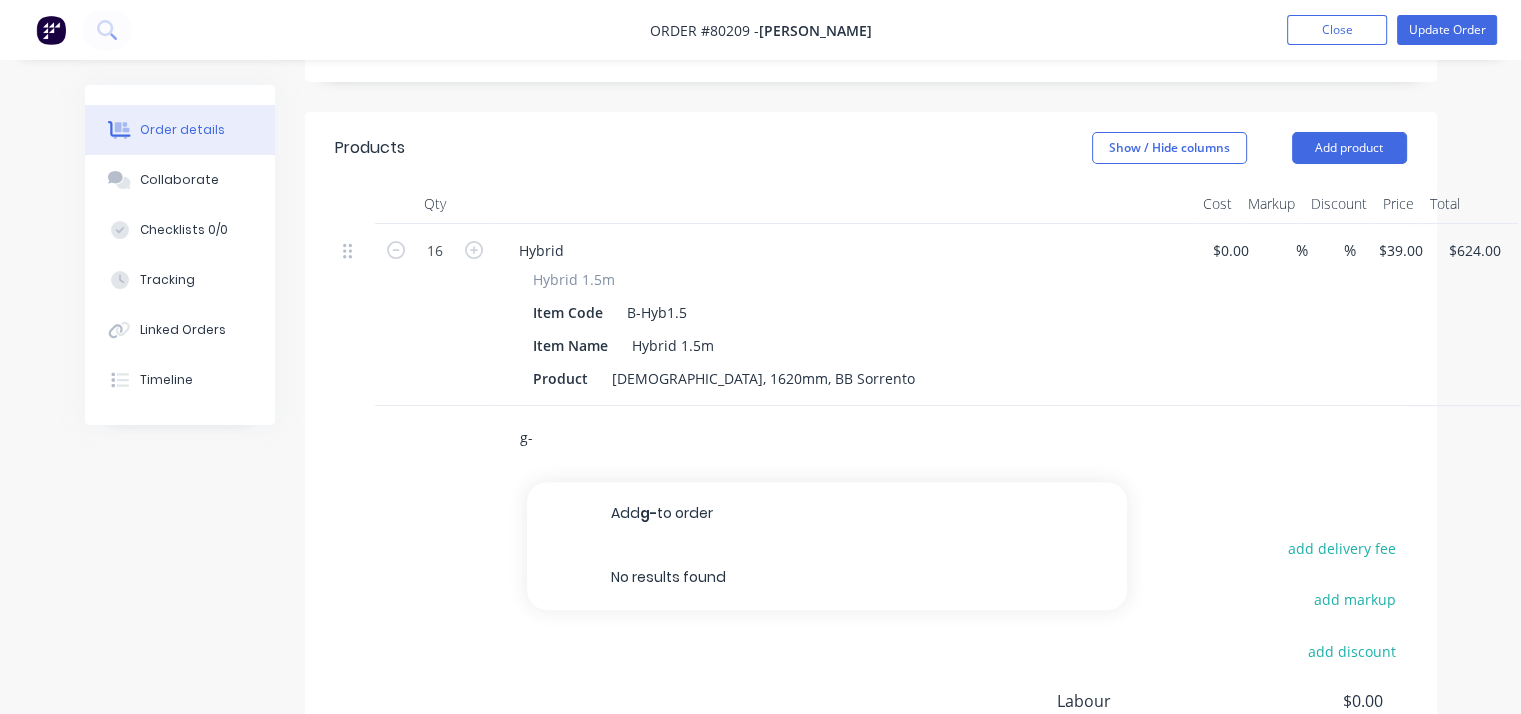 type on "g" 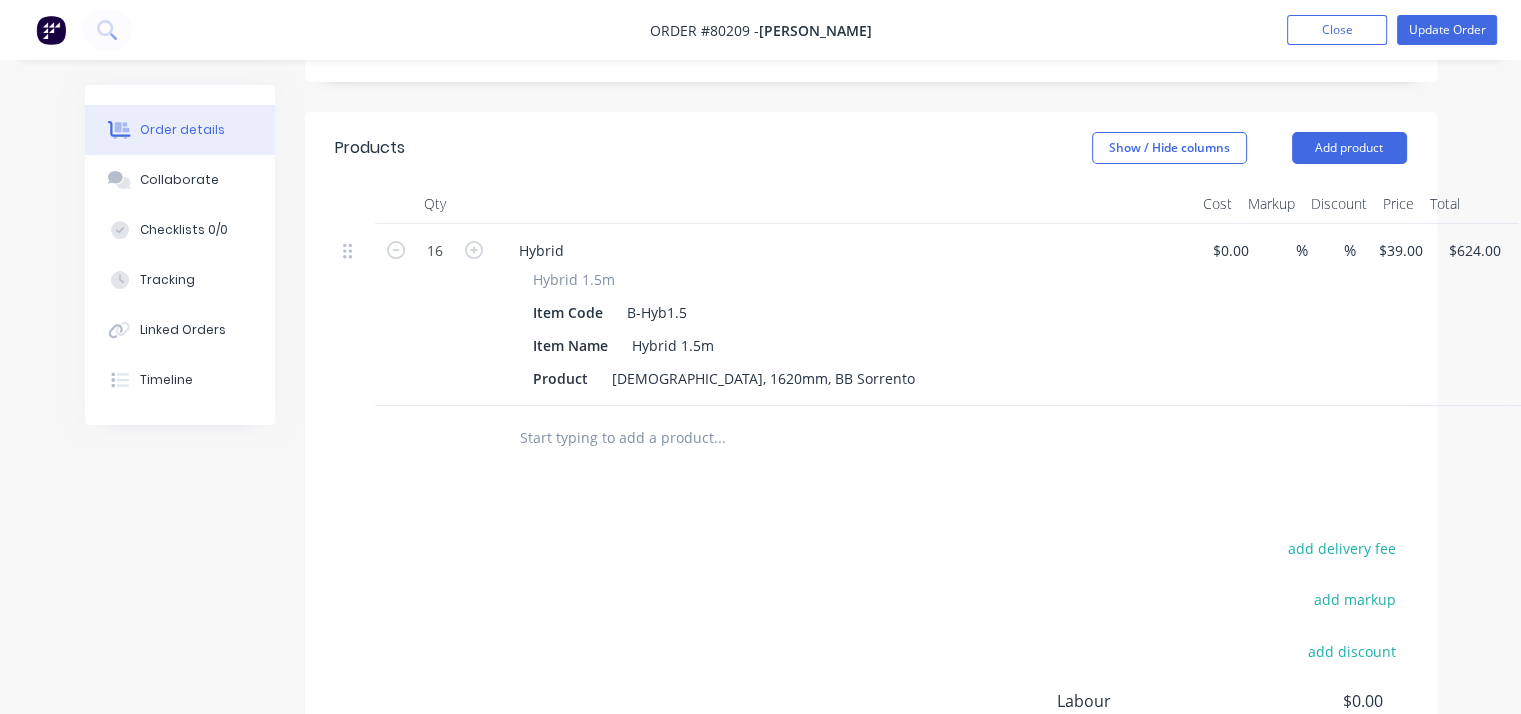 scroll, scrollTop: 444, scrollLeft: 0, axis: vertical 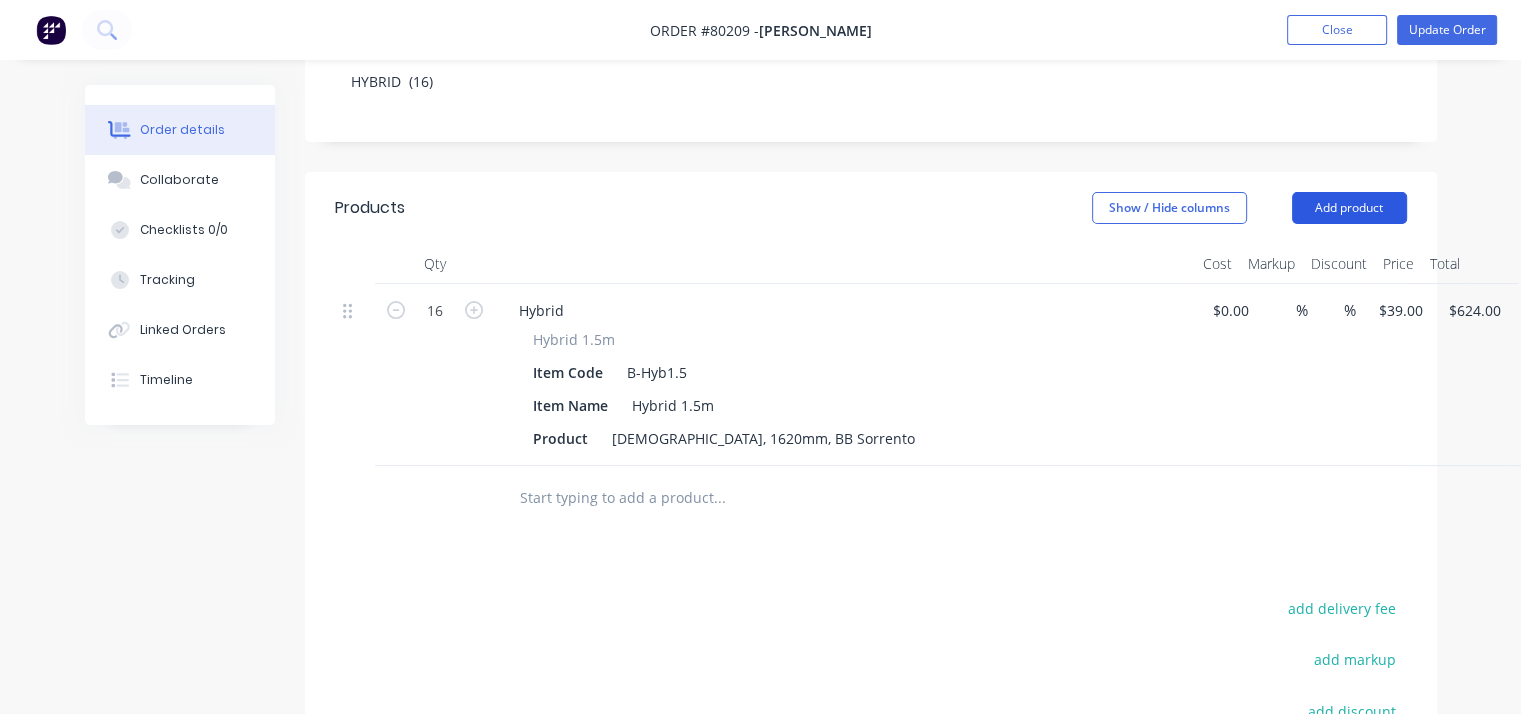click on "Add product" at bounding box center (1349, 208) 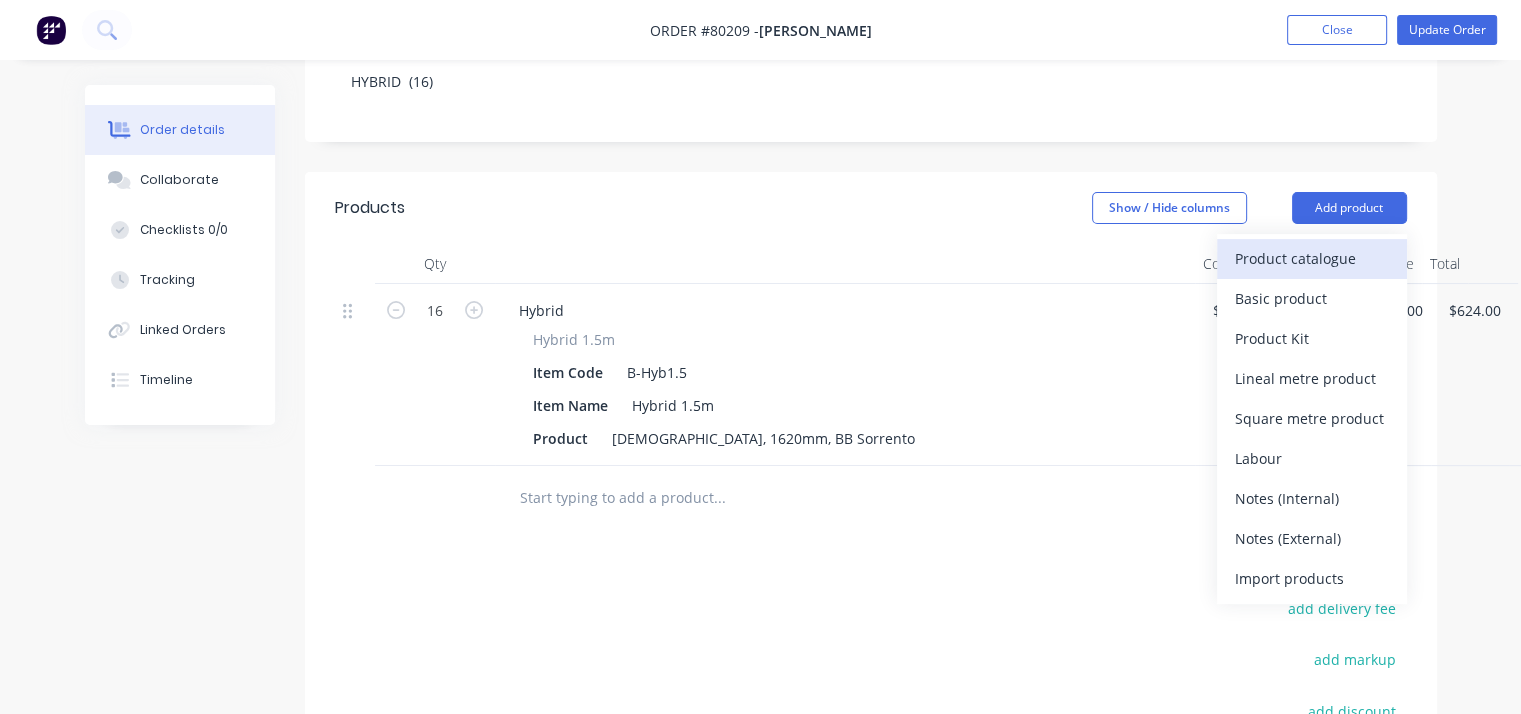 click on "Product catalogue" at bounding box center (1312, 258) 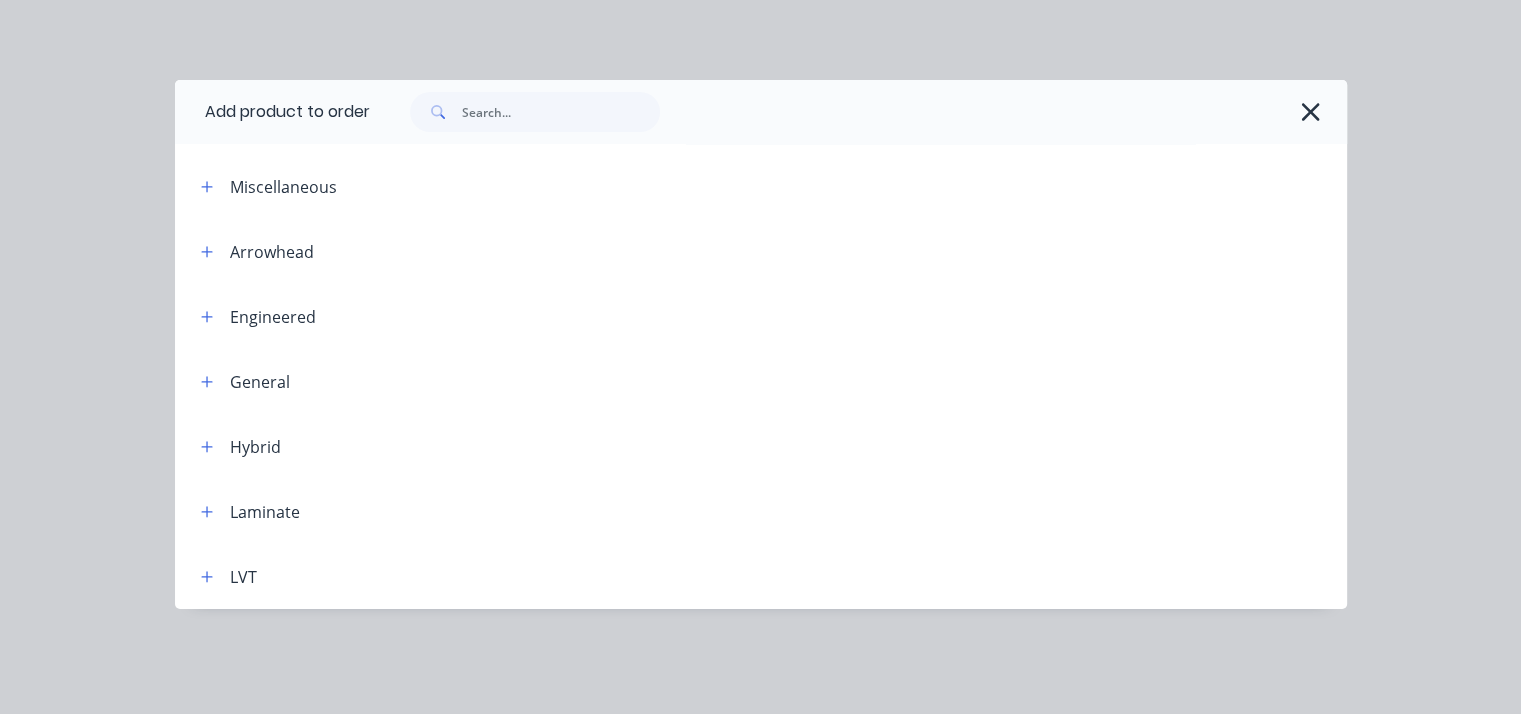 scroll, scrollTop: 664, scrollLeft: 0, axis: vertical 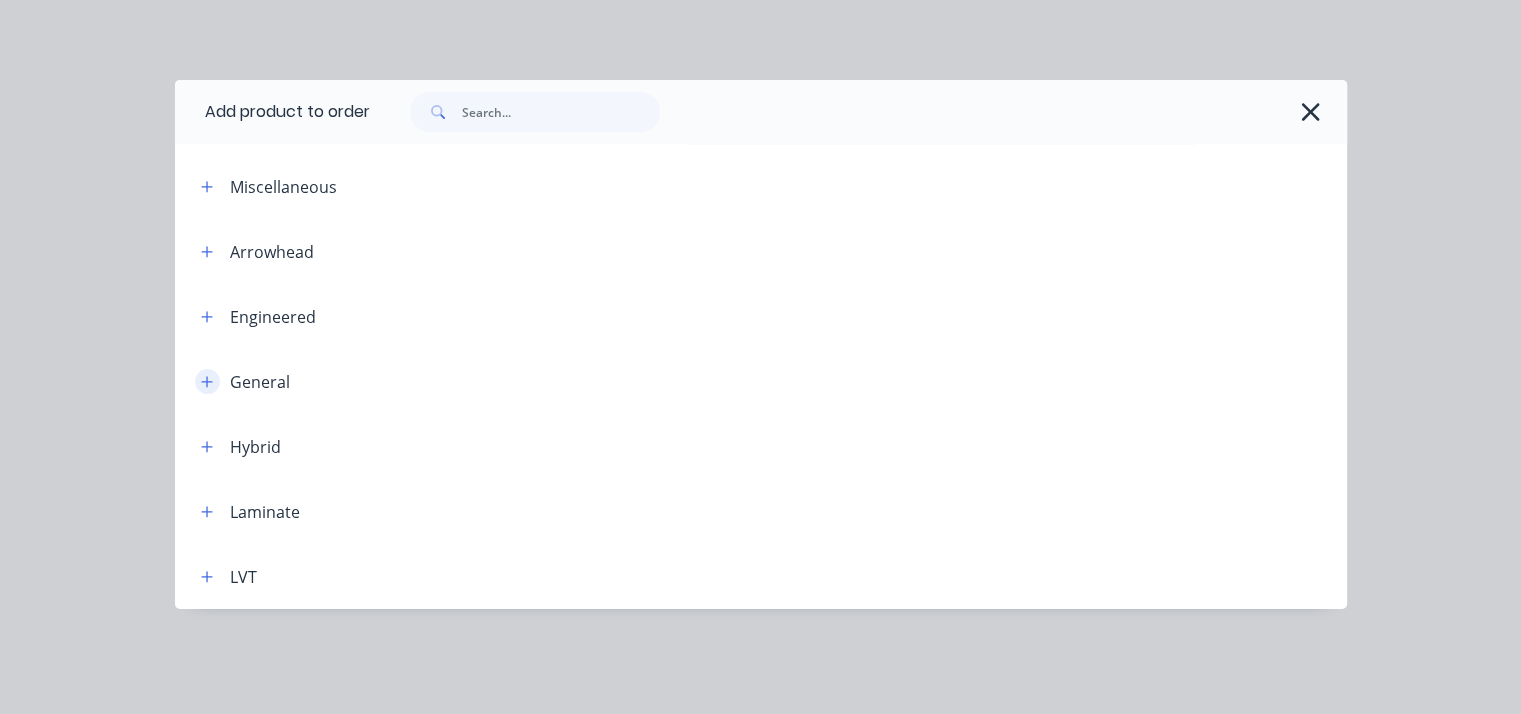 click 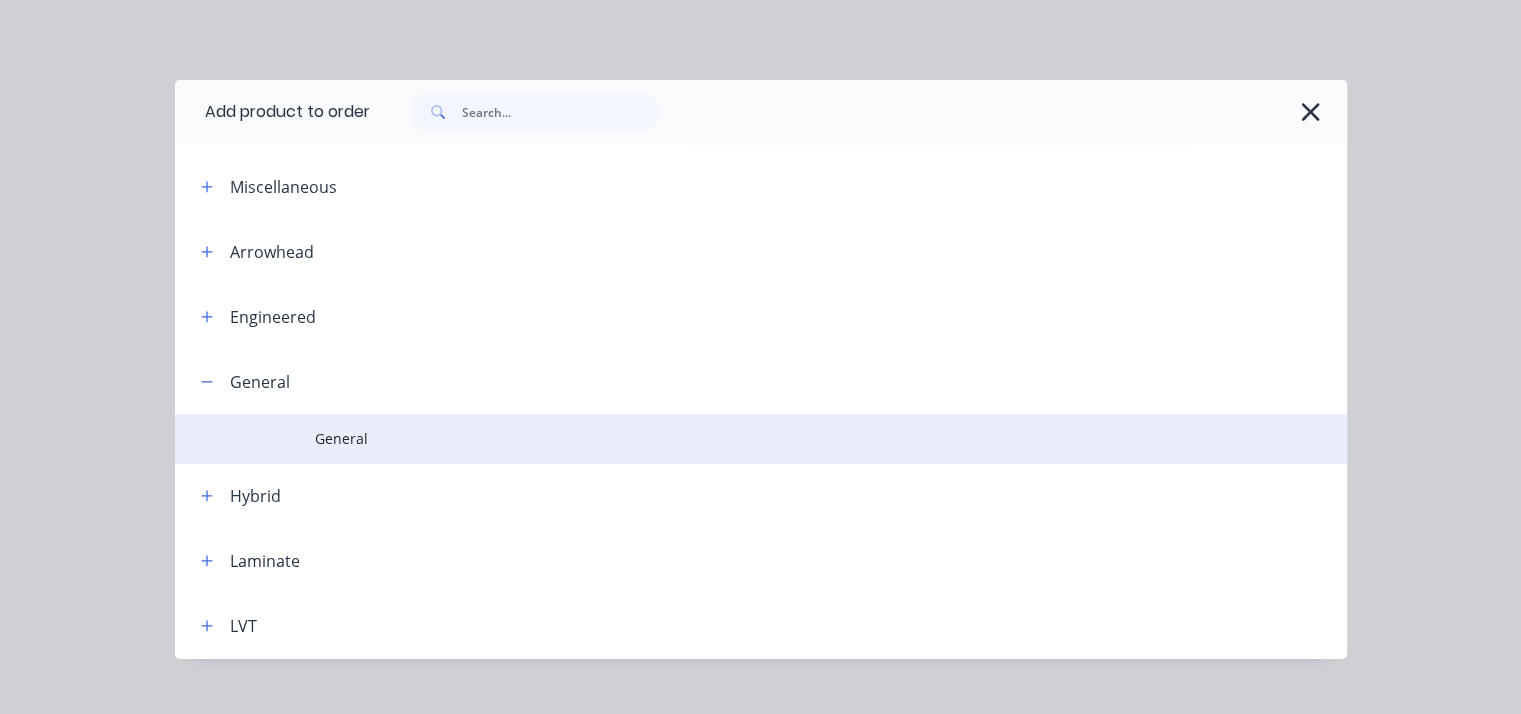 click on "General" at bounding box center (727, 438) 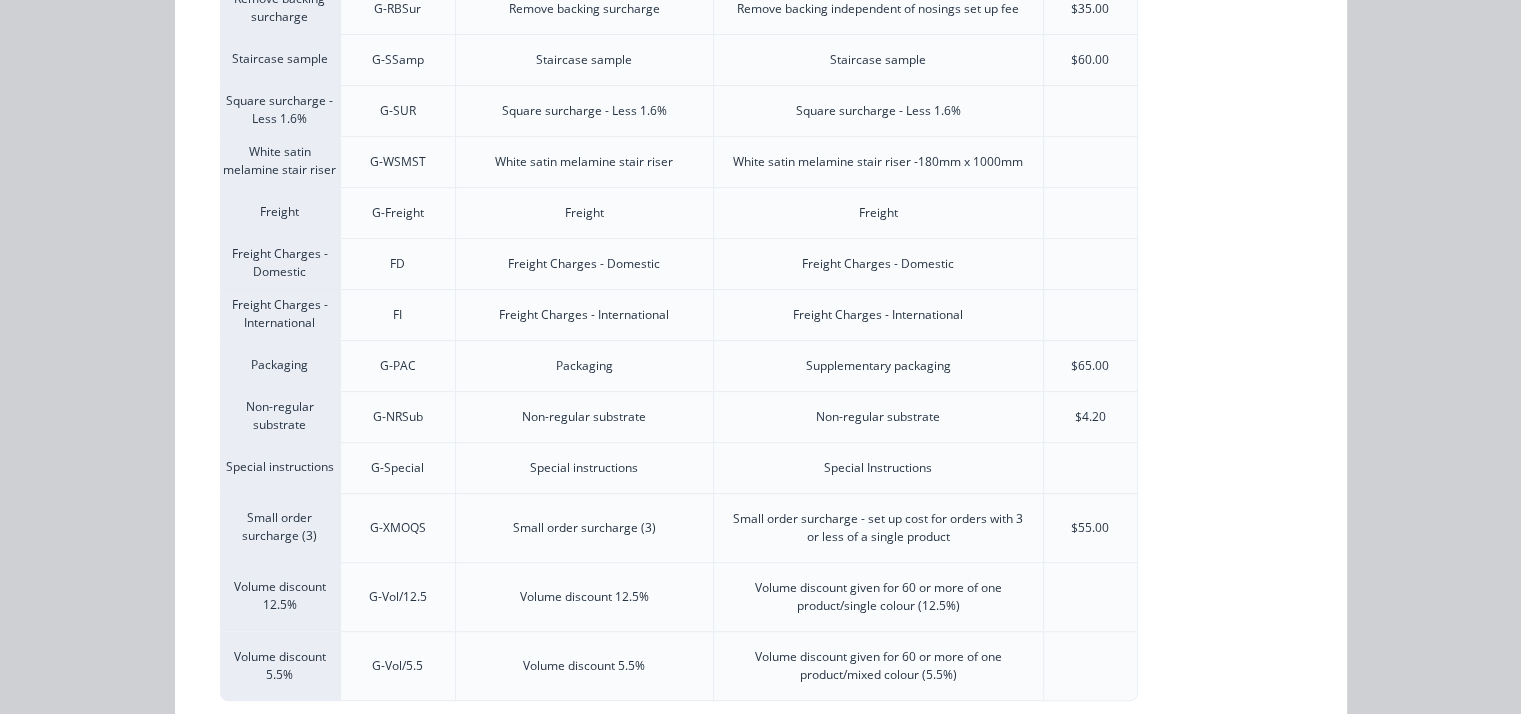 scroll, scrollTop: 760, scrollLeft: 0, axis: vertical 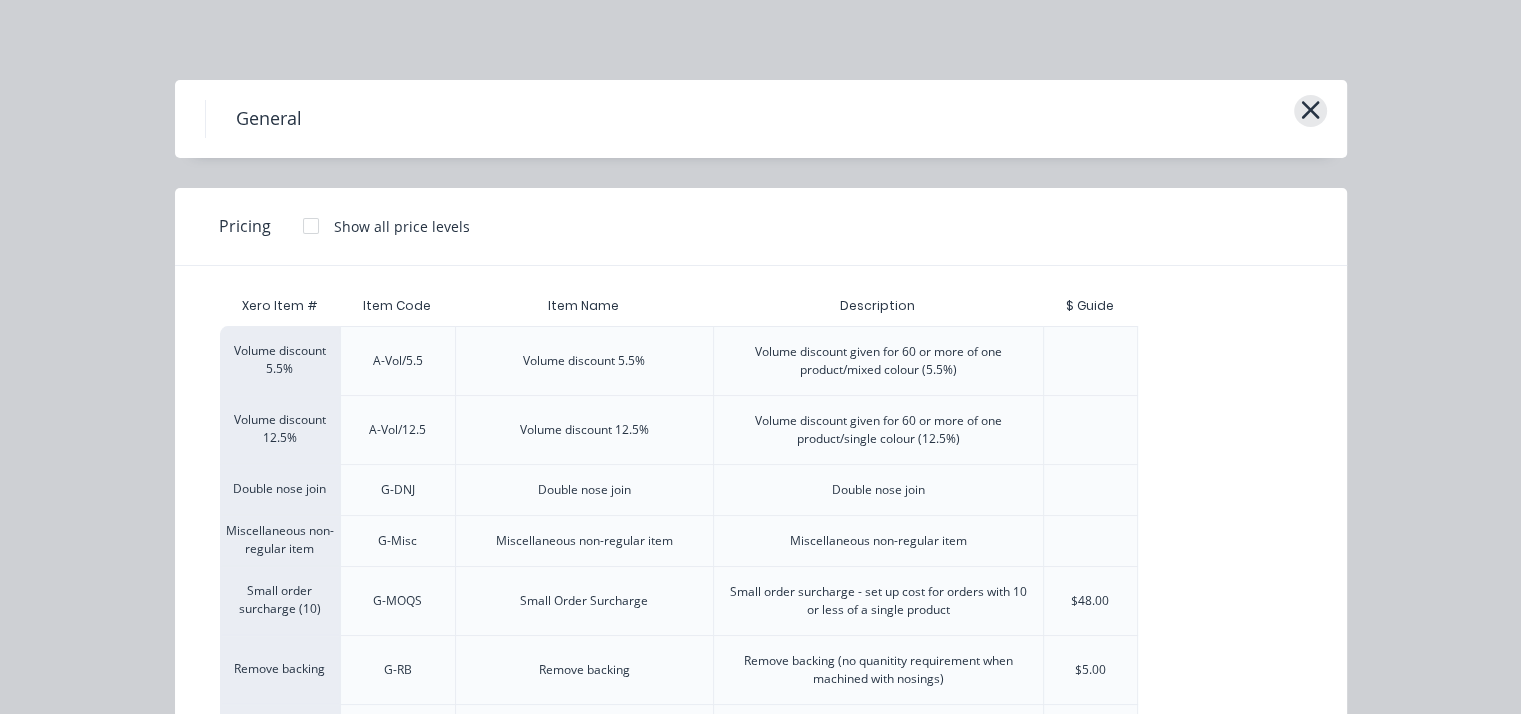 click 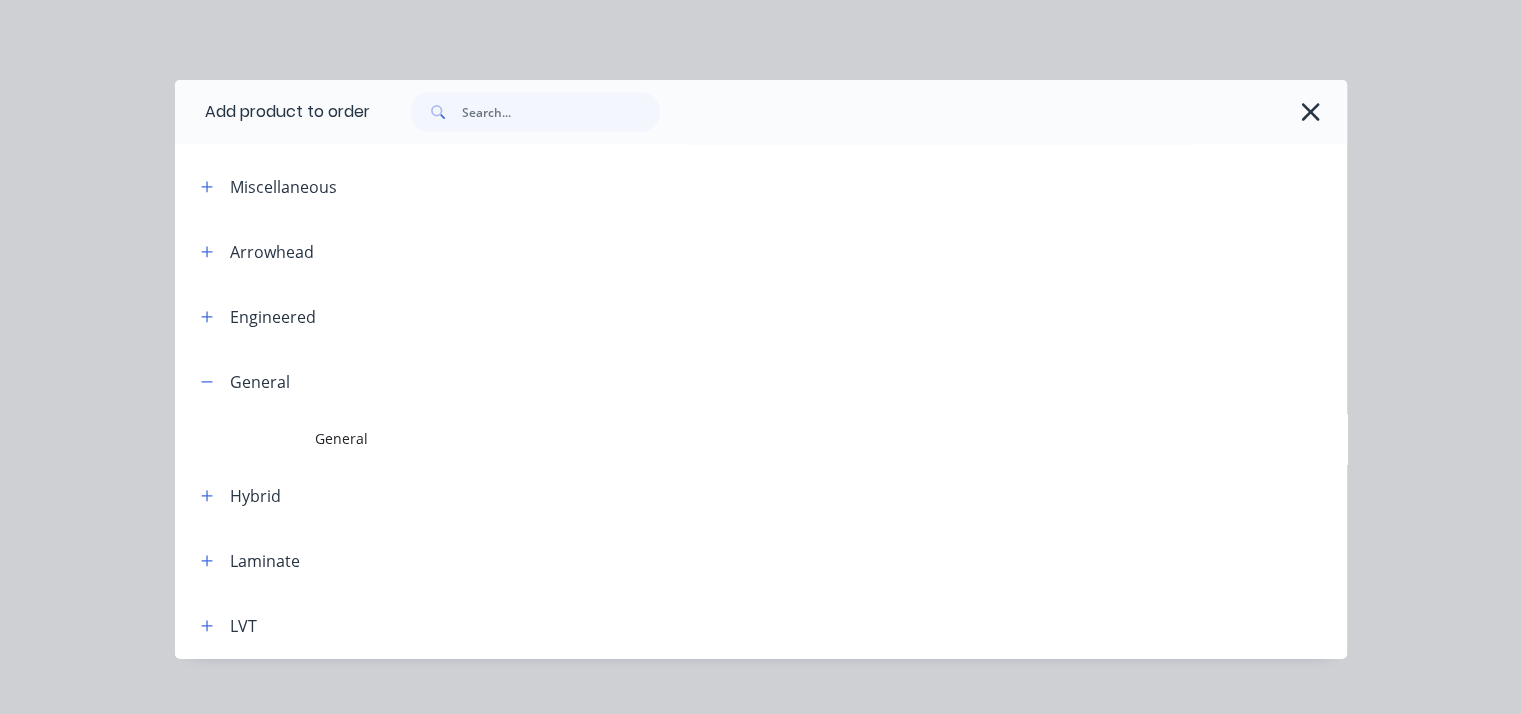 scroll, scrollTop: 32, scrollLeft: 0, axis: vertical 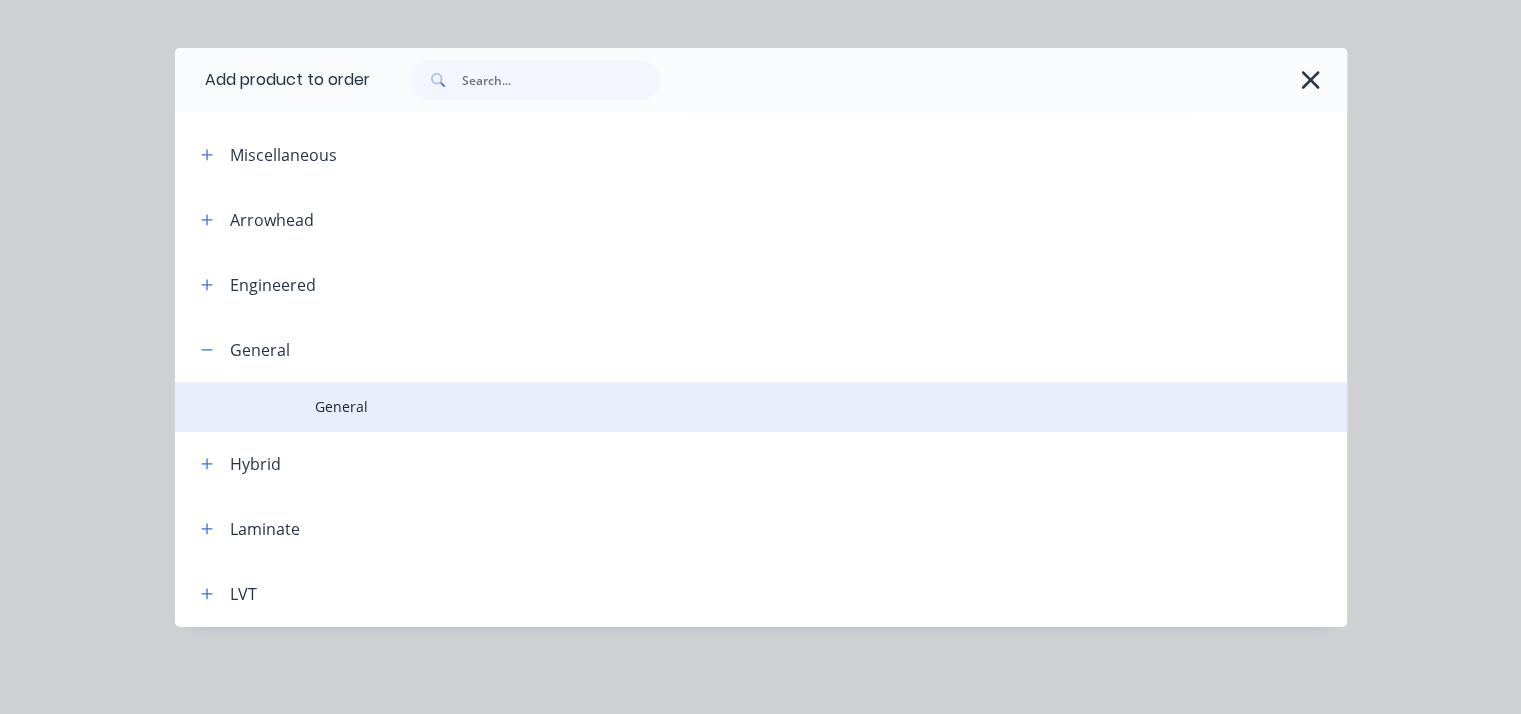 click on "General" at bounding box center [727, 406] 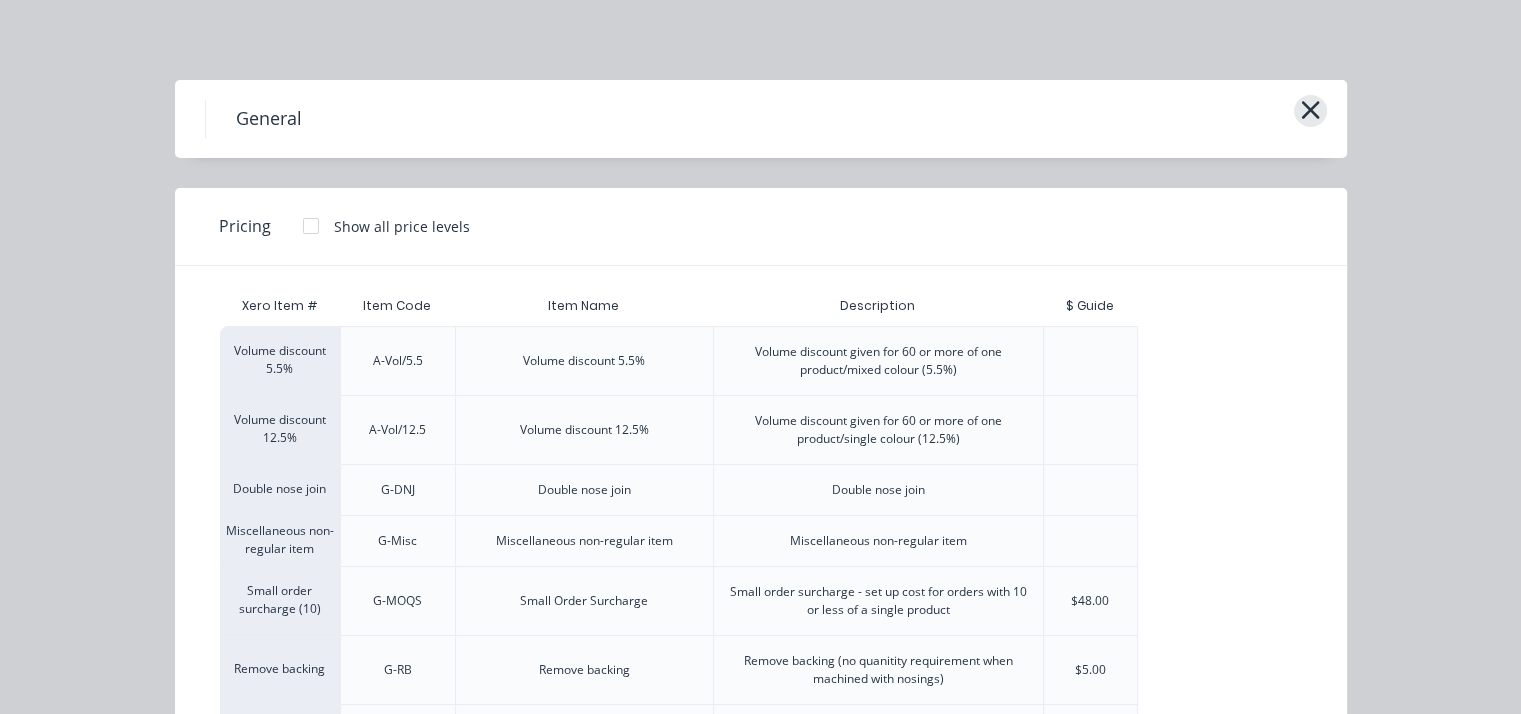 click 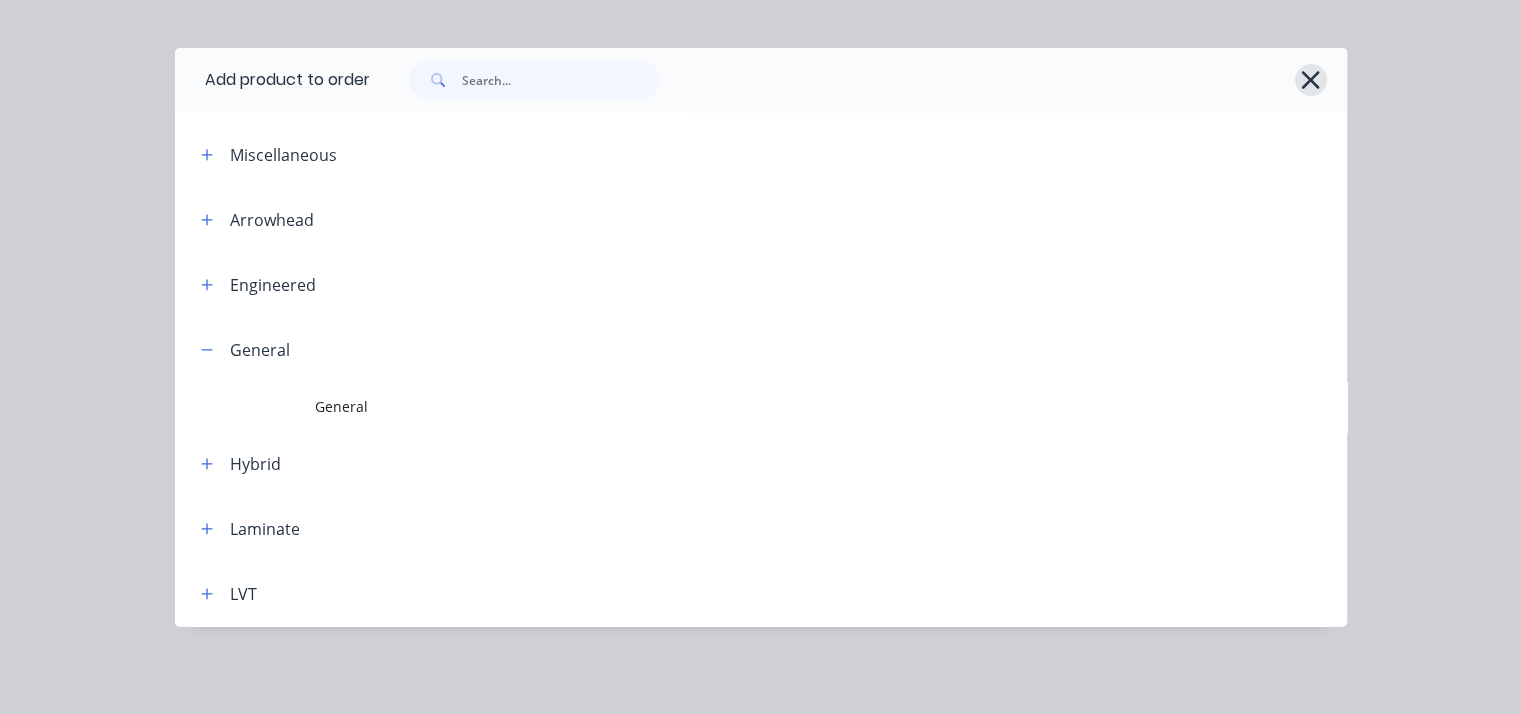 click 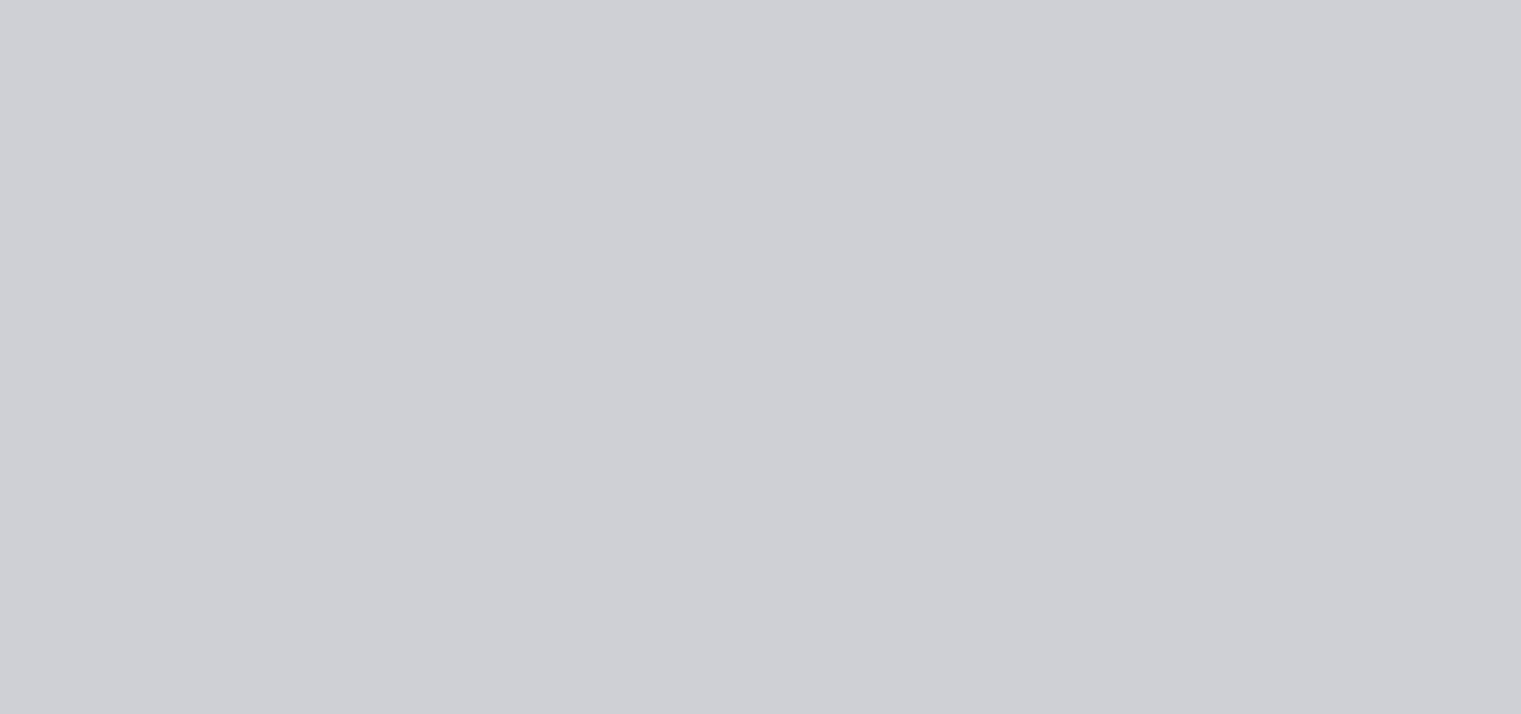 scroll, scrollTop: 713, scrollLeft: 0, axis: vertical 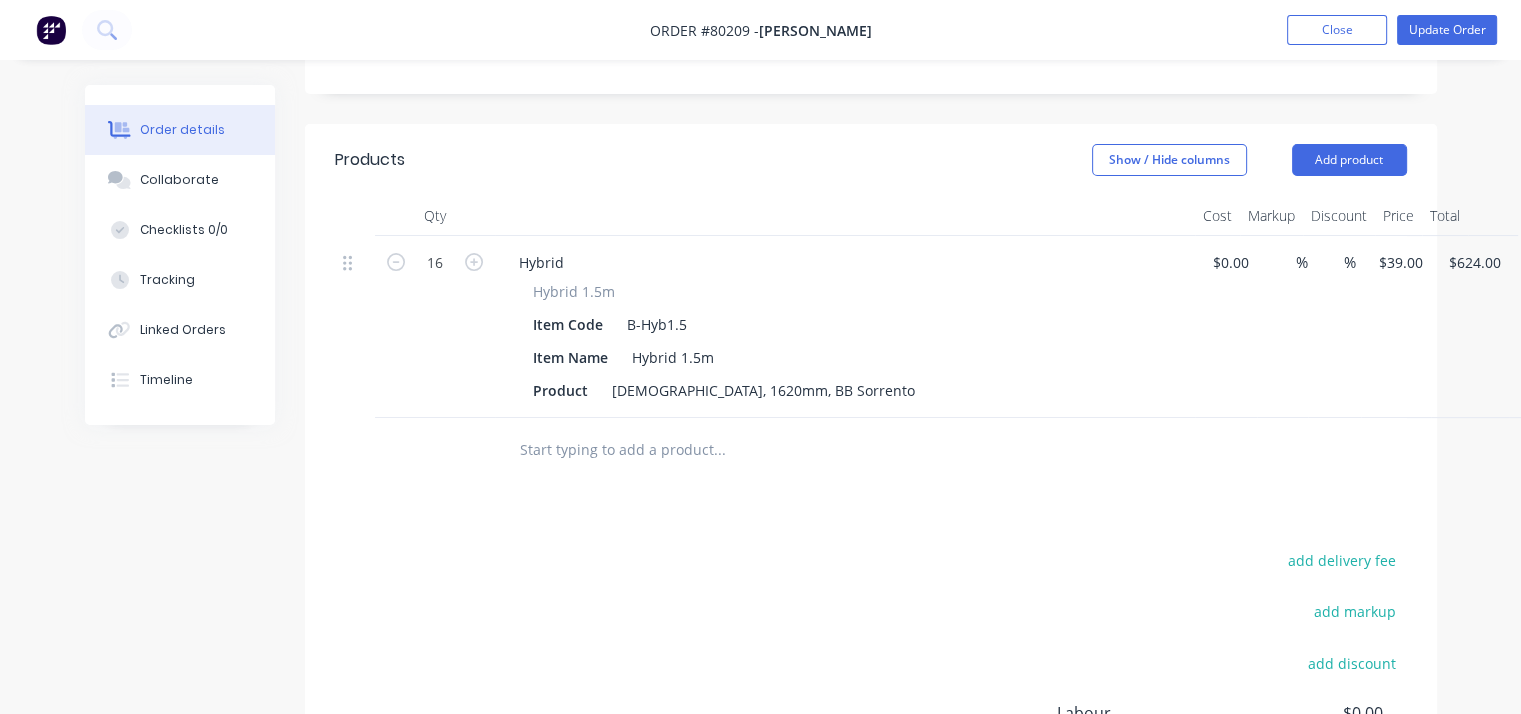 click at bounding box center [719, 450] 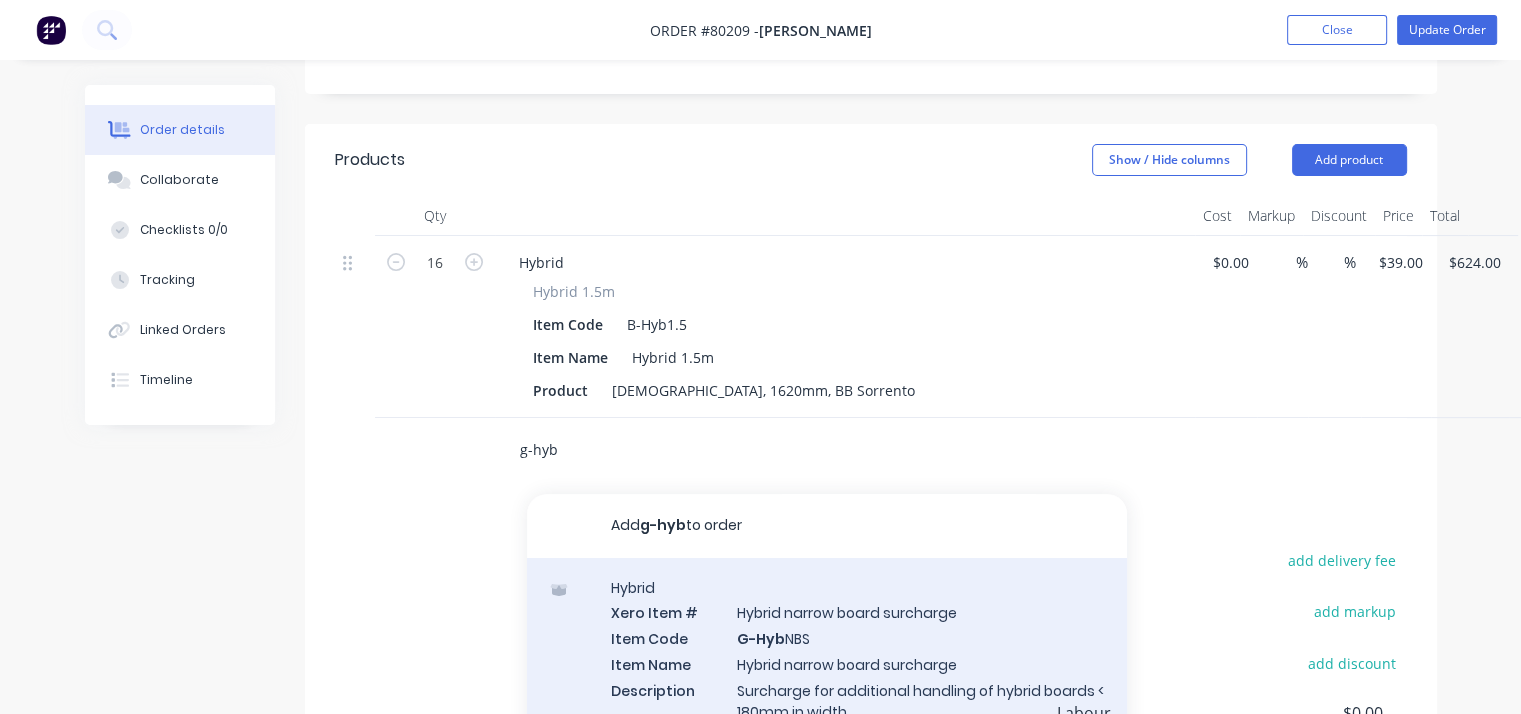 type on "g-hyb" 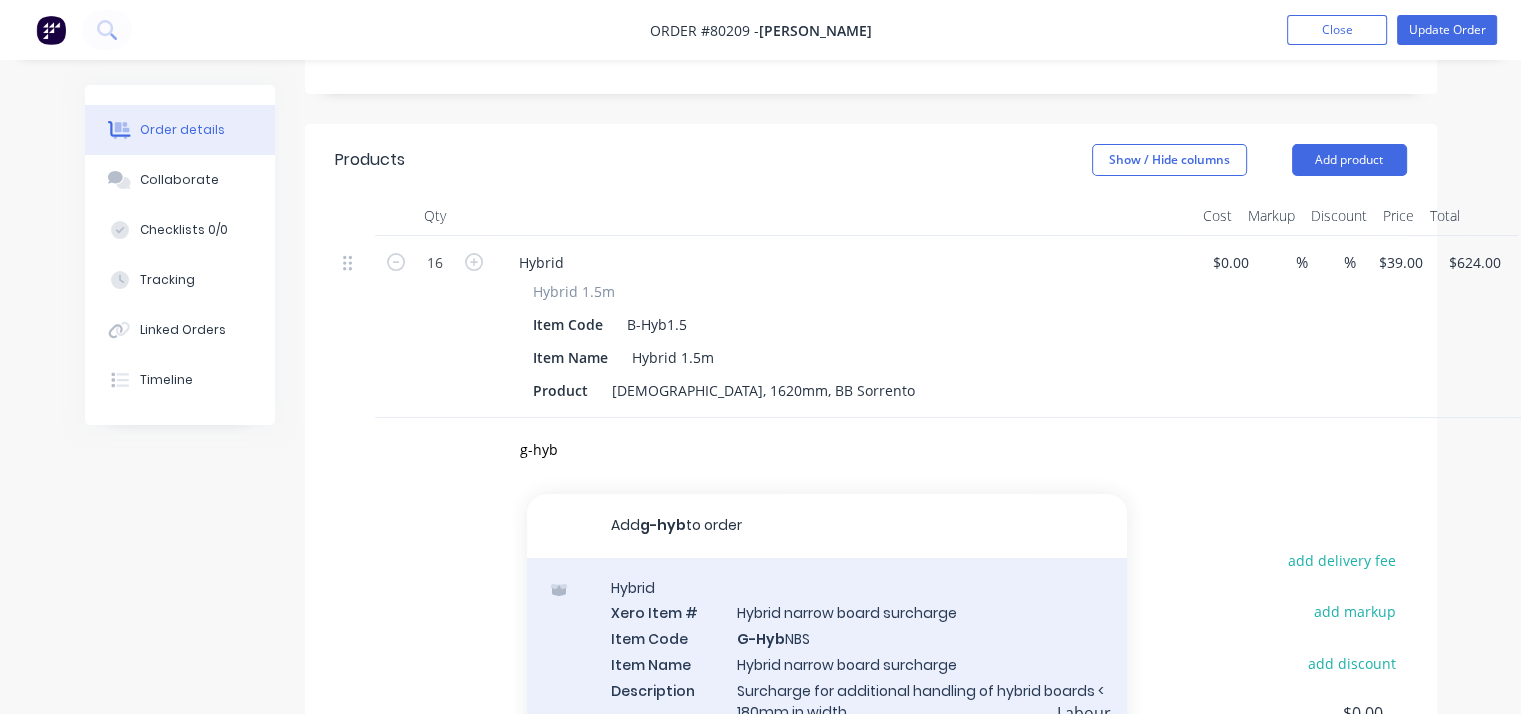 click on "Hybrid Xero   Item # Hybrid narrow board surcharge Item Code G-Hyb NBS Item Name Hybrid narrow board surcharge Description Surcharge for additional handling of hybrid boards < 180mm in width Product Product variant" at bounding box center [827, 675] 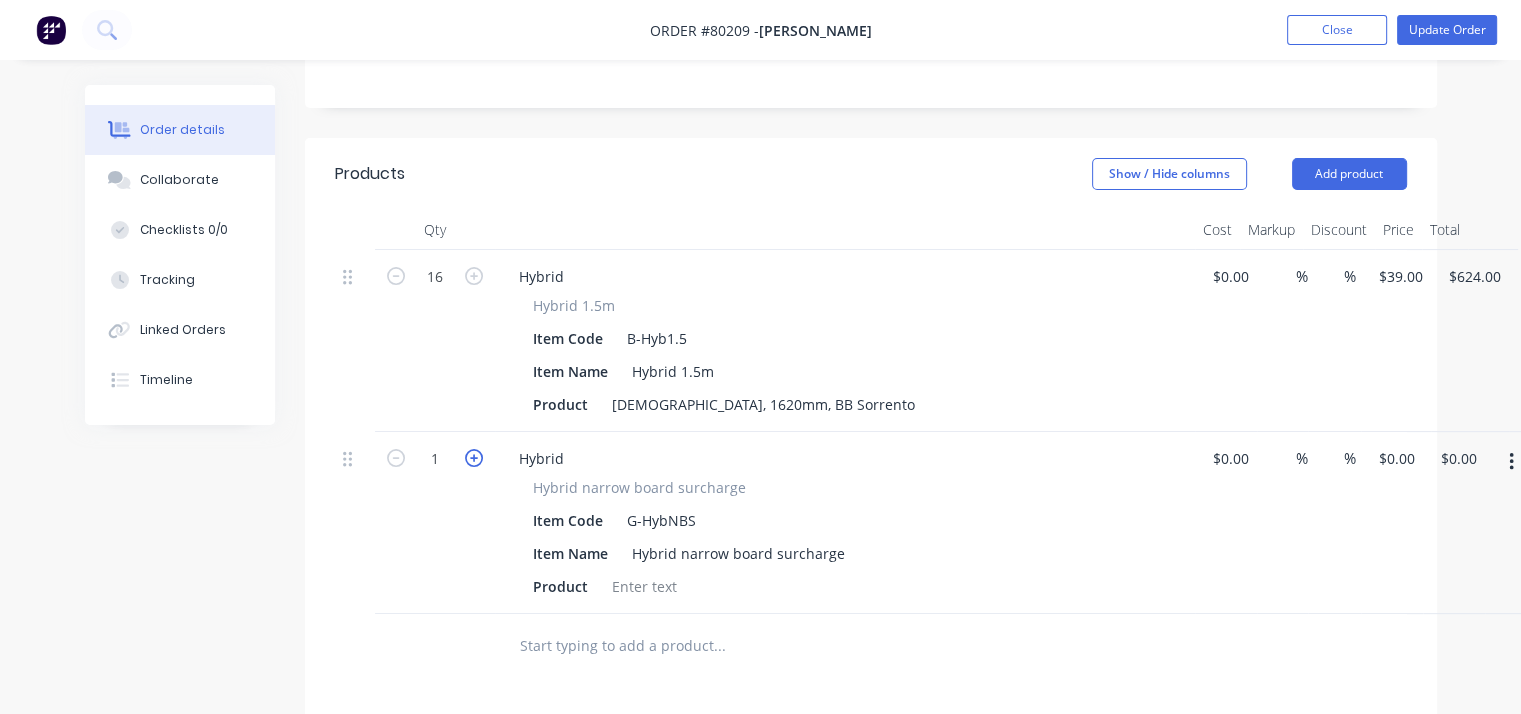 scroll, scrollTop: 479, scrollLeft: 0, axis: vertical 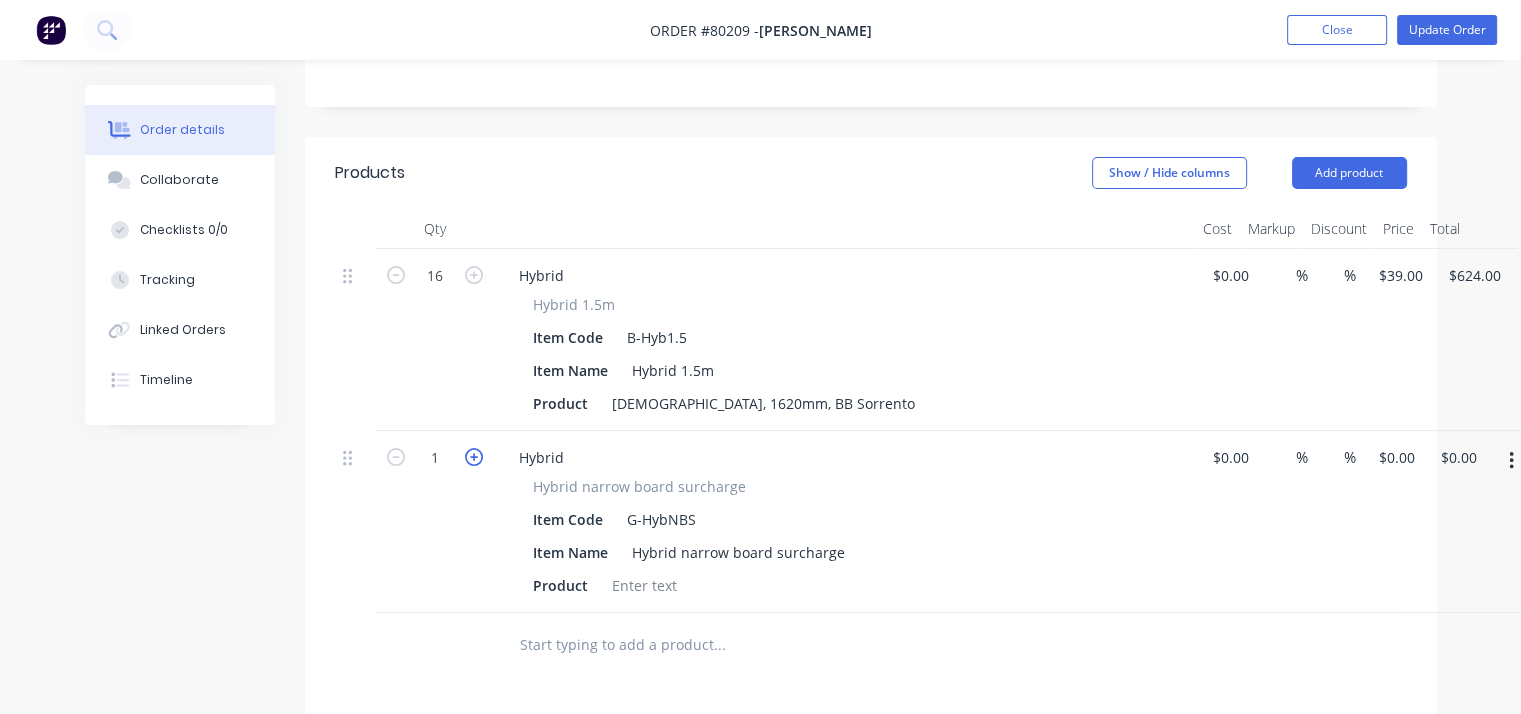 click 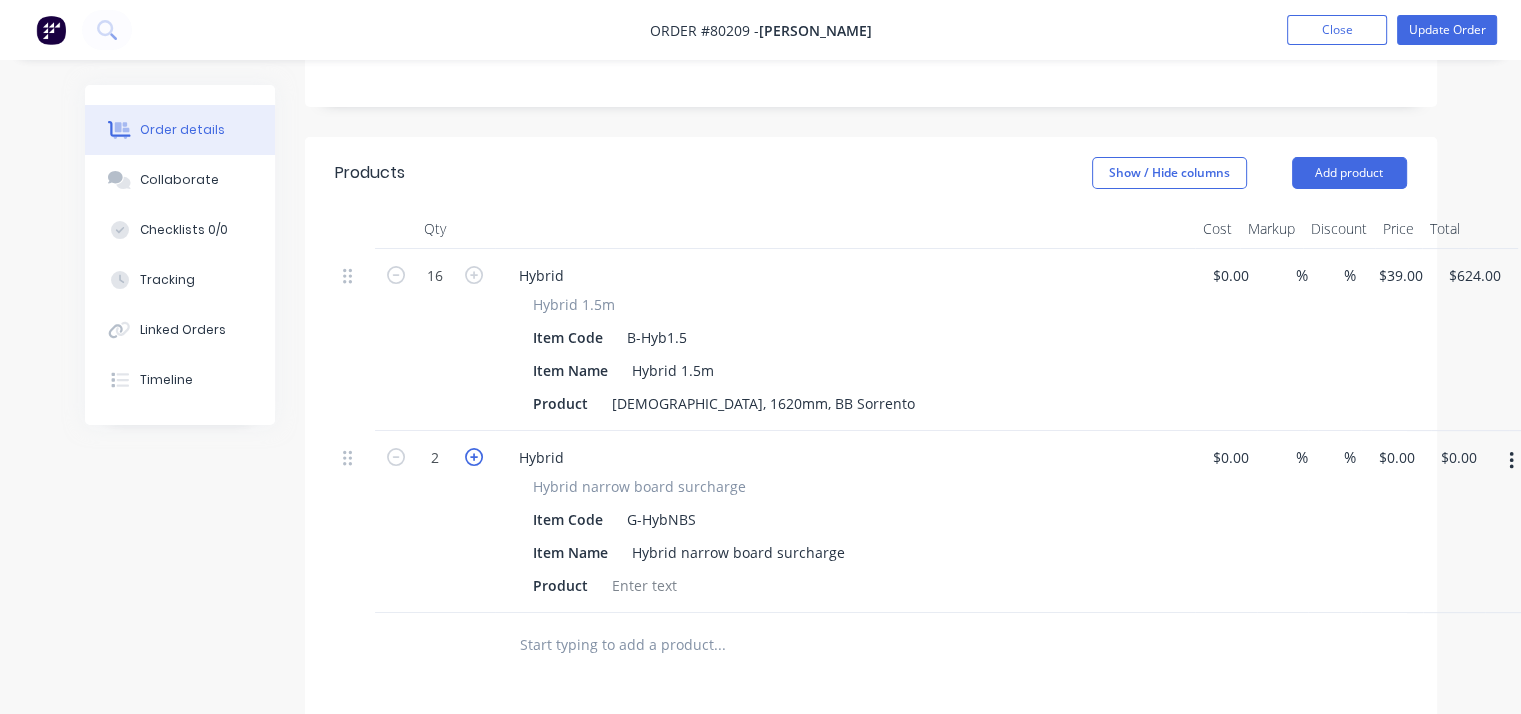 click 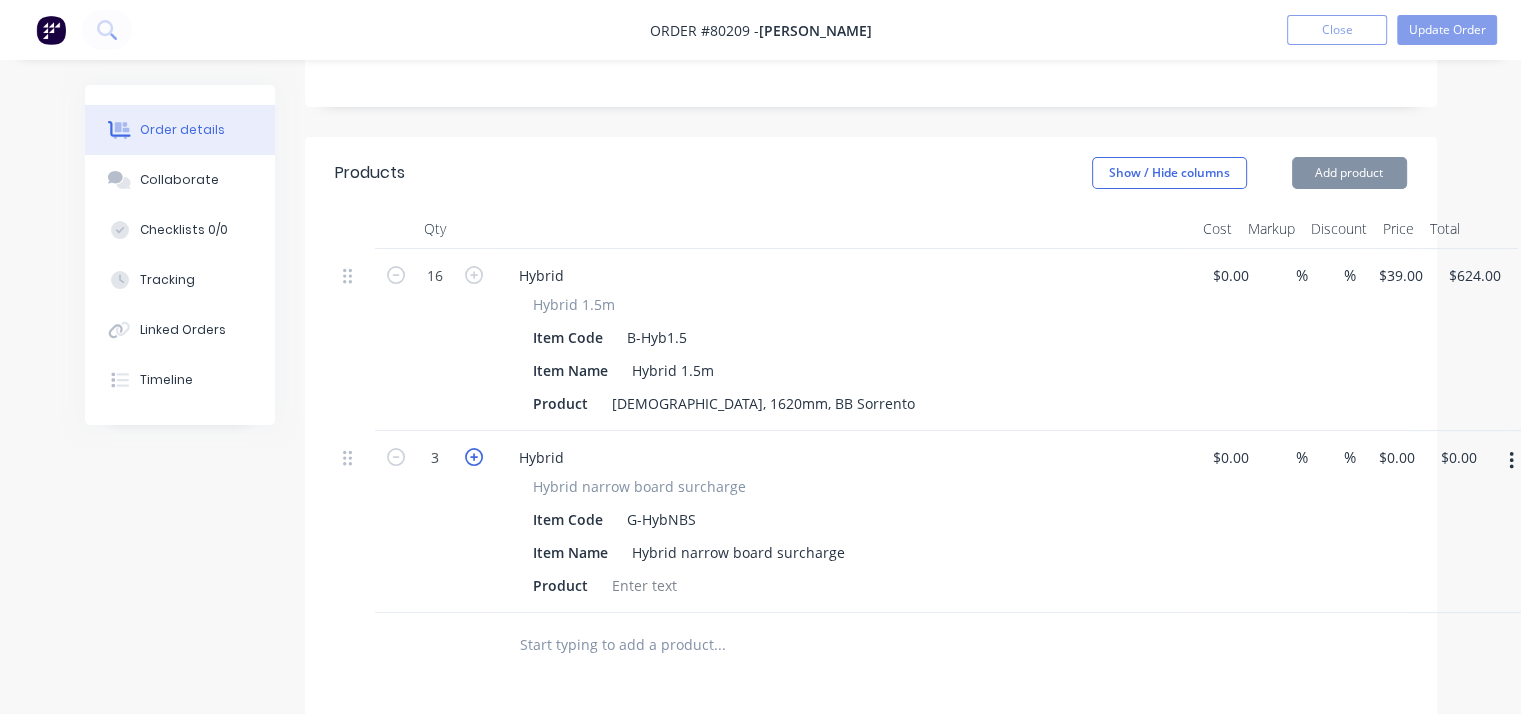 click 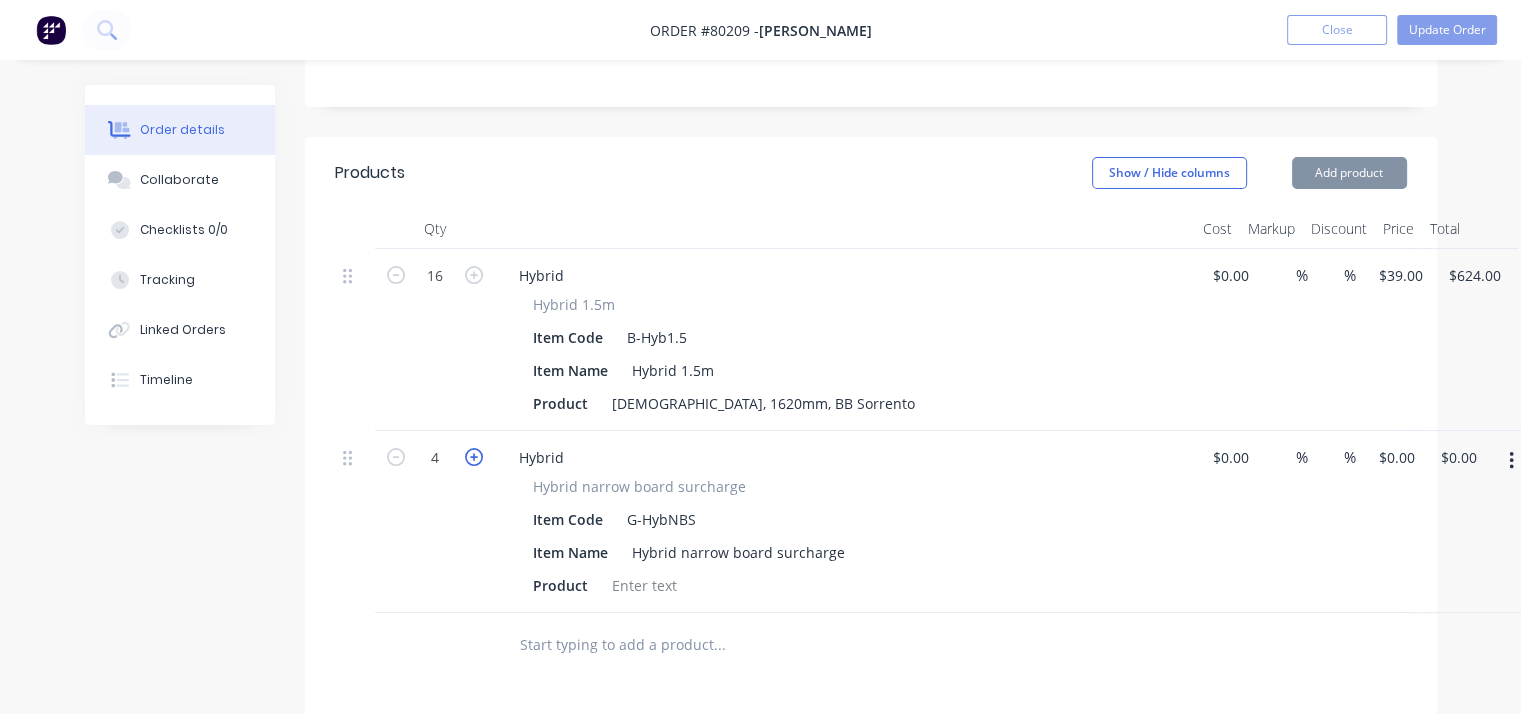 click 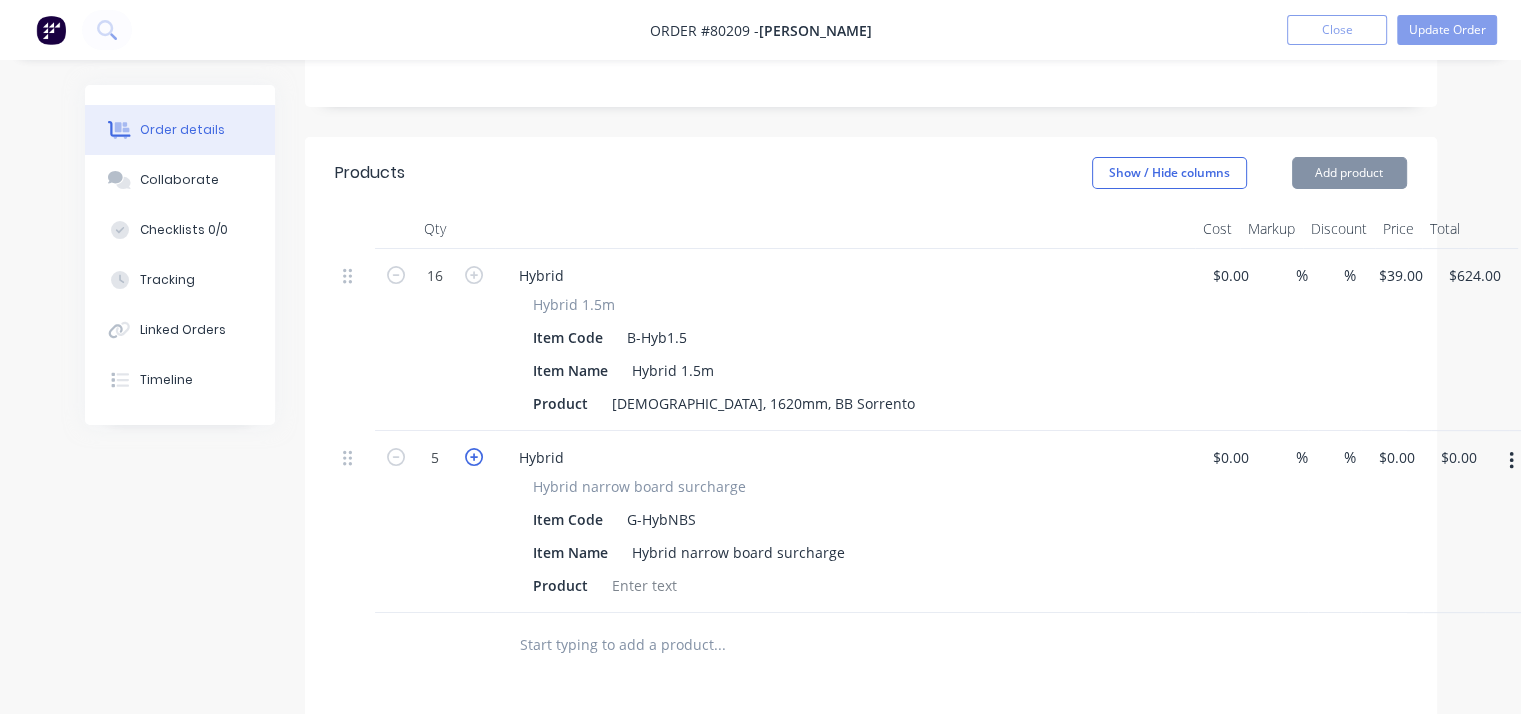click 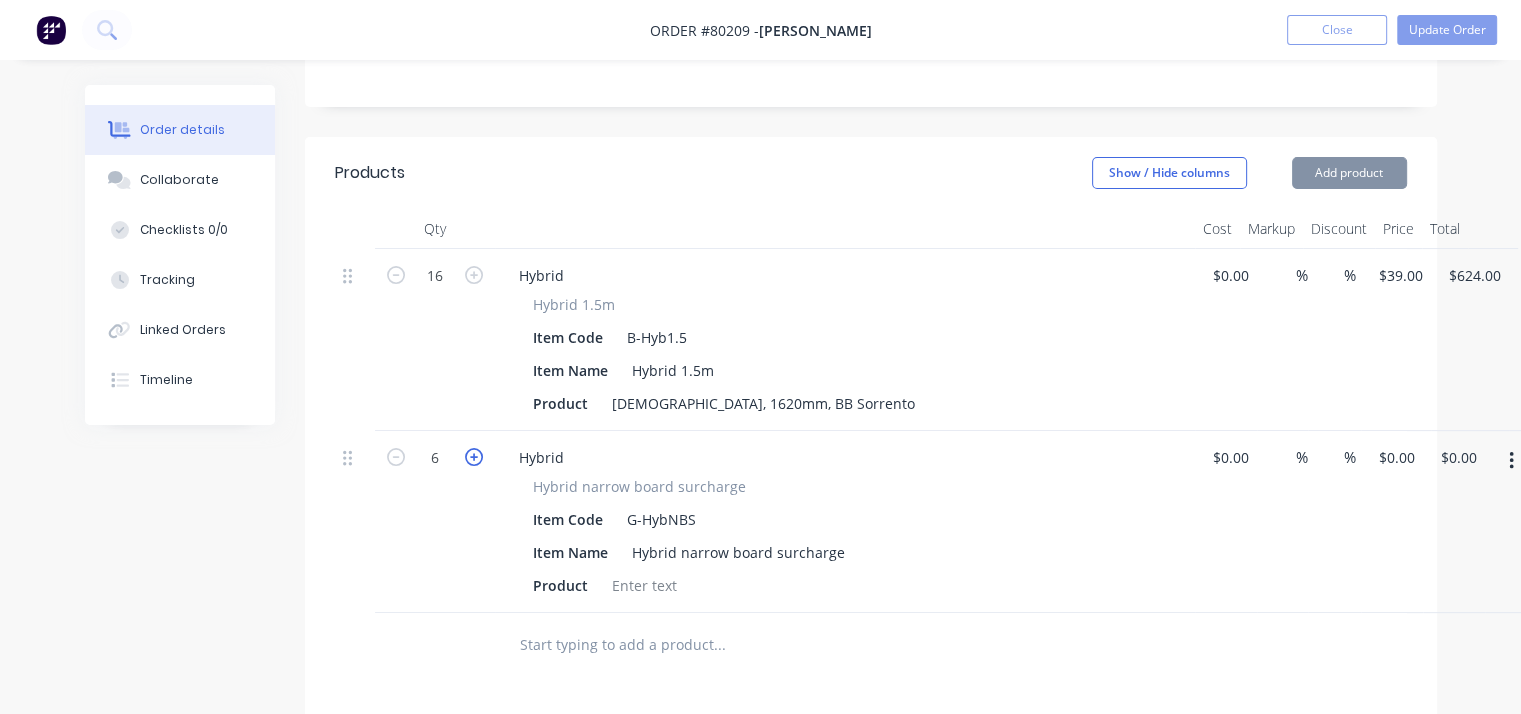 click 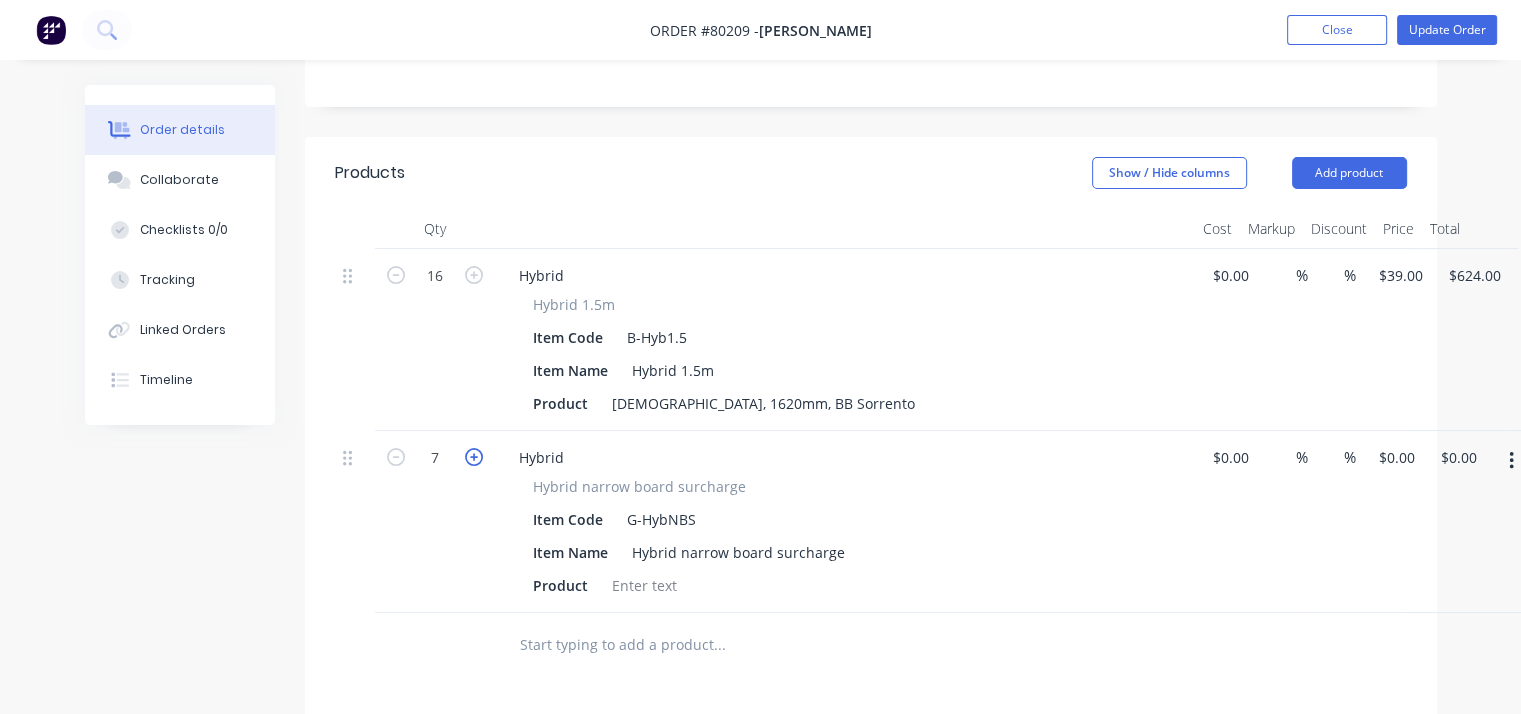 click 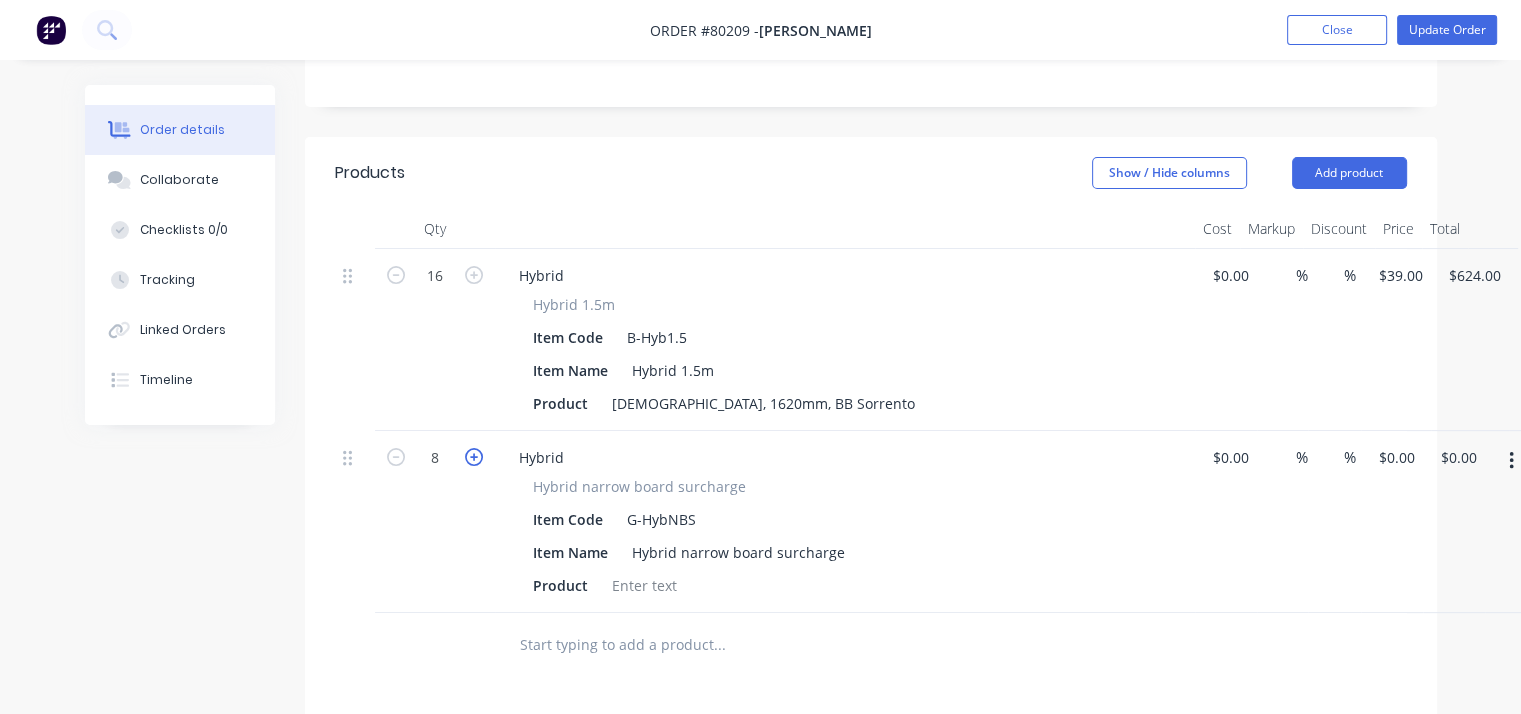 click 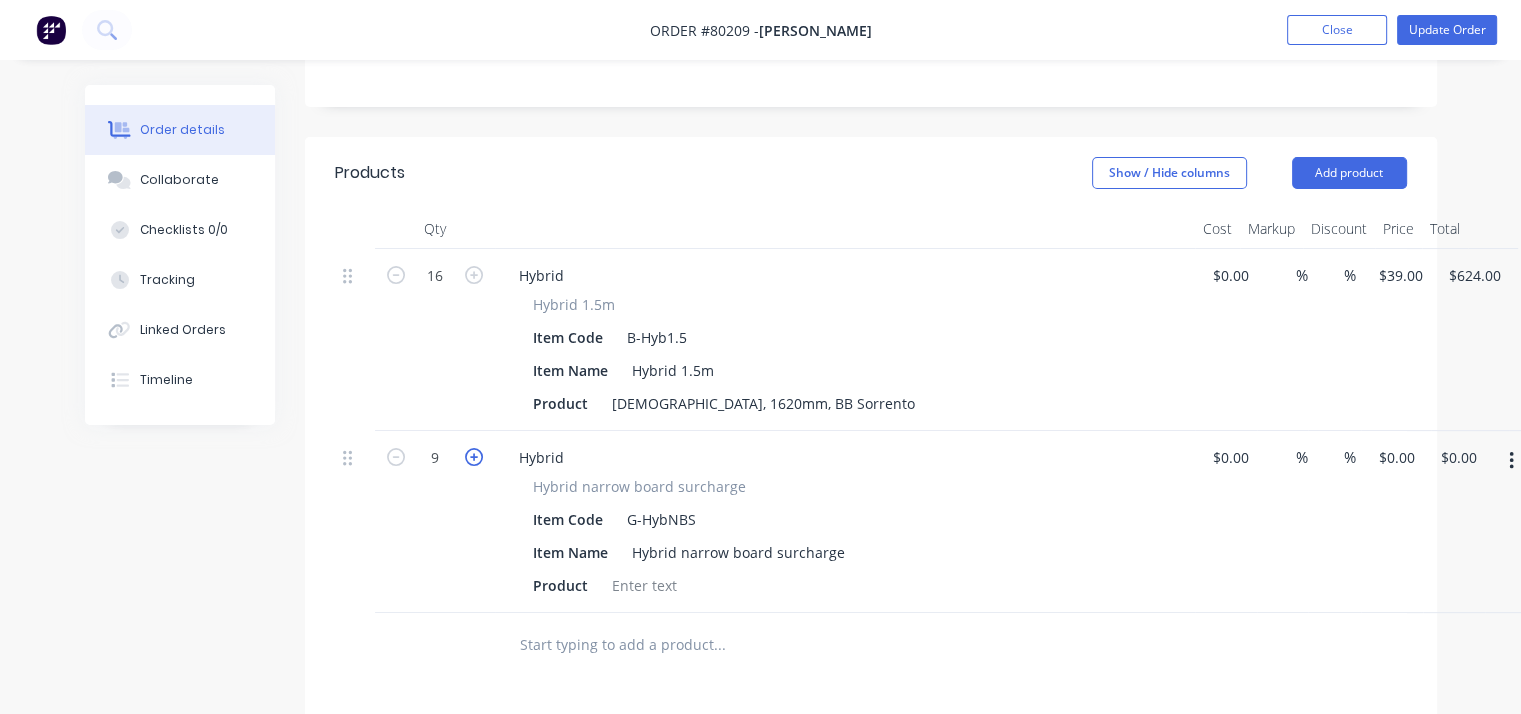 click 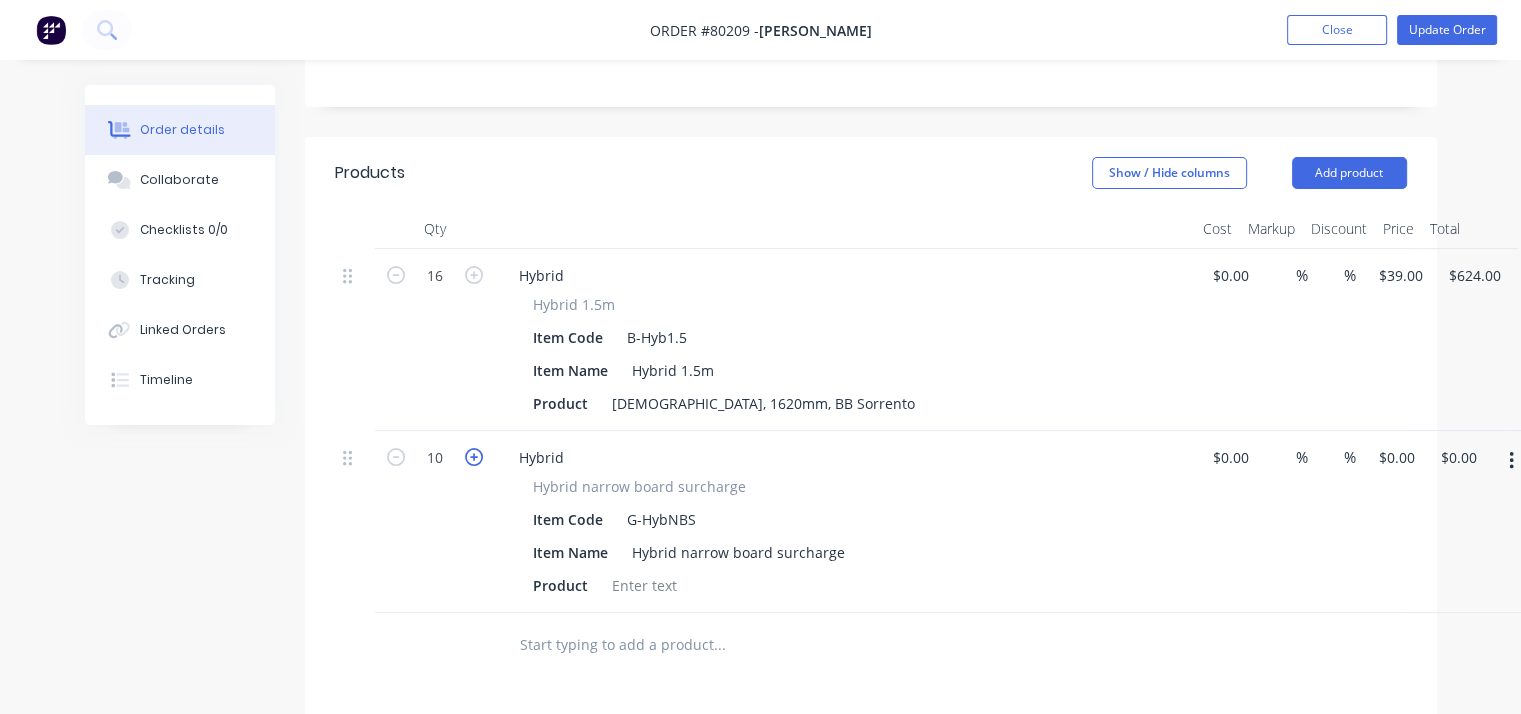 click 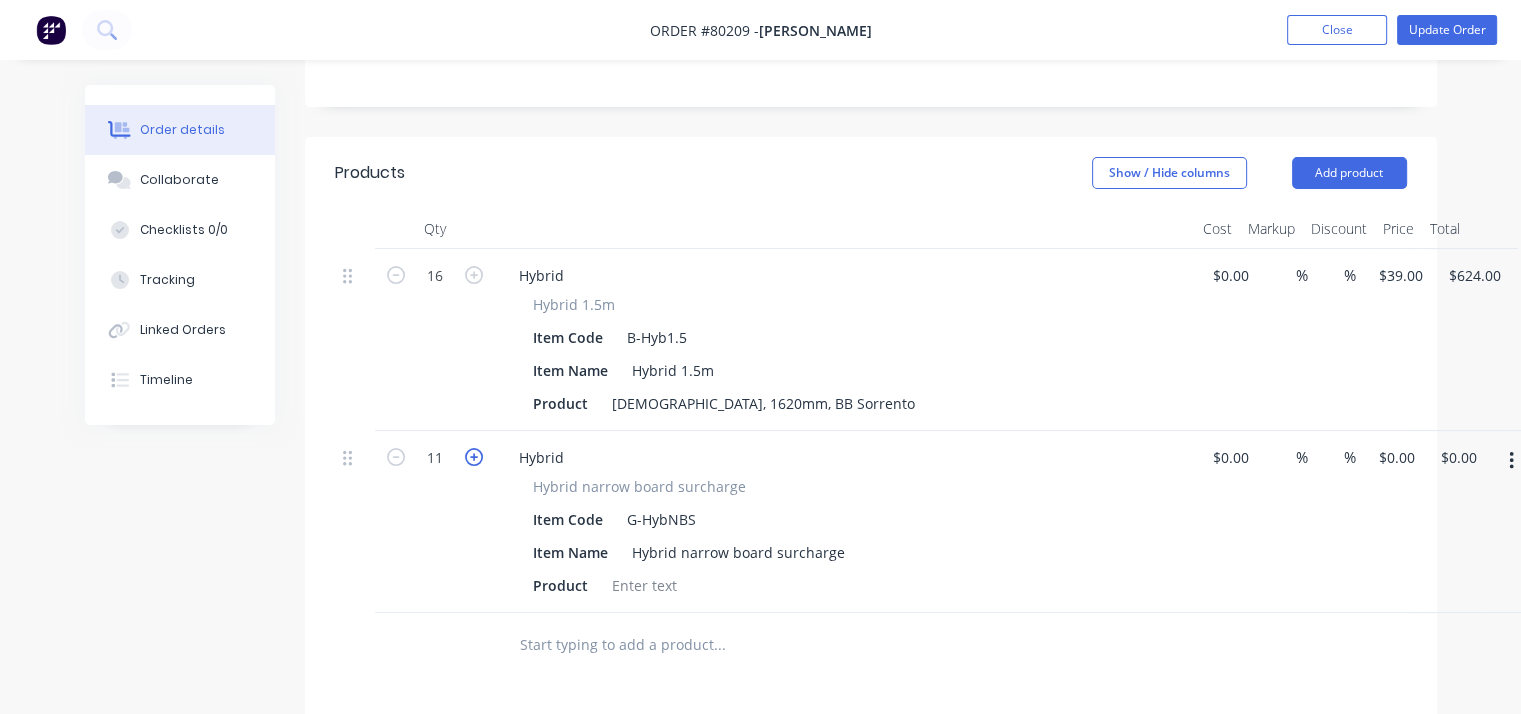 click 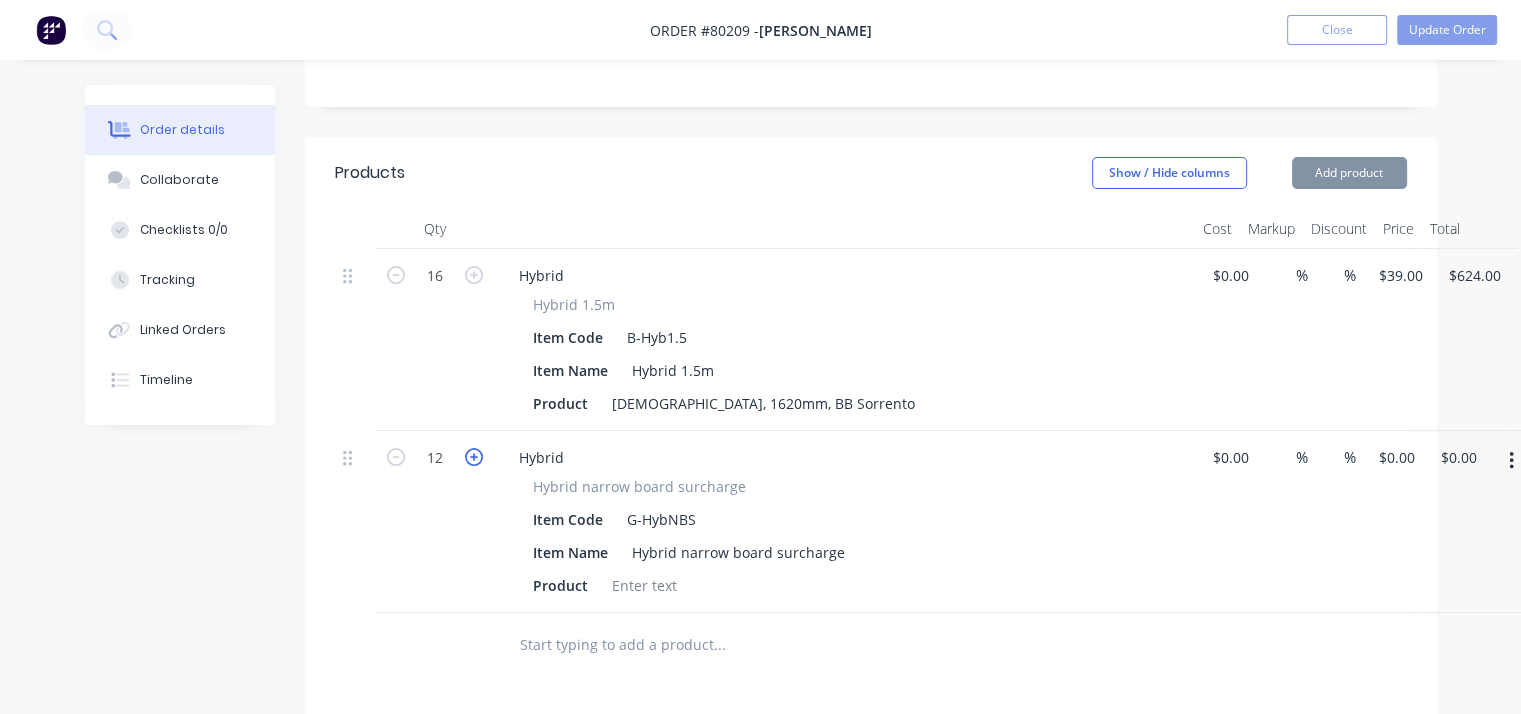 click 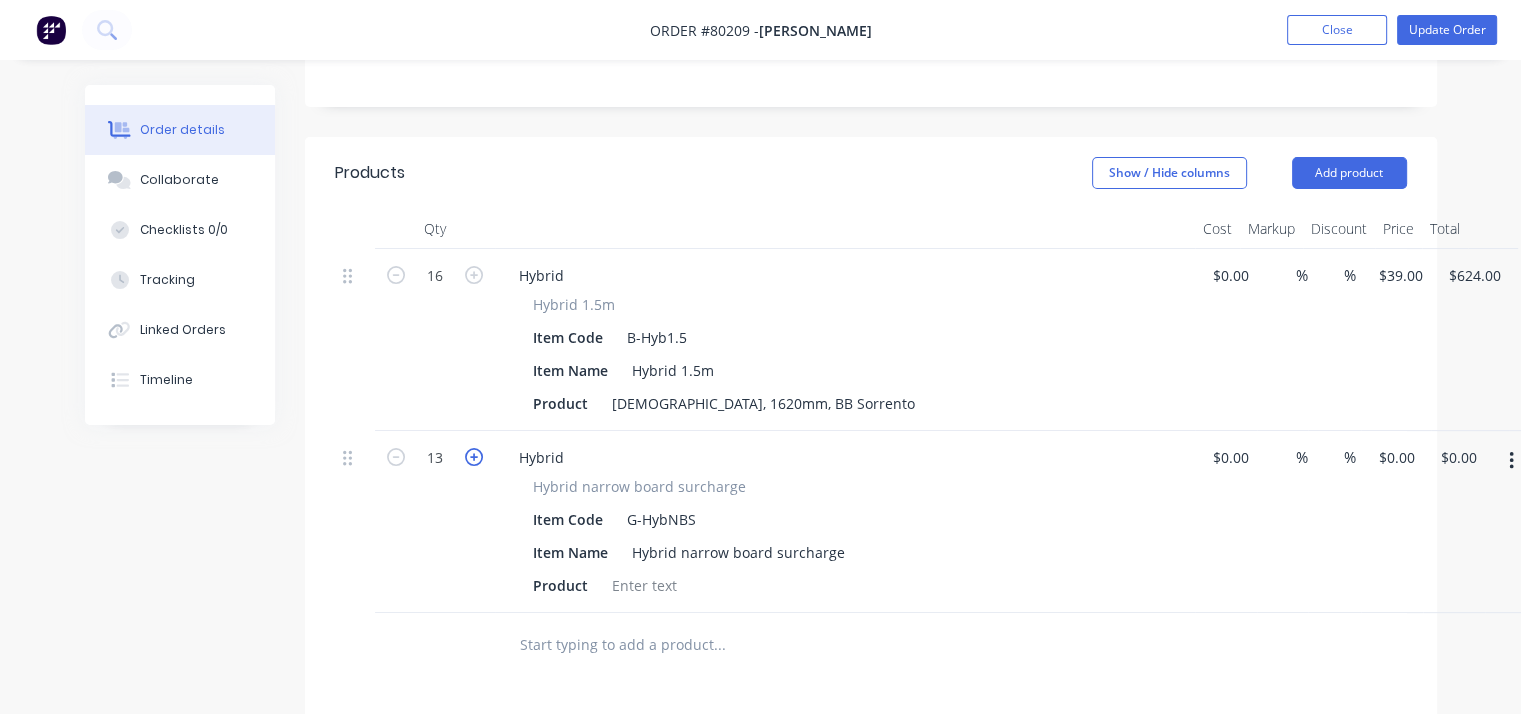 click 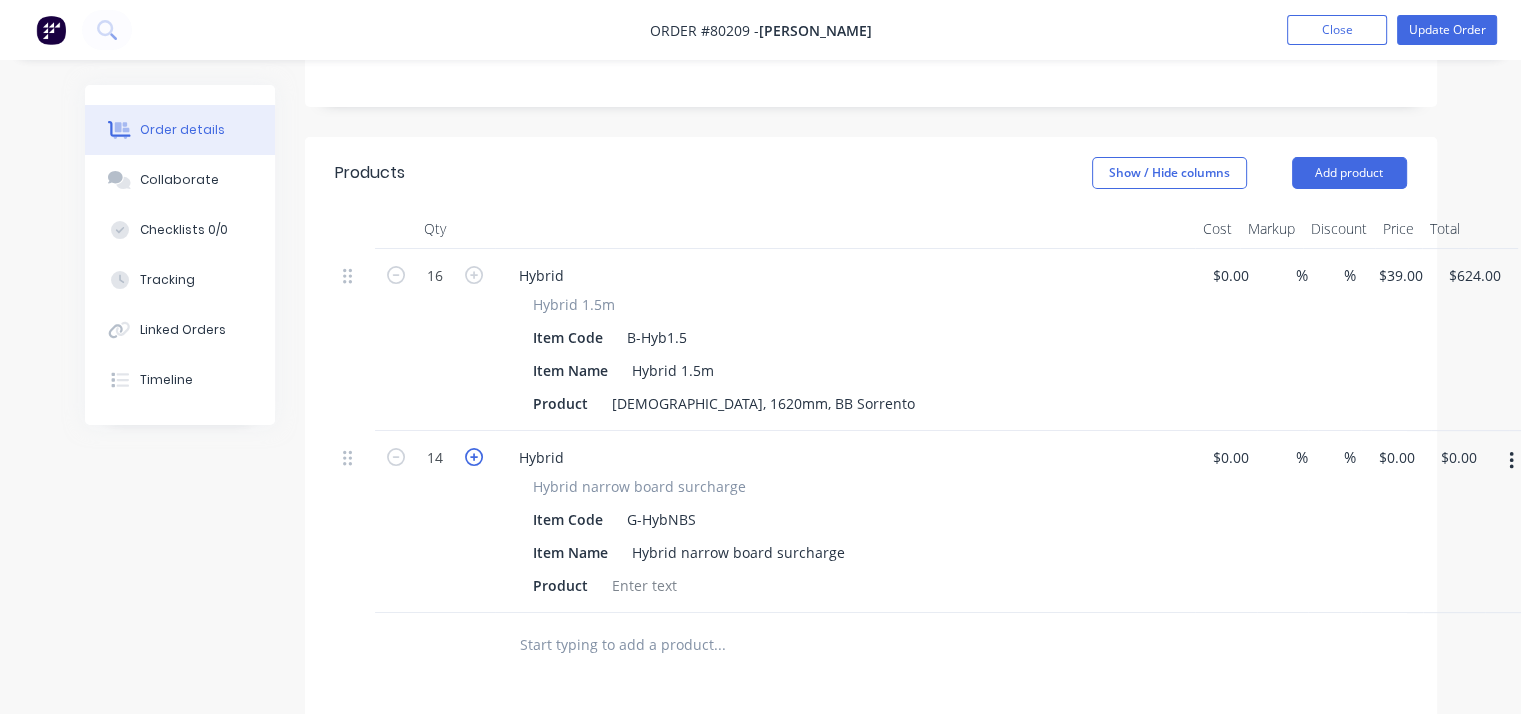 click 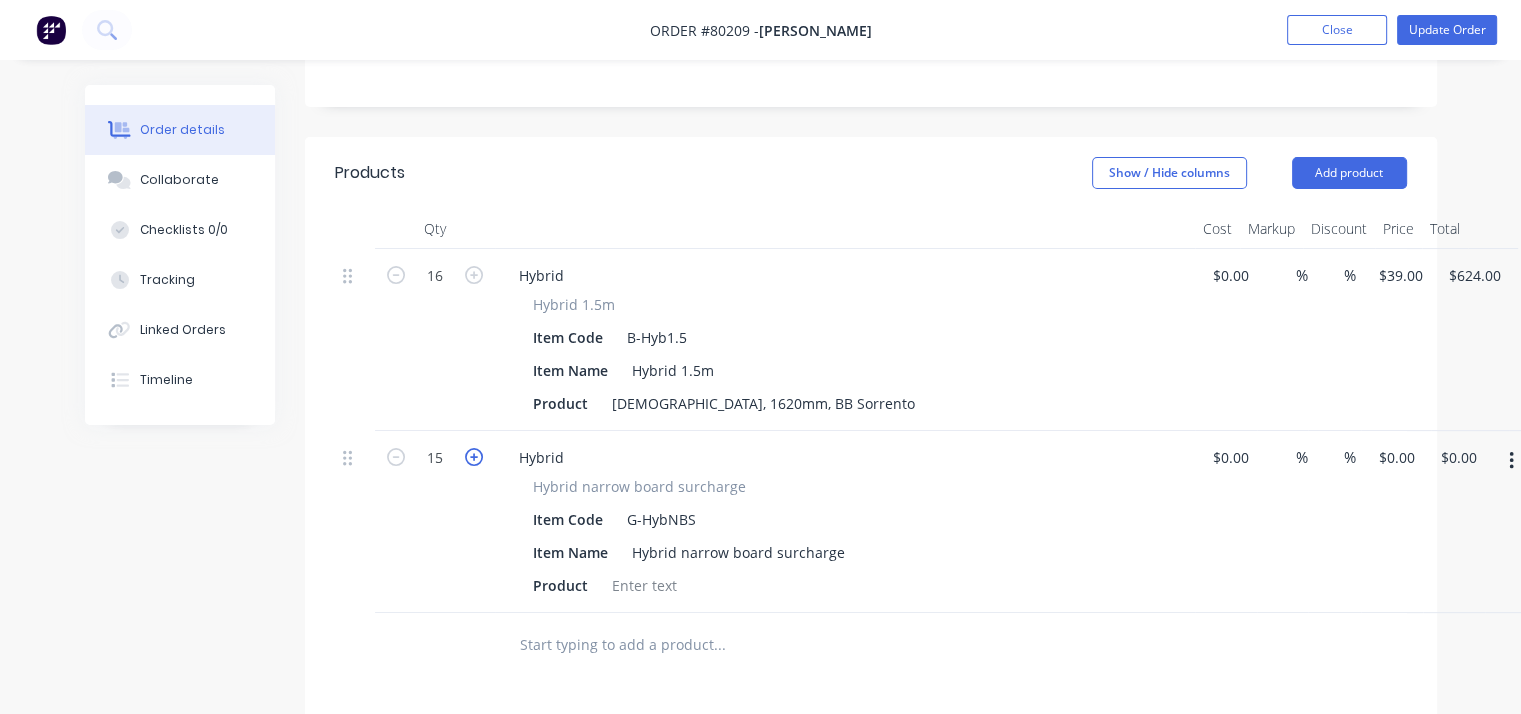 click 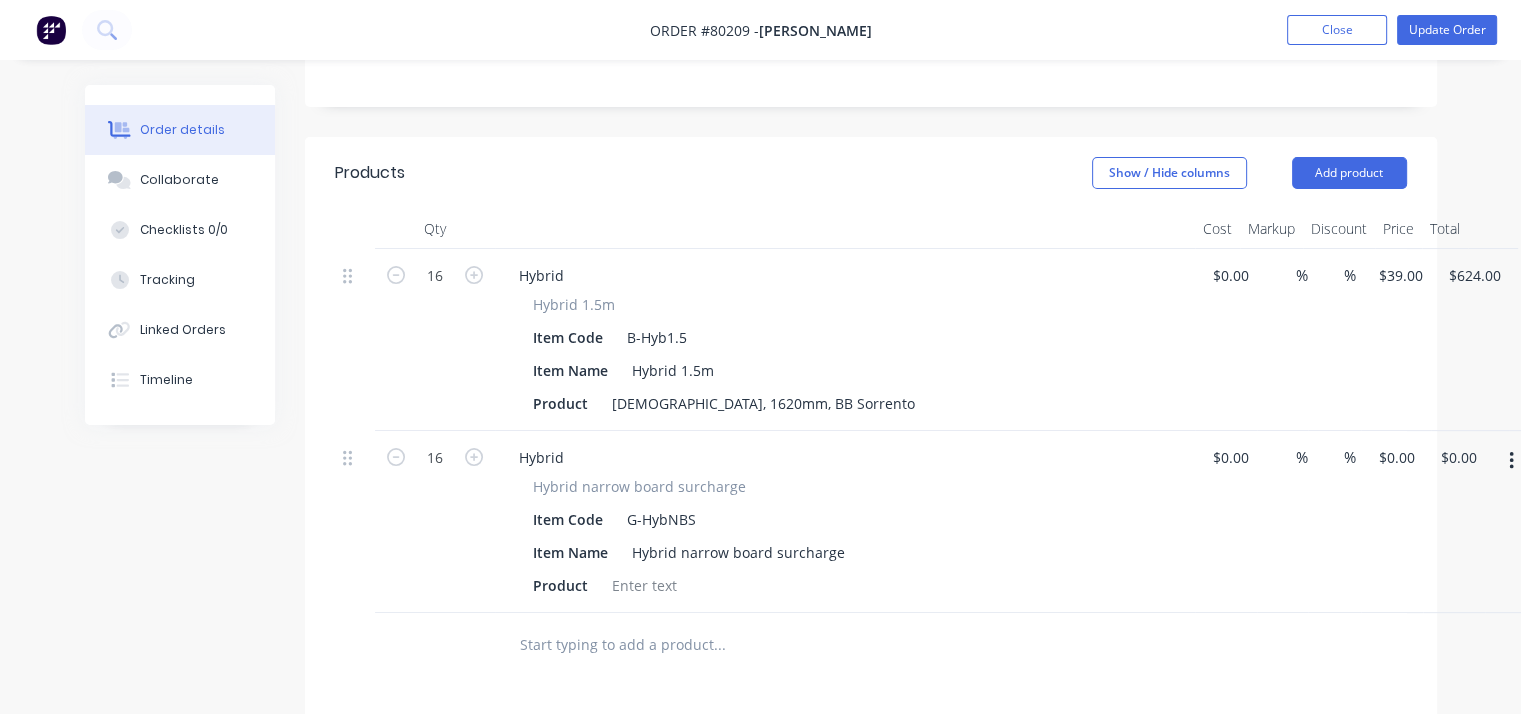 type 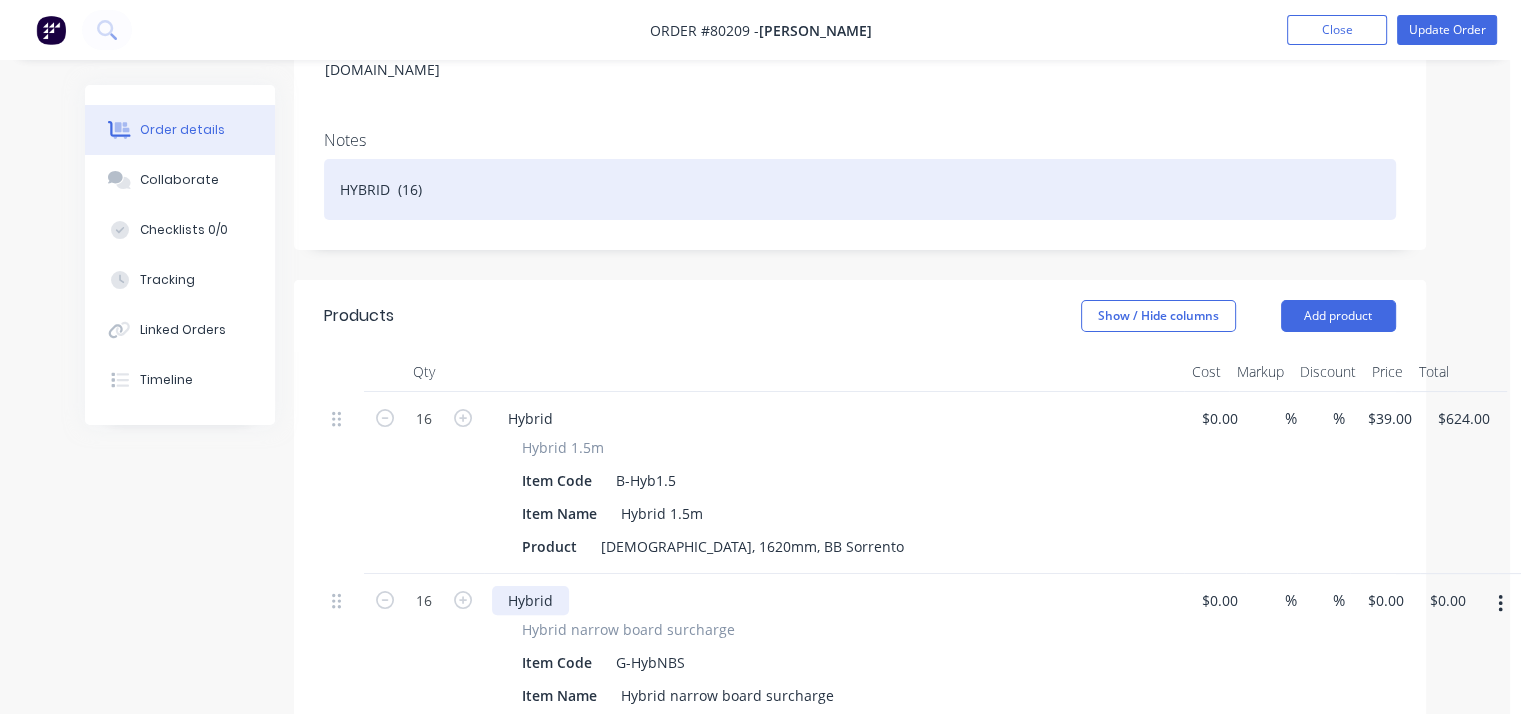 scroll, scrollTop: 339, scrollLeft: 11, axis: both 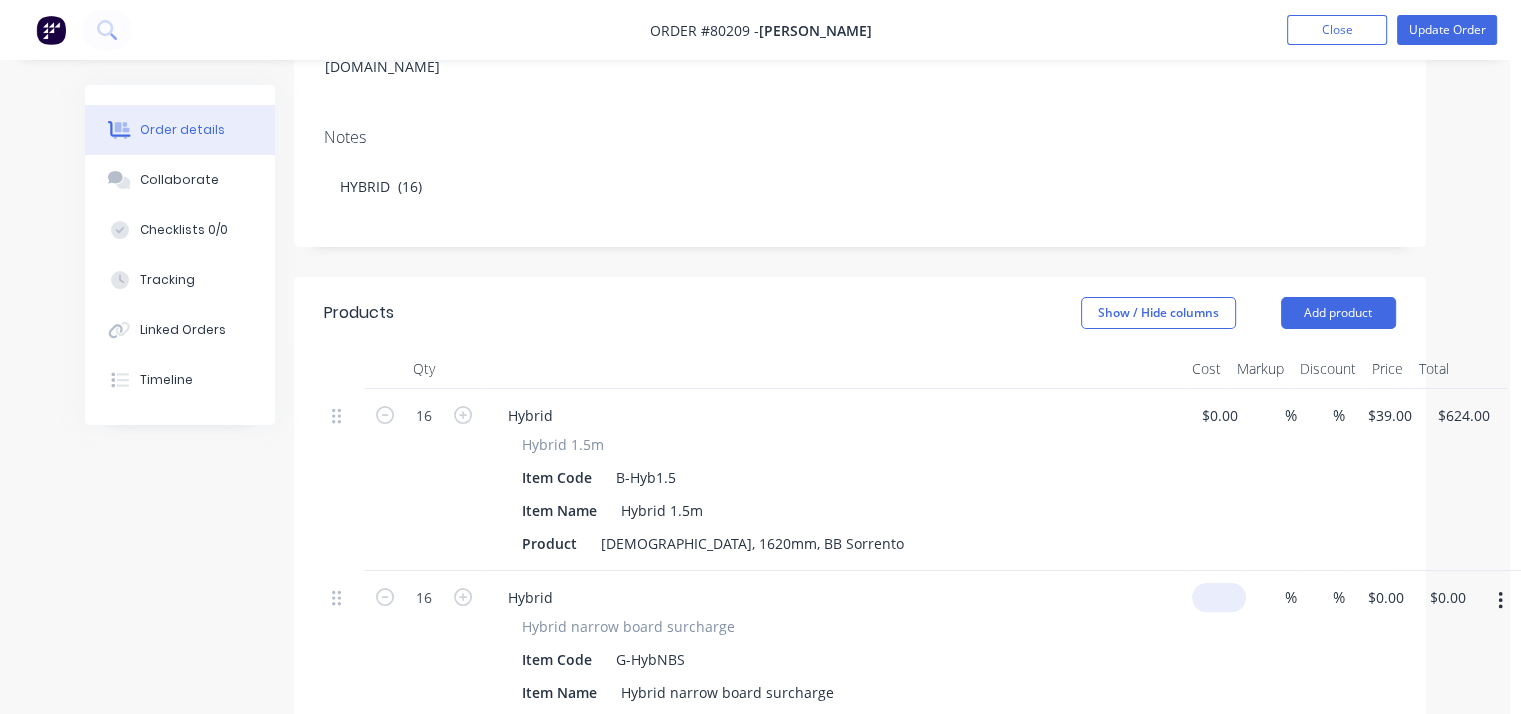 click on "16 Hybrid Hybrid narrow board surcharge Item Code G-HybNBS Item Name Hybrid narrow board surcharge Product $0.00 % % $0.00 $0.00 $0.00 $0.00" at bounding box center [860, 662] 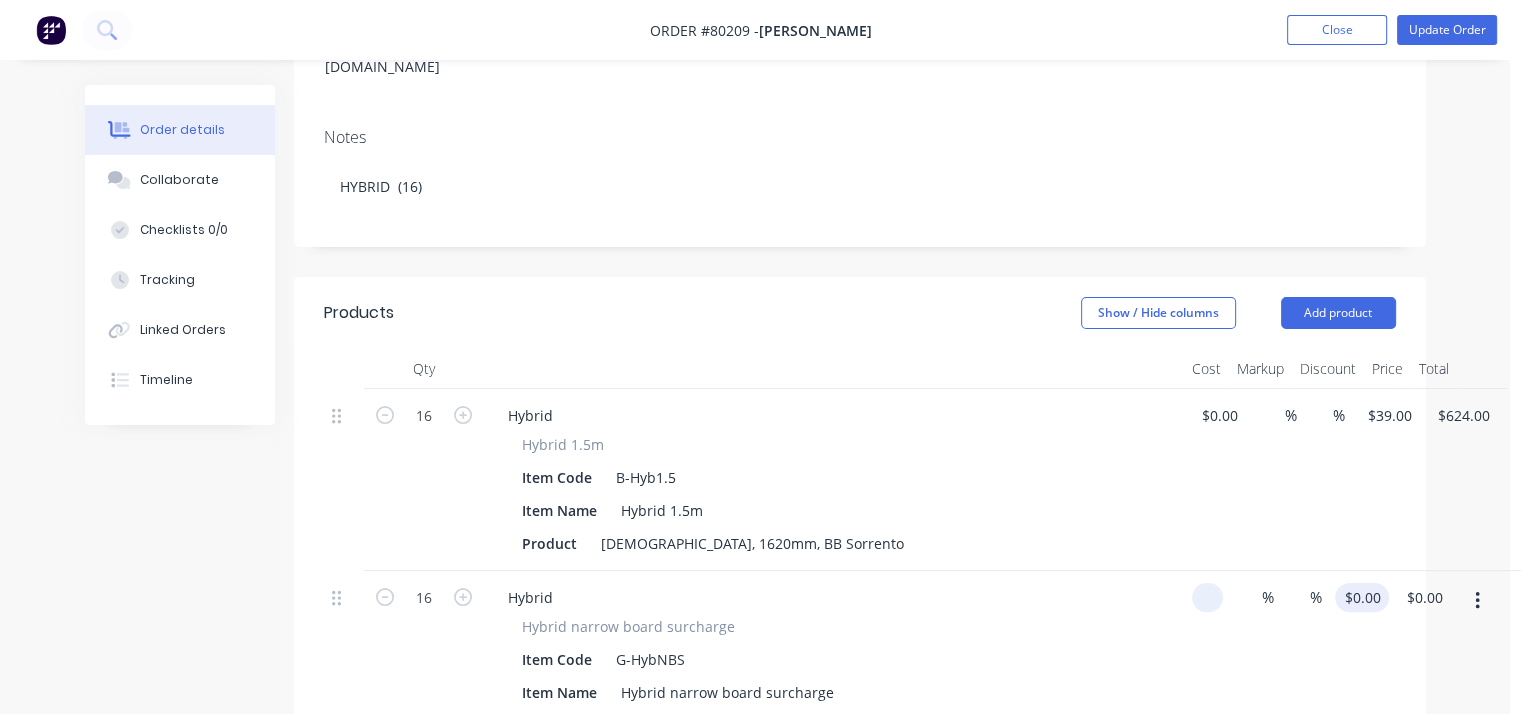 type on "$0.00" 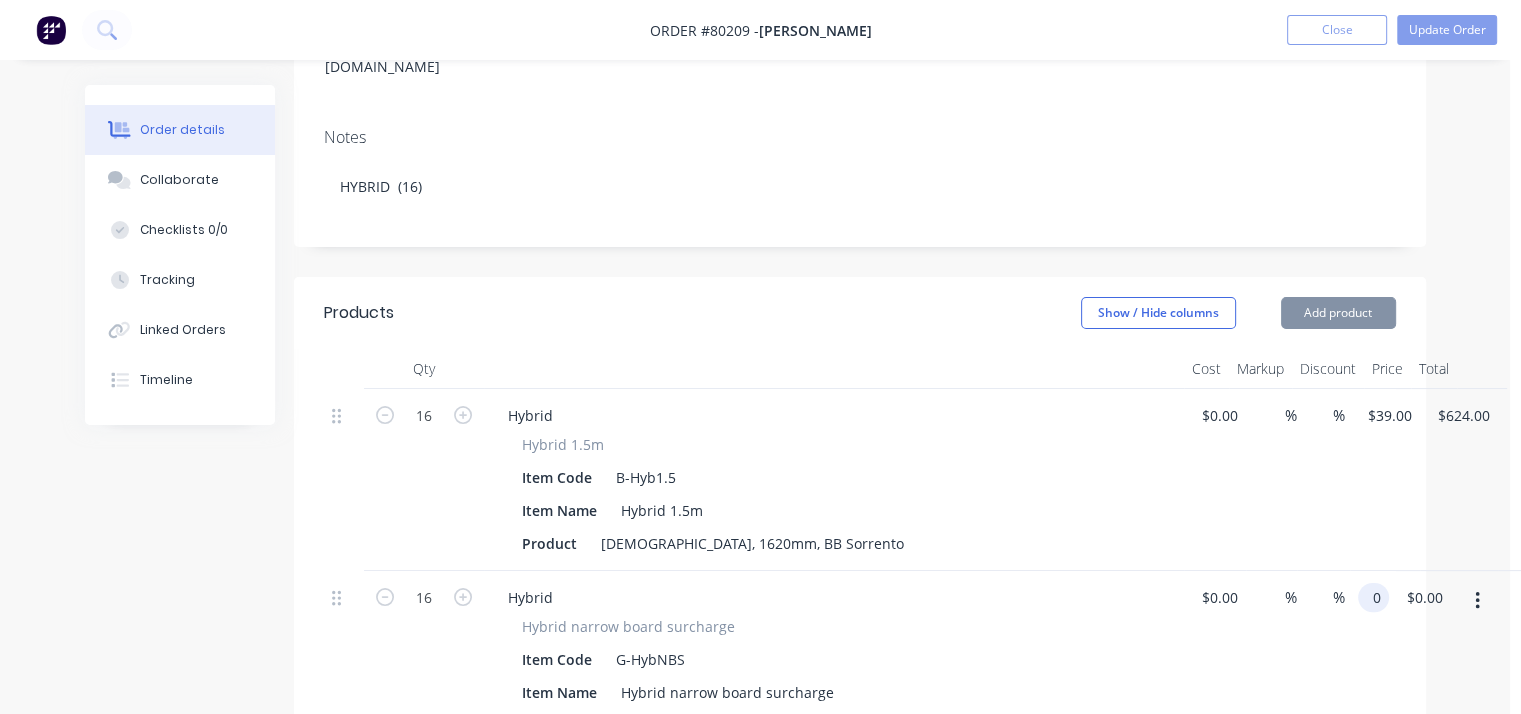 click on "0" at bounding box center (1377, 597) 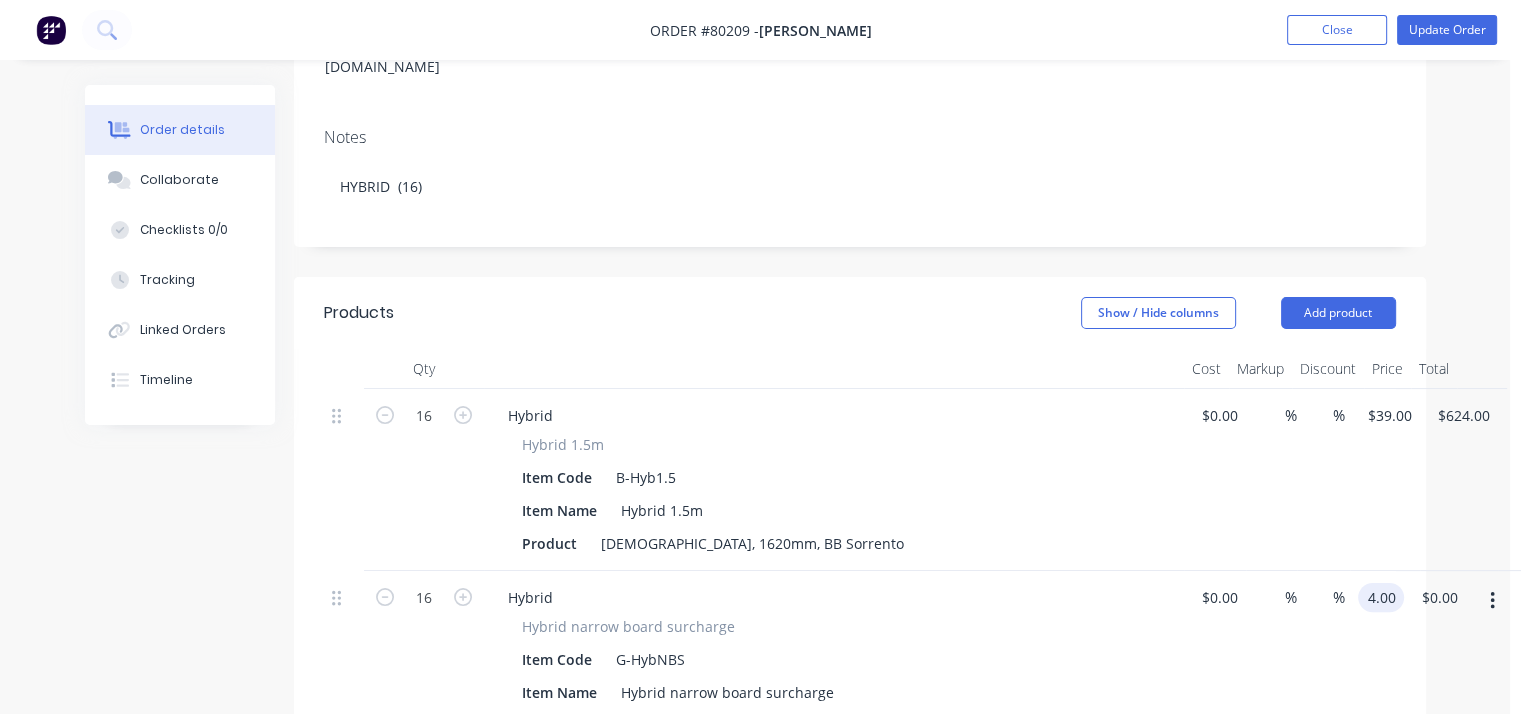 type on "$4.00" 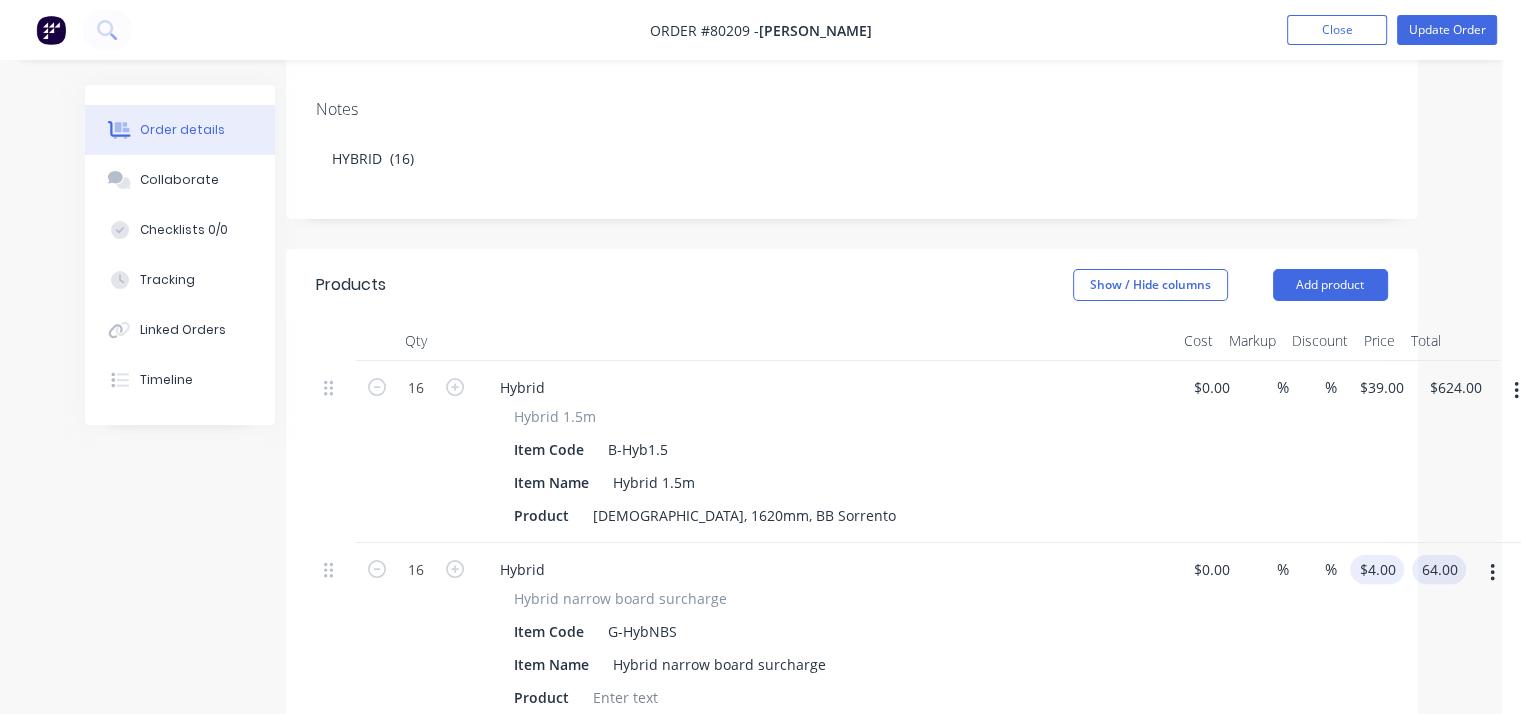 scroll, scrollTop: 364, scrollLeft: 19, axis: both 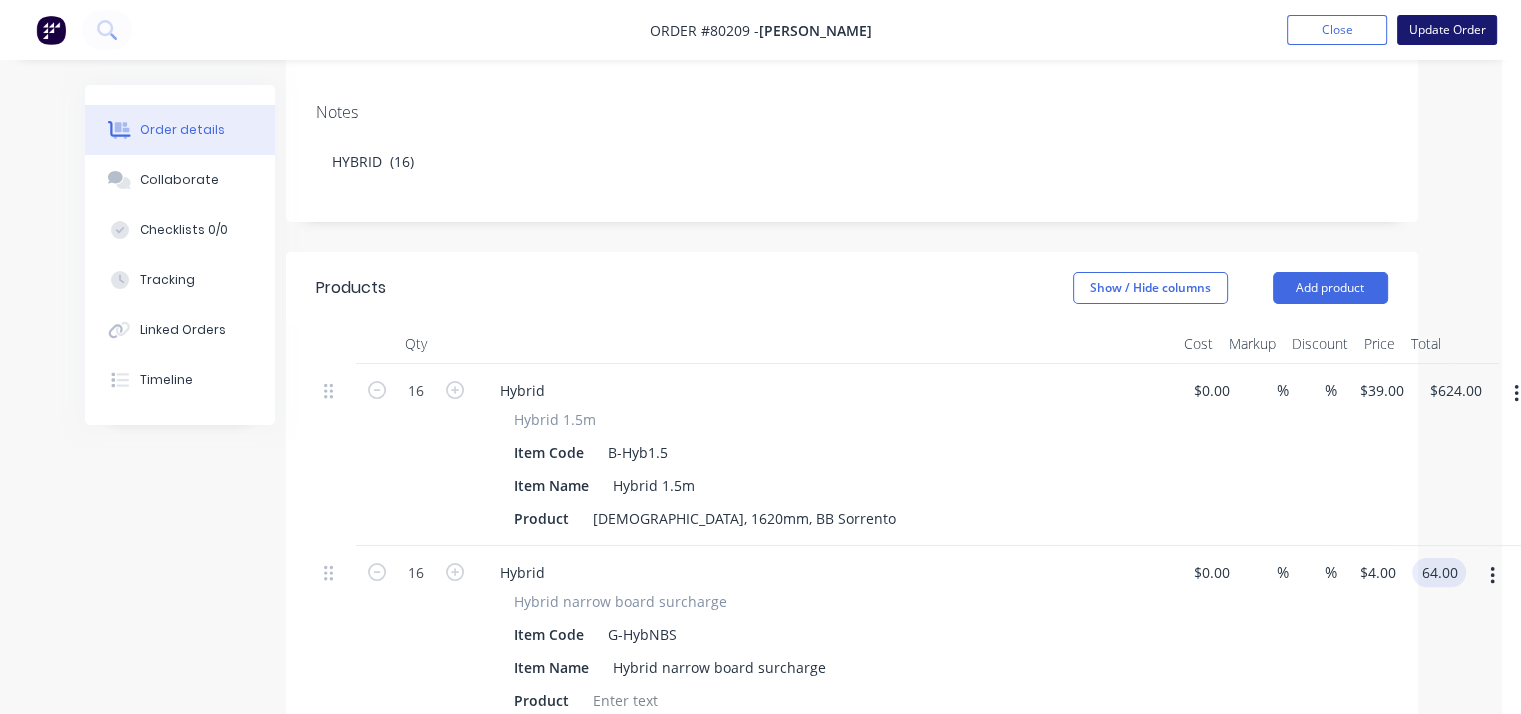 type on "$64.00" 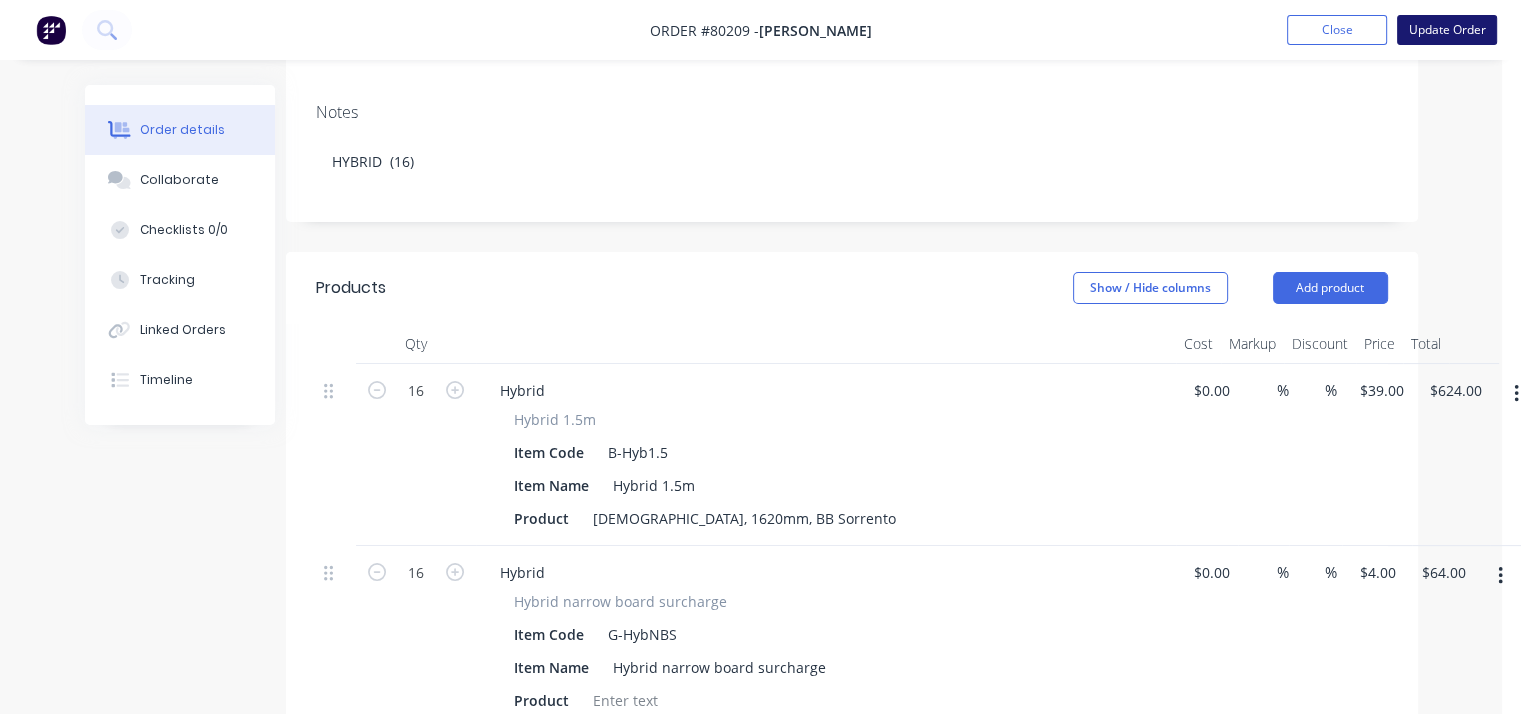 click on "Update Order" at bounding box center (1447, 30) 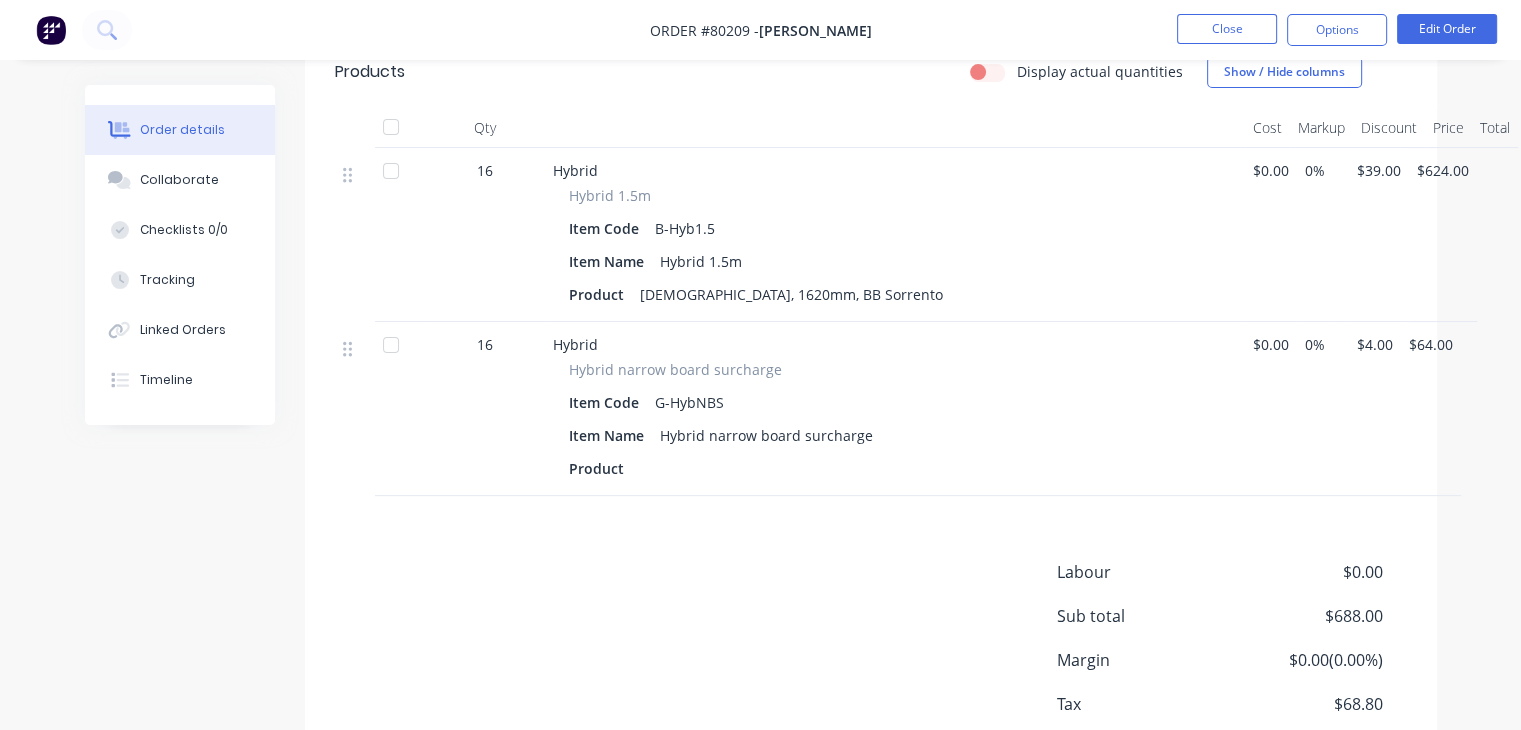 scroll, scrollTop: 642, scrollLeft: 0, axis: vertical 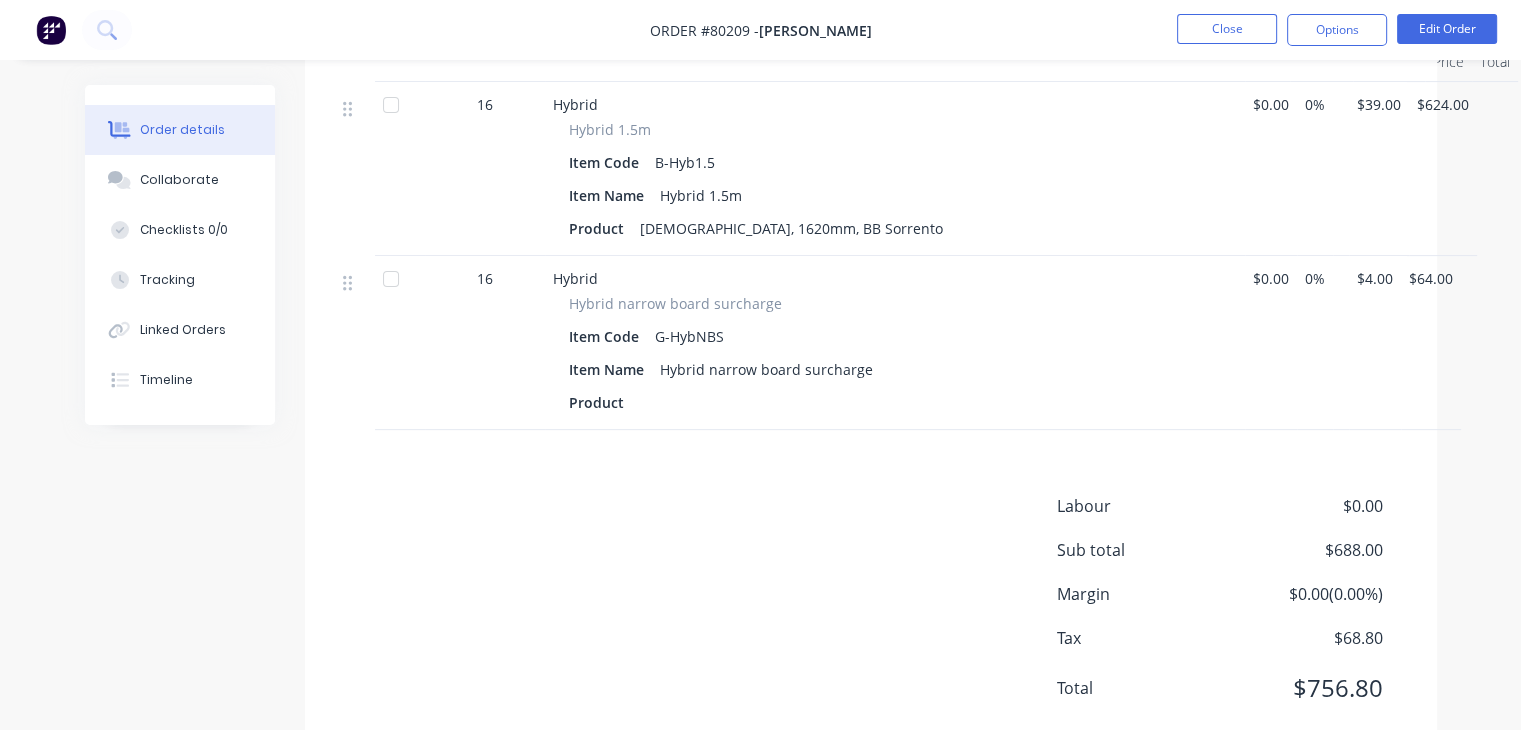 click on "Products Display actual quantities Show / Hide columns Qty Cost Markup Discount Price Total 16 Hybrid Hybrid 1.5m Item Code B-Hyb1.5 Item Name Hybrid 1.5m Product Australiana, 1620mm, BB Sorrento $0.00 0% $39.00 $624.00 16 Hybrid Hybrid narrow board surcharge Item Code G-HybNBS Item Name Hybrid narrow board surcharge Product $0.00 0% $4.00 $64.00 Labour $0.00 Sub total $688.00 Margin $0.00  ( 0.00 %) Tax $68.80 Total $756.80" at bounding box center (871, 363) 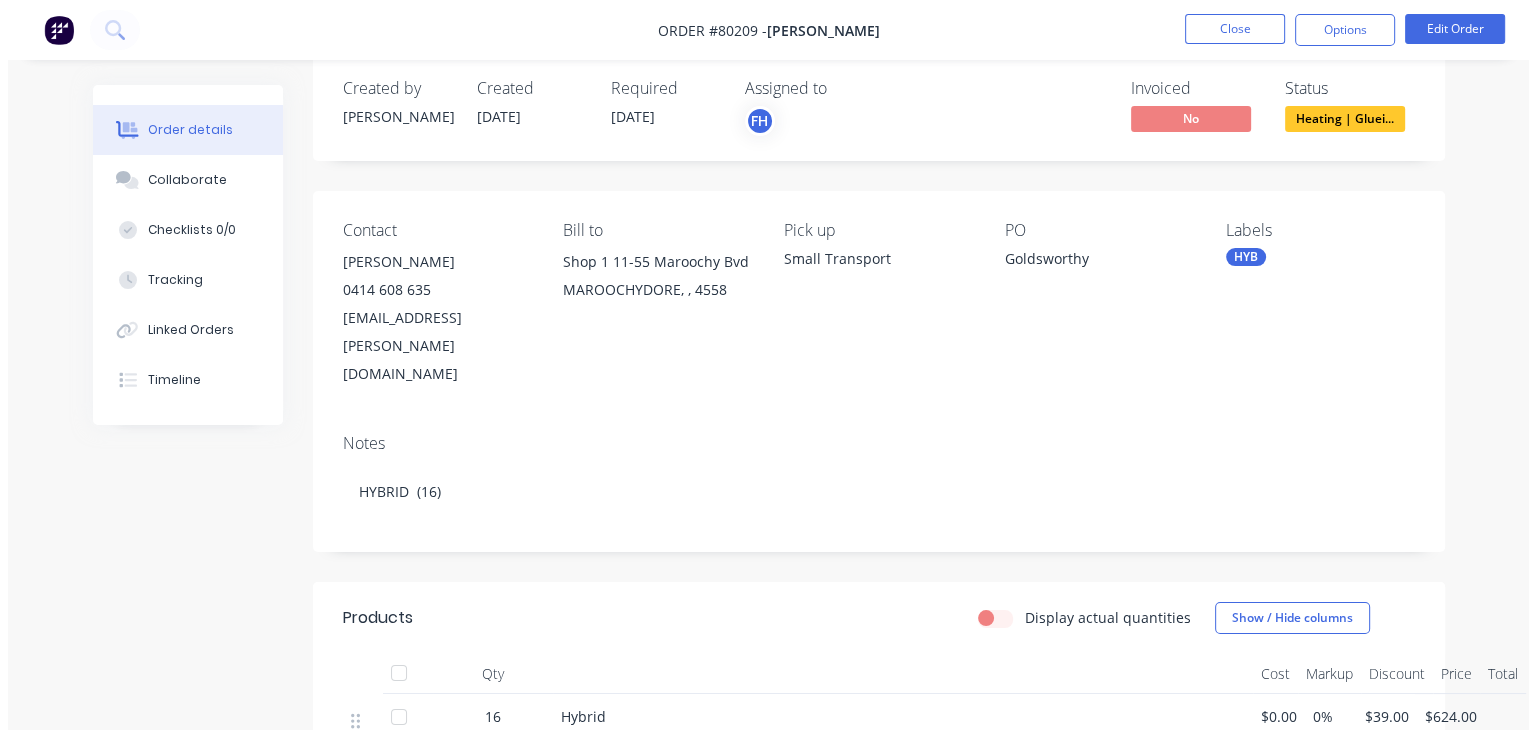 scroll, scrollTop: 0, scrollLeft: 0, axis: both 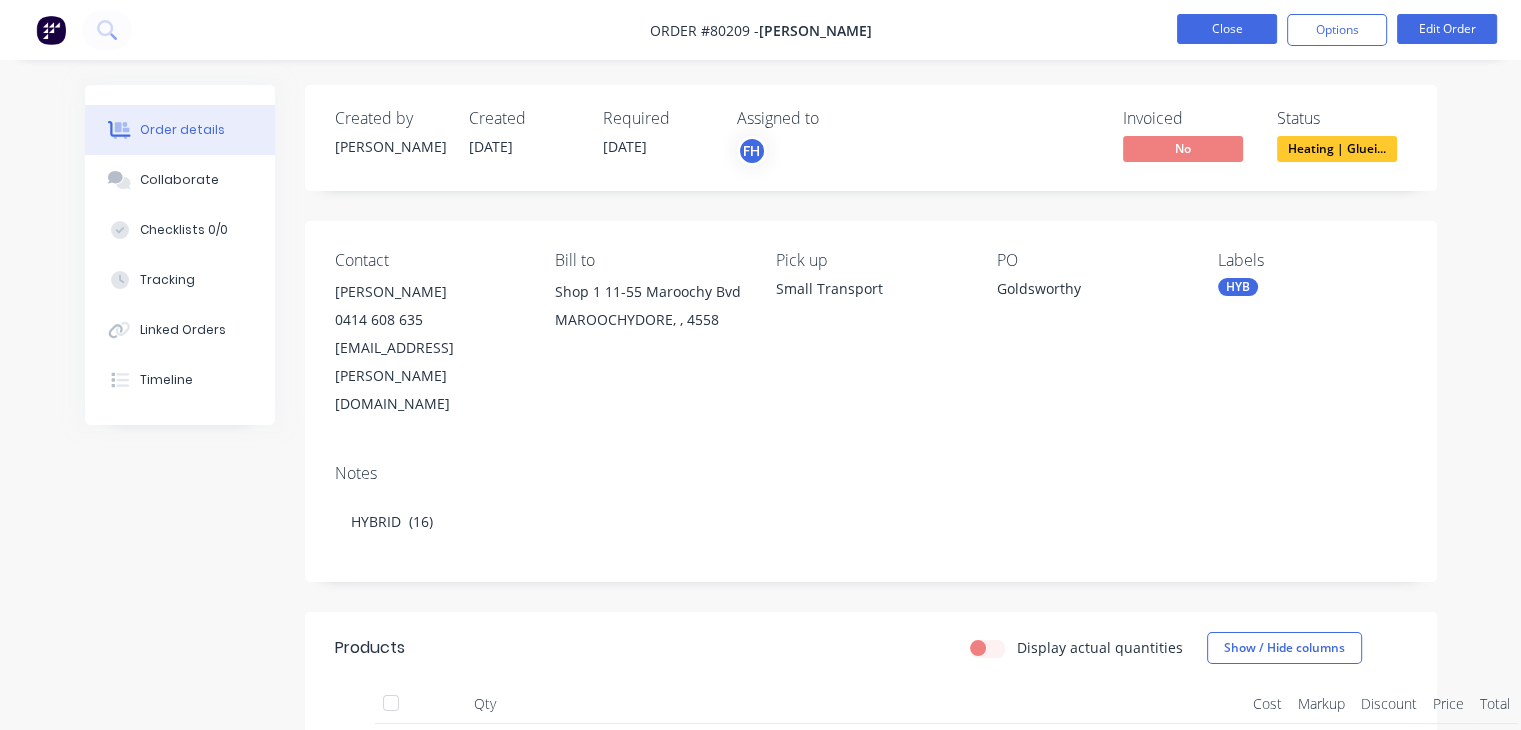 click on "Close" at bounding box center [1227, 29] 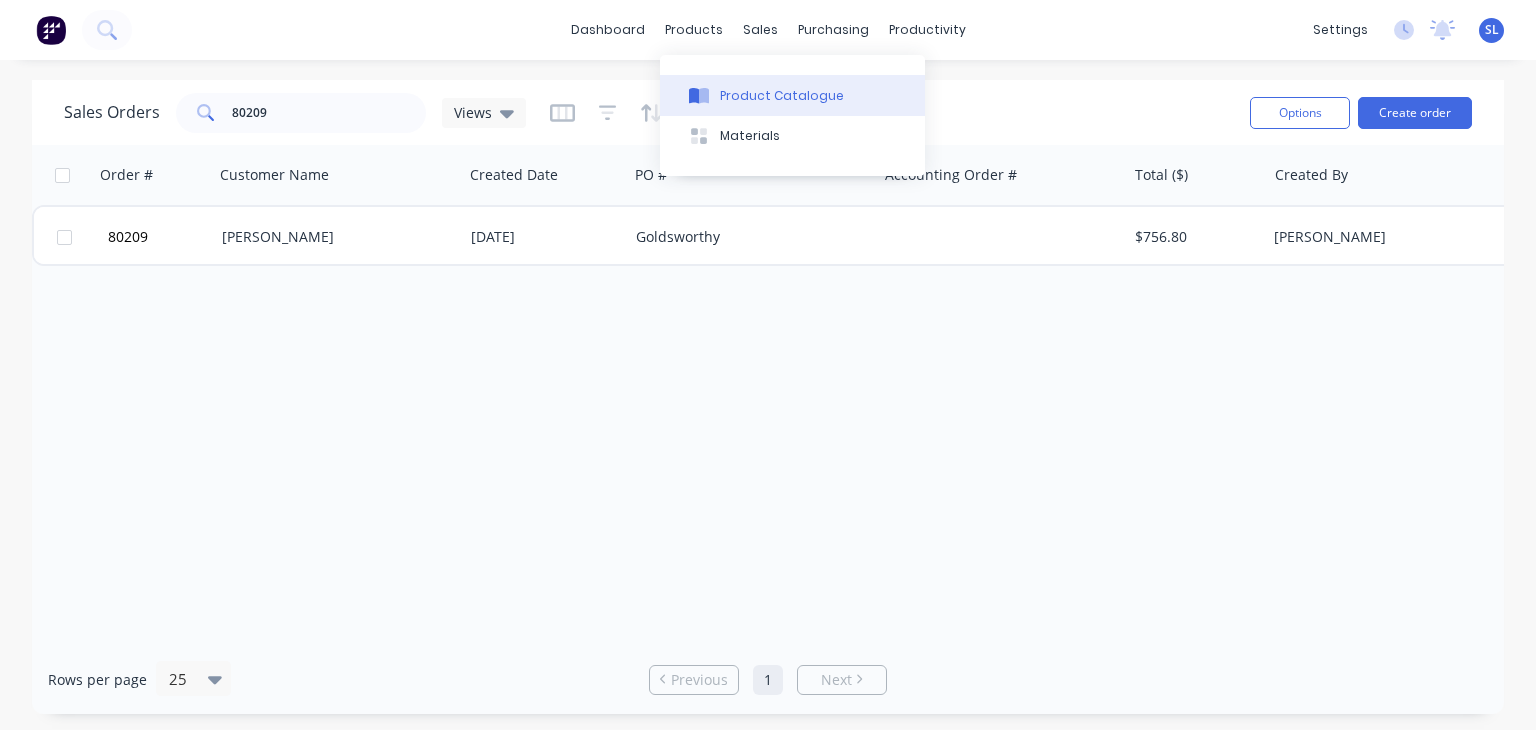 click on "Product Catalogue" at bounding box center (792, 95) 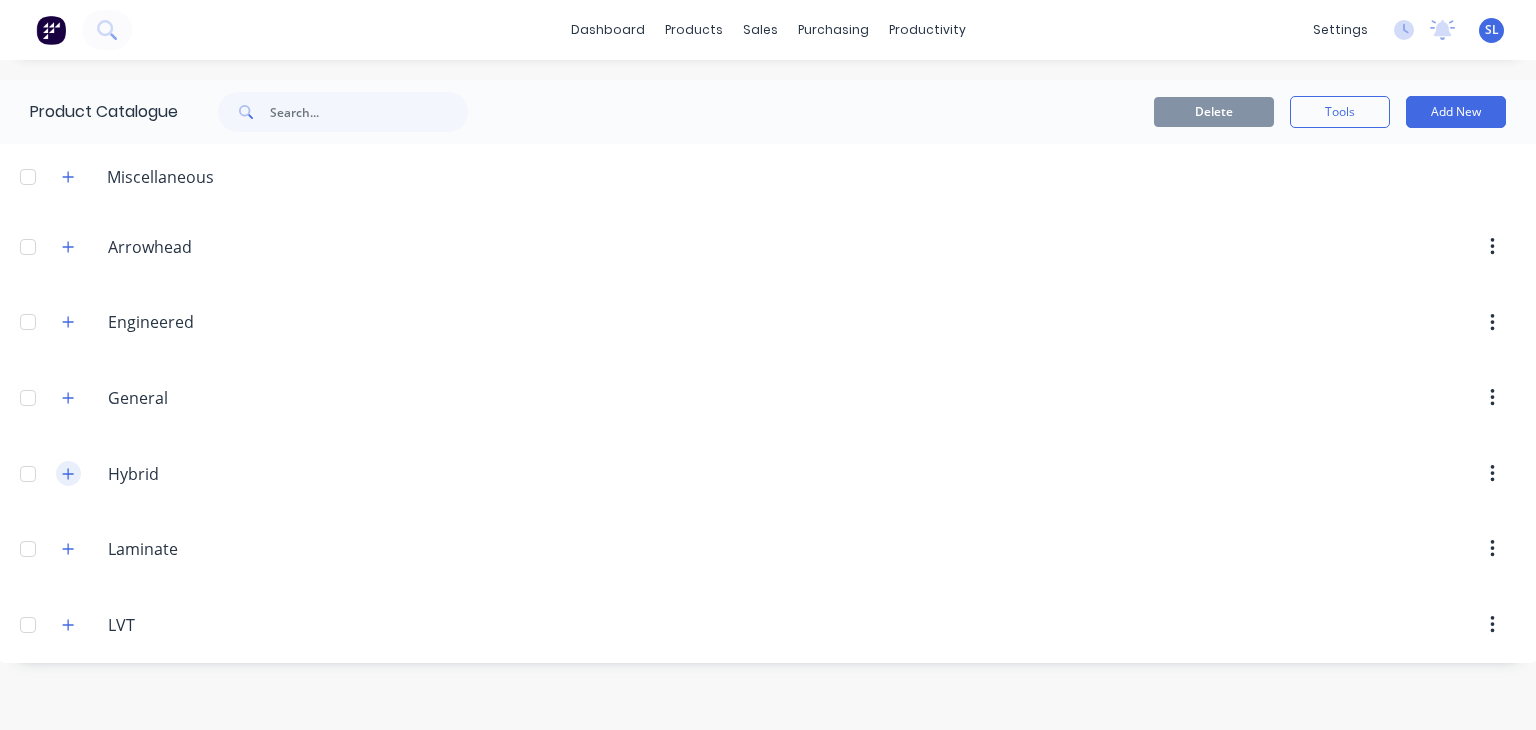 click 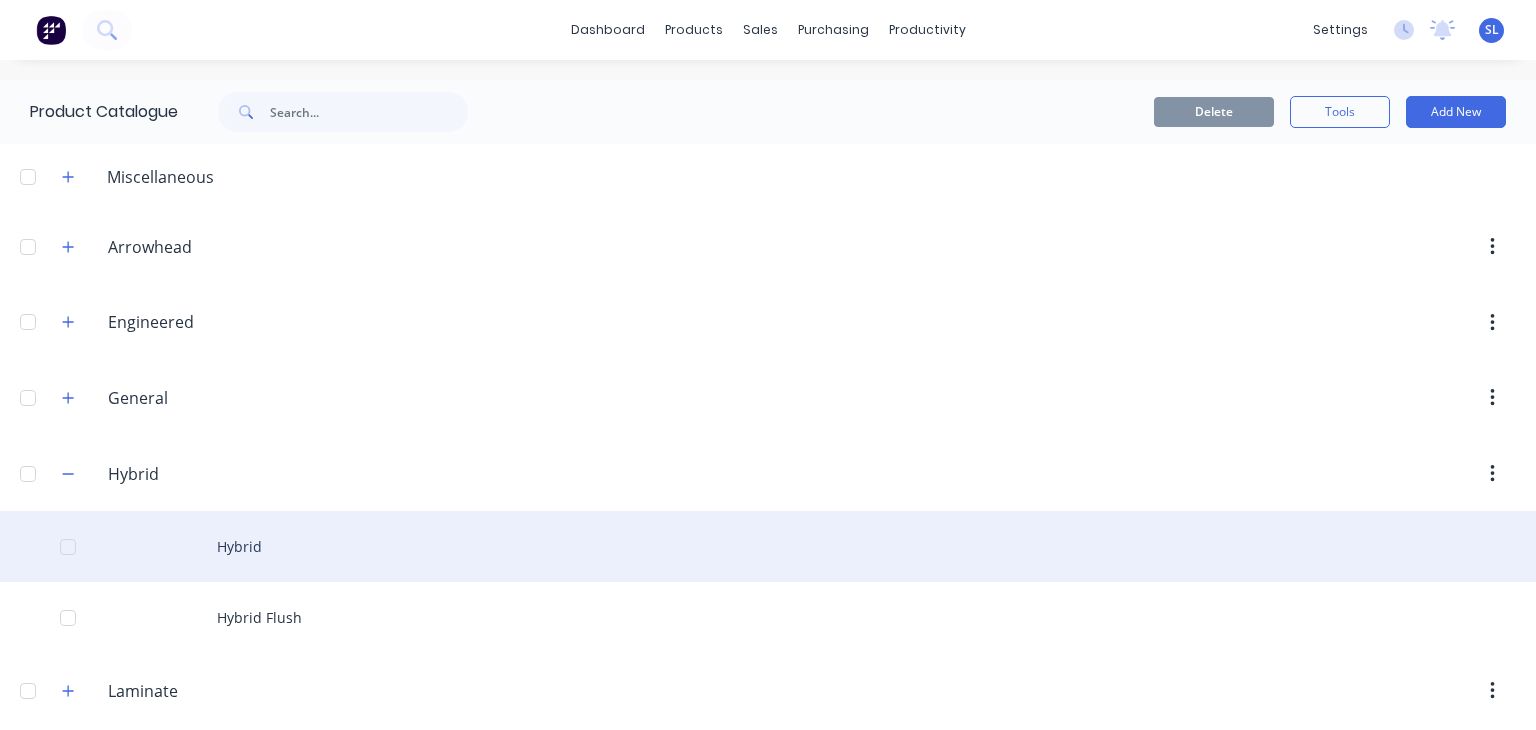 click on "Hybrid" at bounding box center [768, 546] 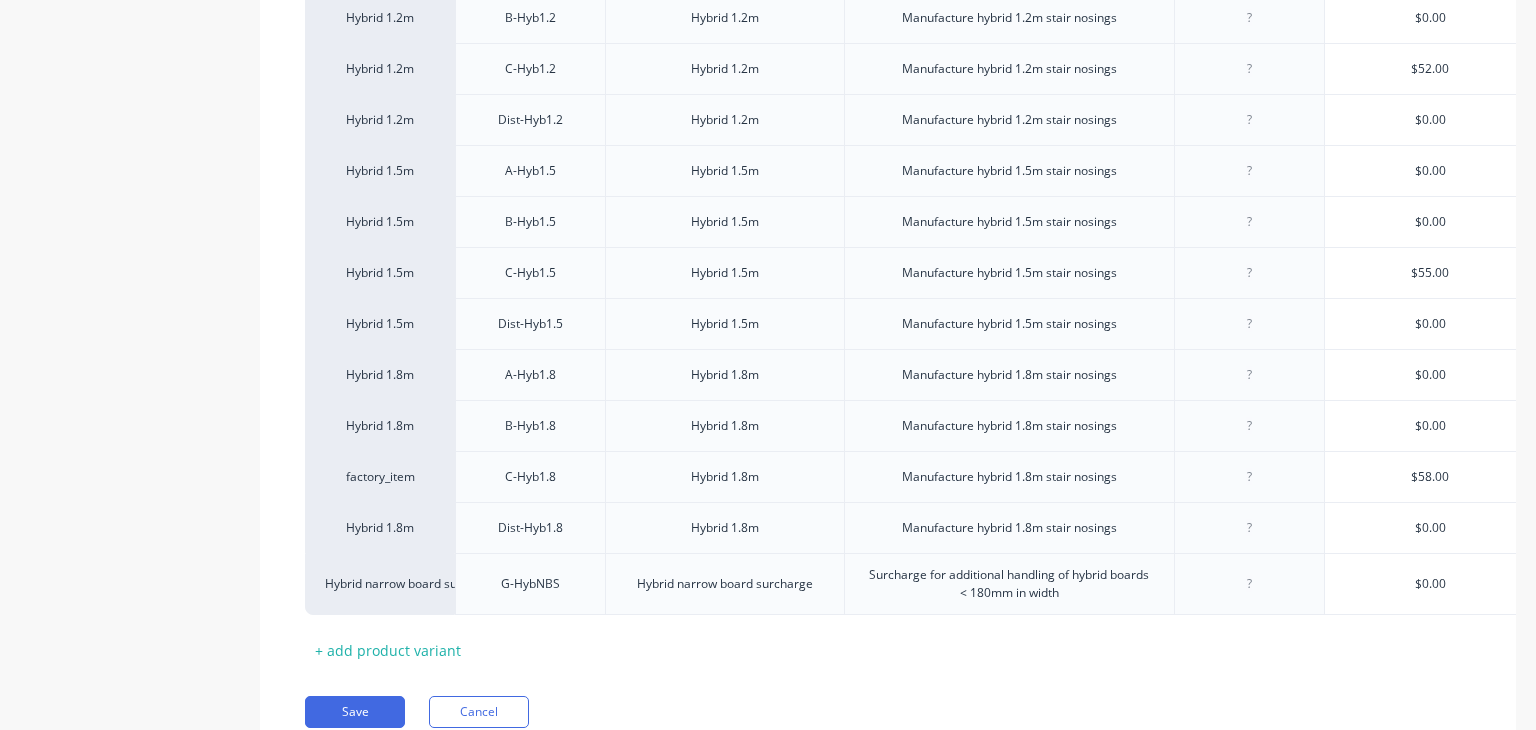 scroll, scrollTop: 595, scrollLeft: 0, axis: vertical 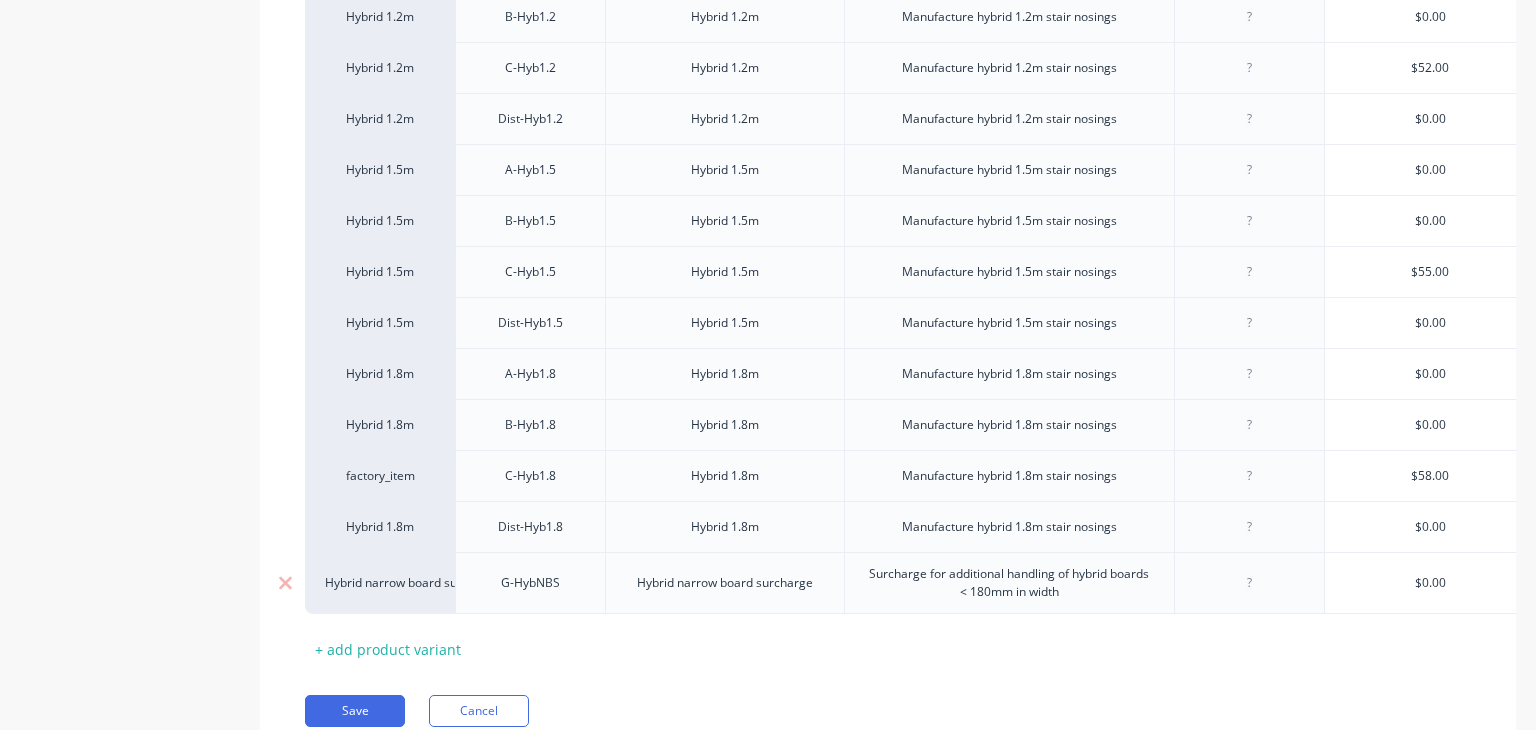 click on "Hybrid narrow board surcharge" at bounding box center [380, 583] 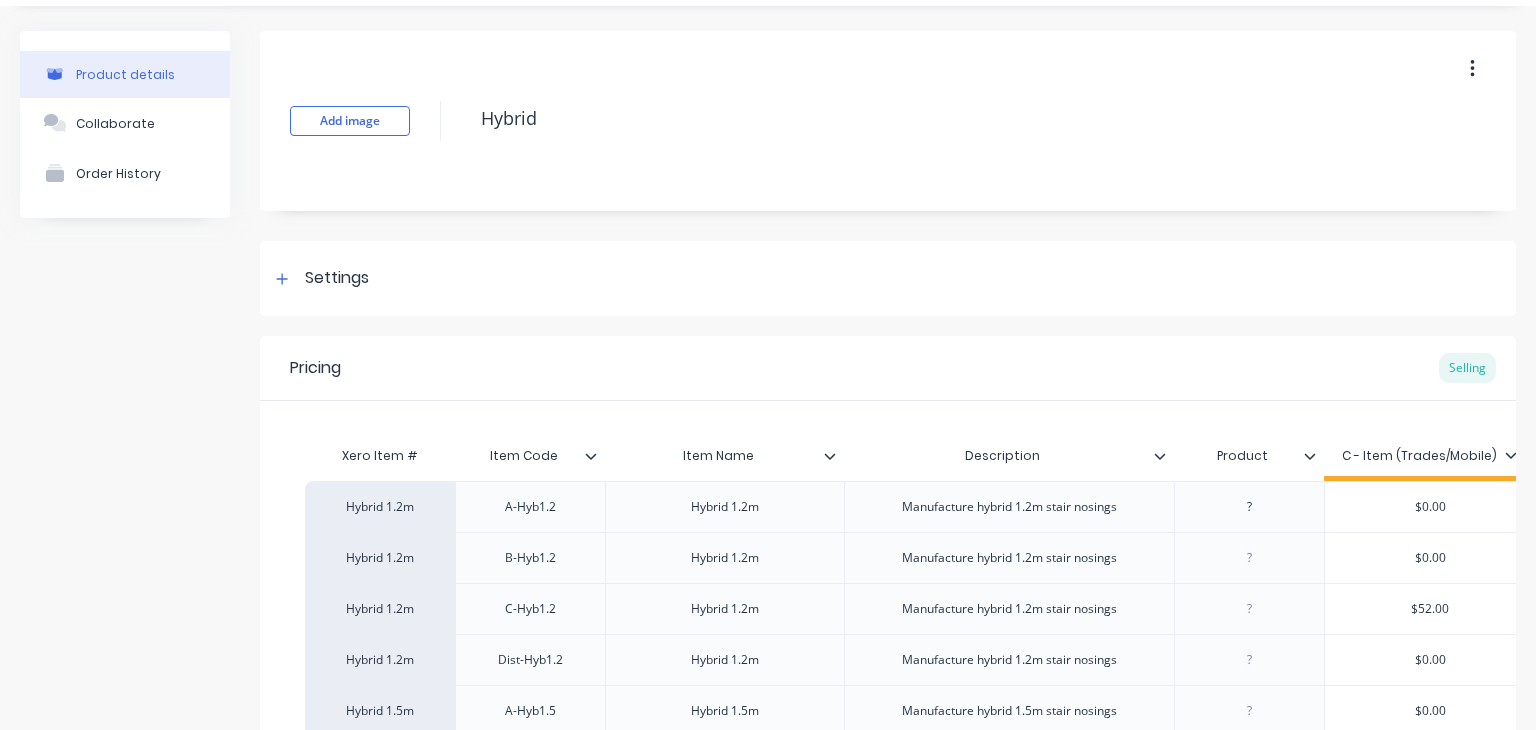 scroll, scrollTop: 50, scrollLeft: 0, axis: vertical 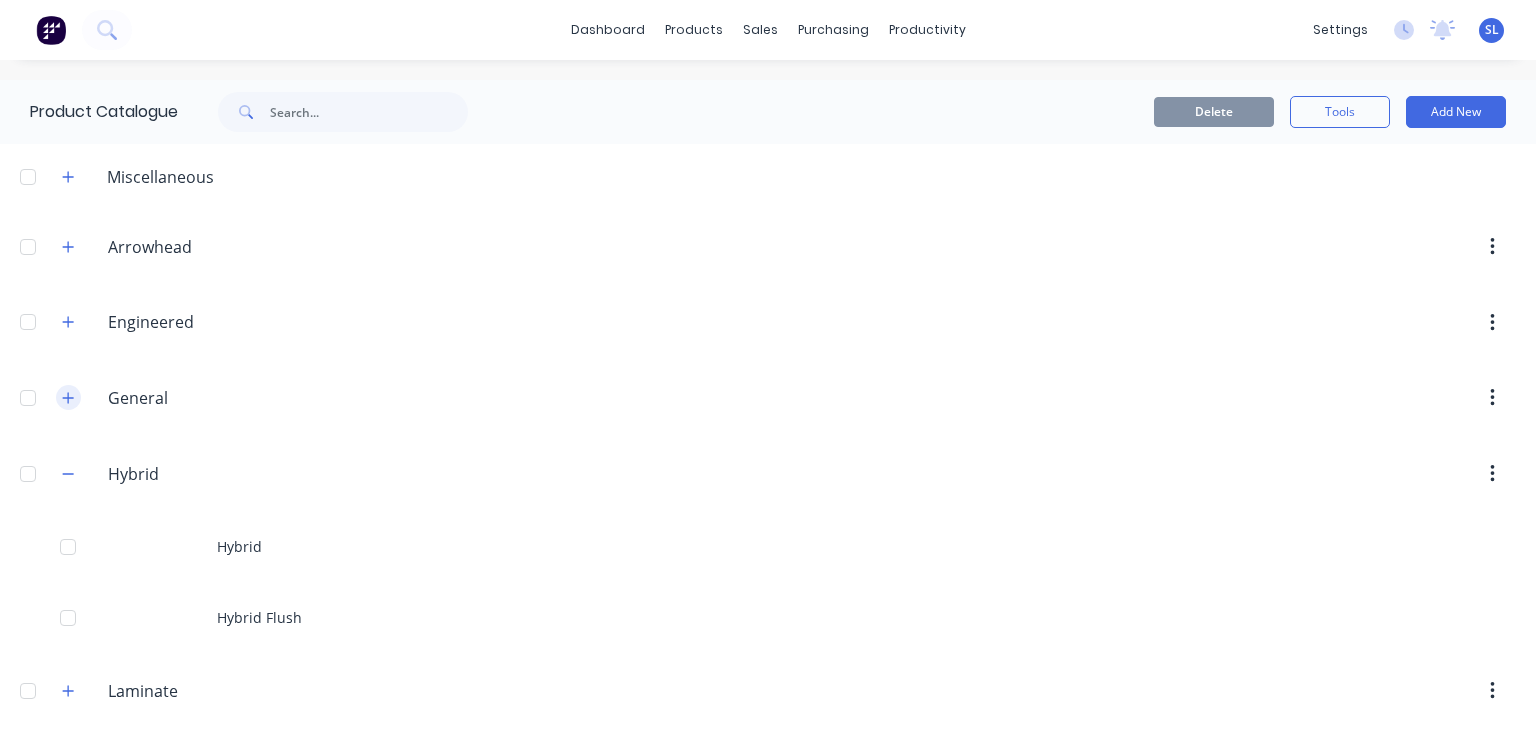 click 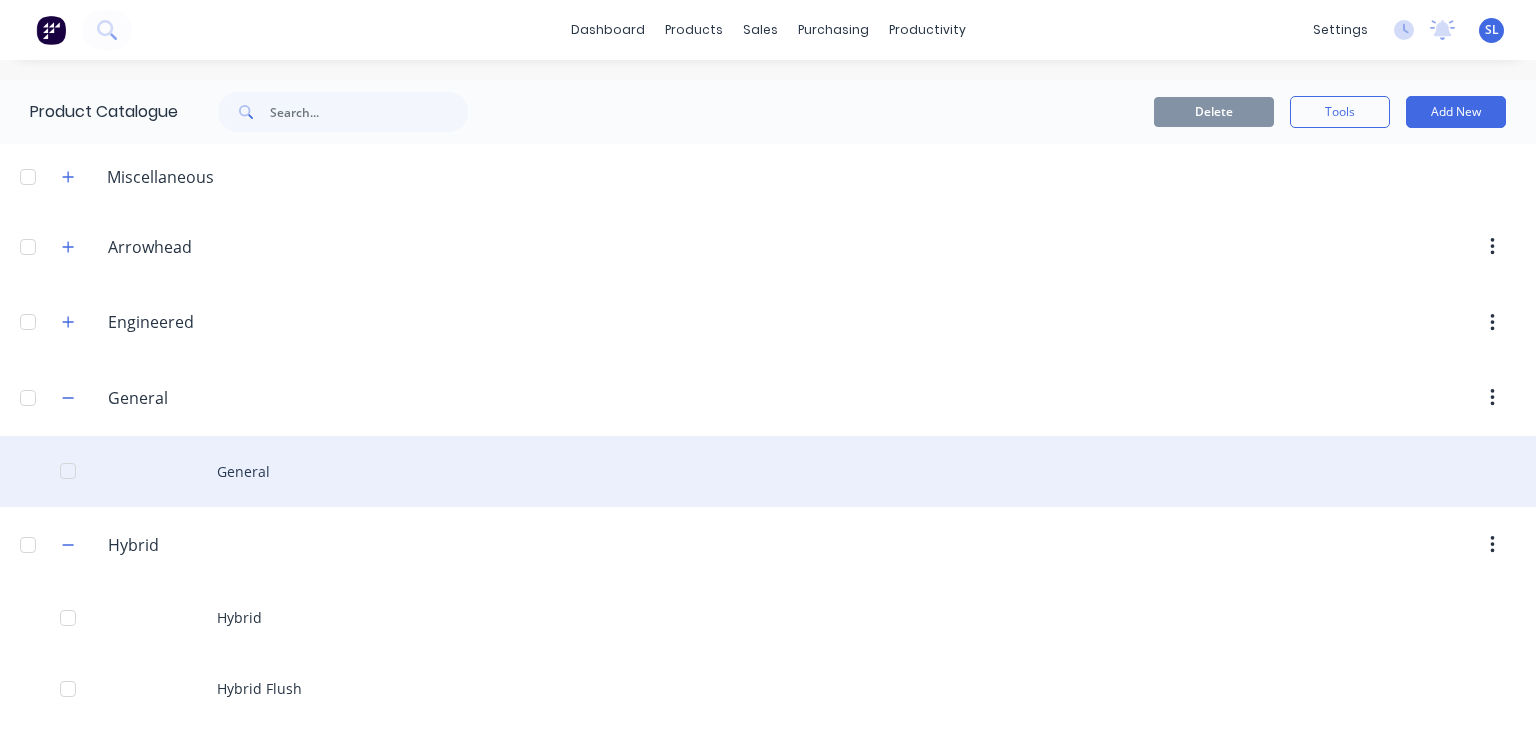 click on "General" at bounding box center [768, 471] 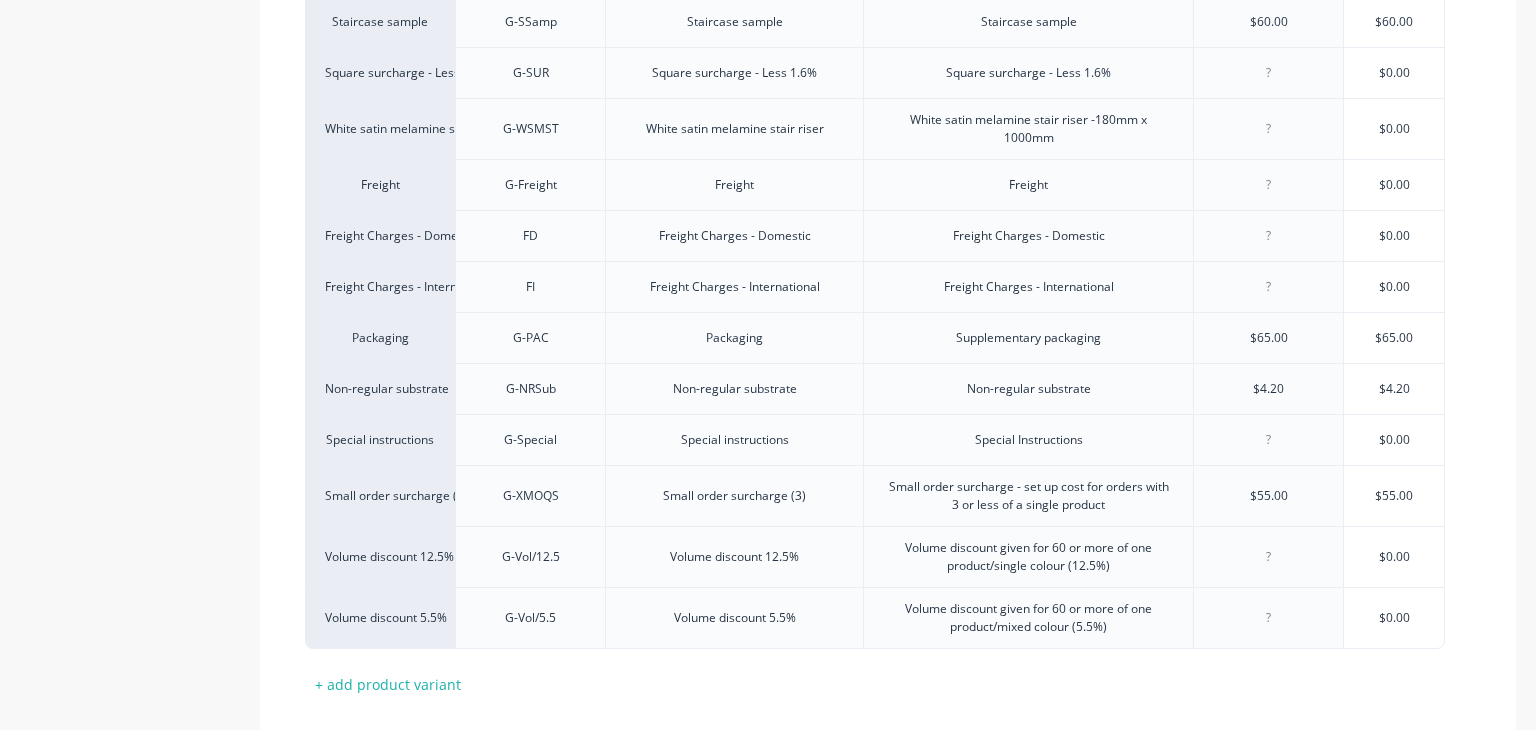 scroll, scrollTop: 1059, scrollLeft: 0, axis: vertical 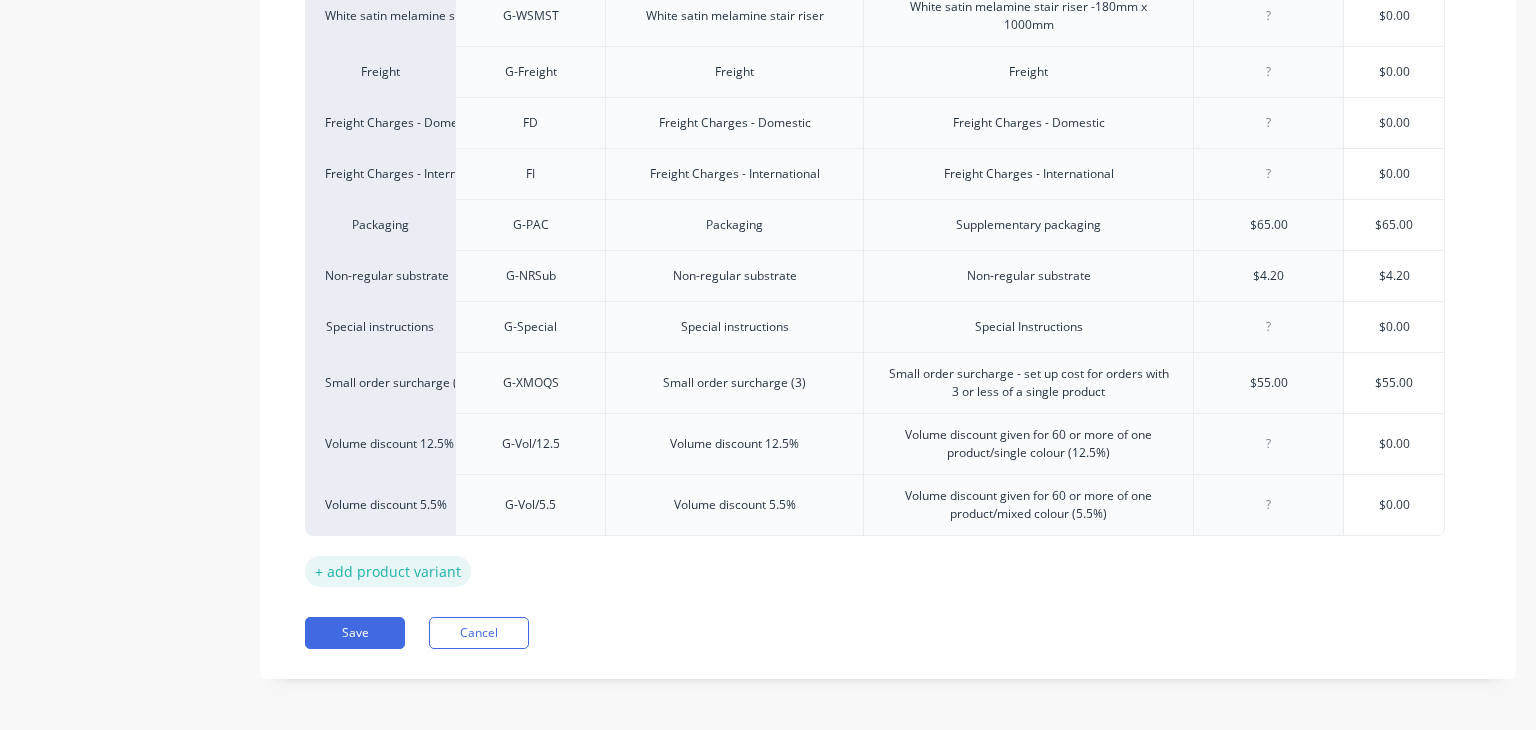 click on "+ add product variant" at bounding box center (388, 571) 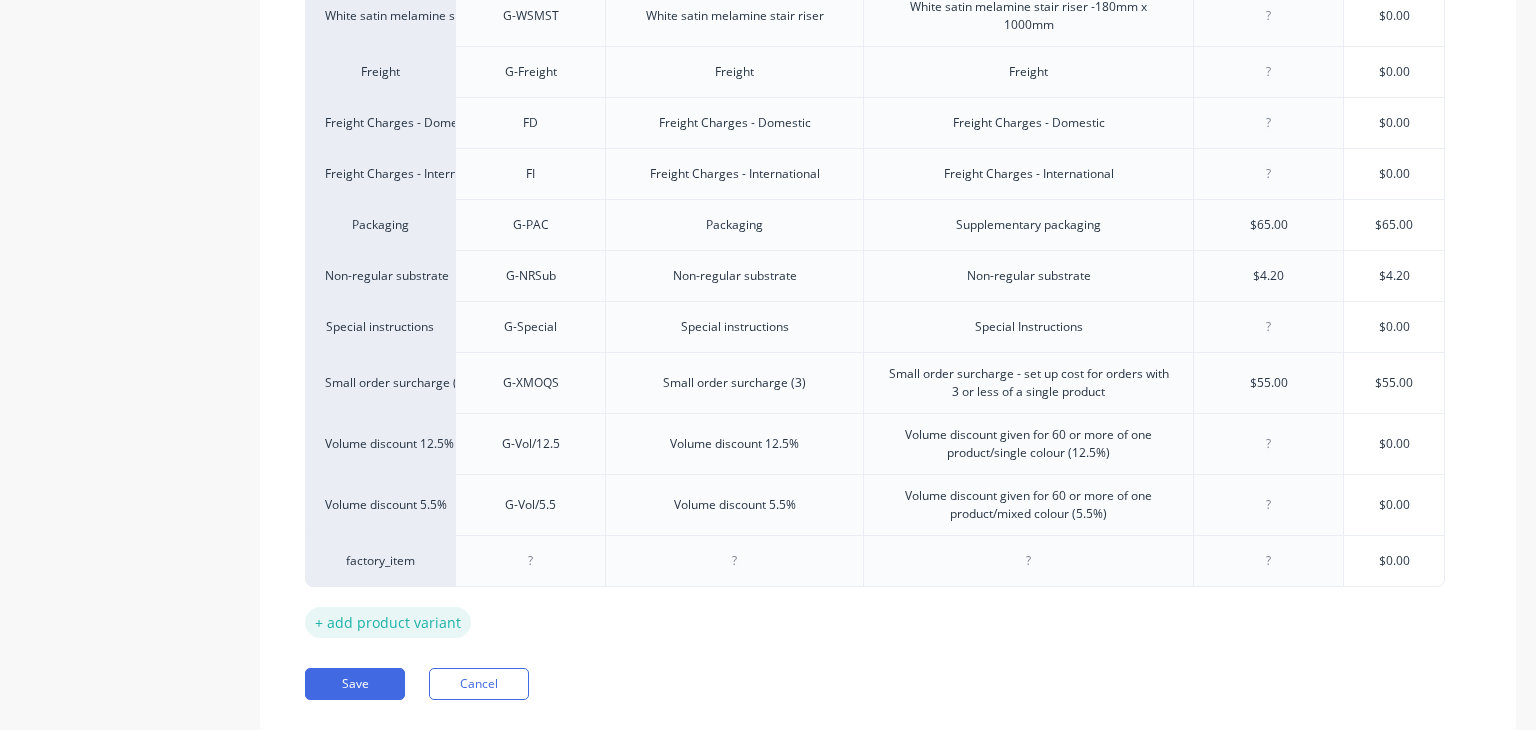 click on "factory_item" at bounding box center [380, 561] 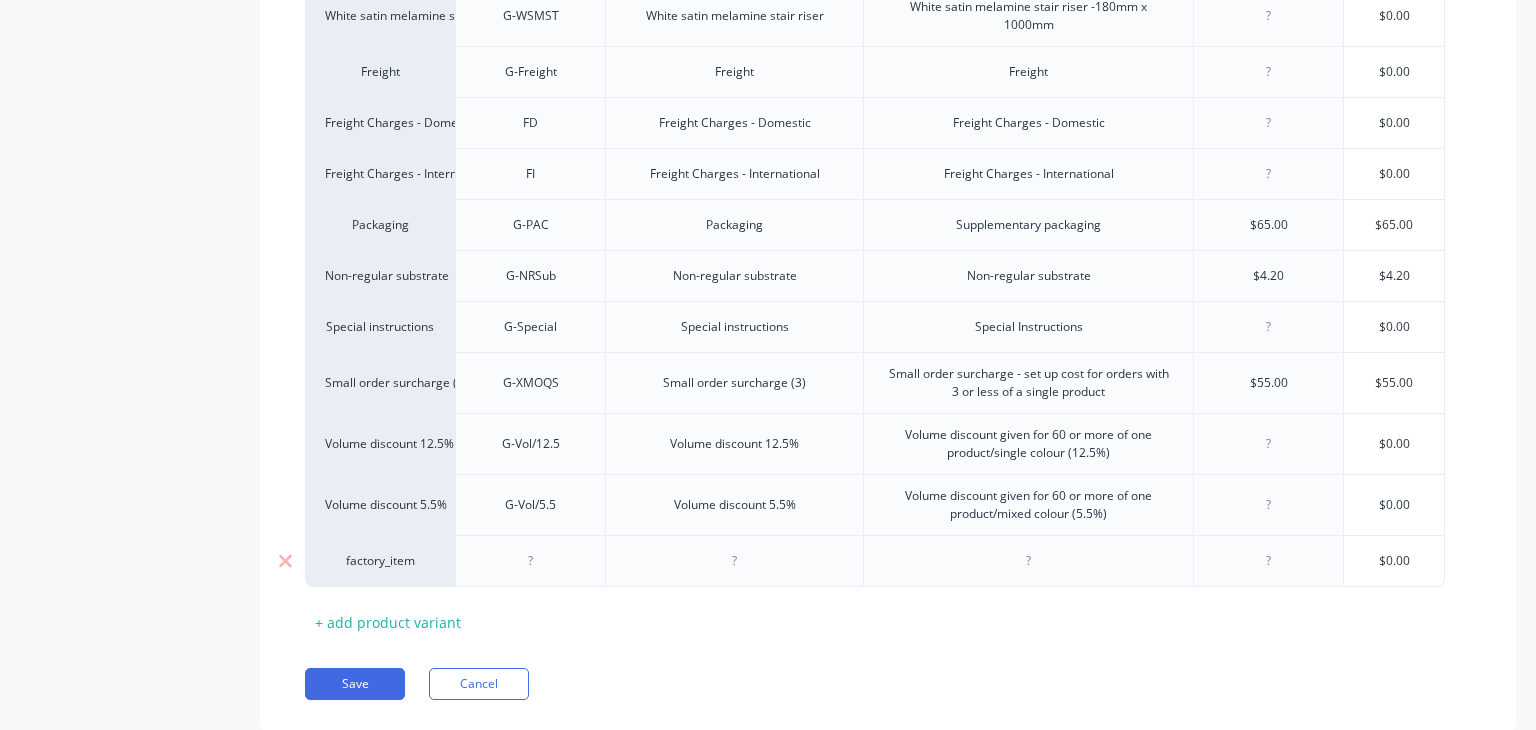 click on "factory_item" at bounding box center [380, 561] 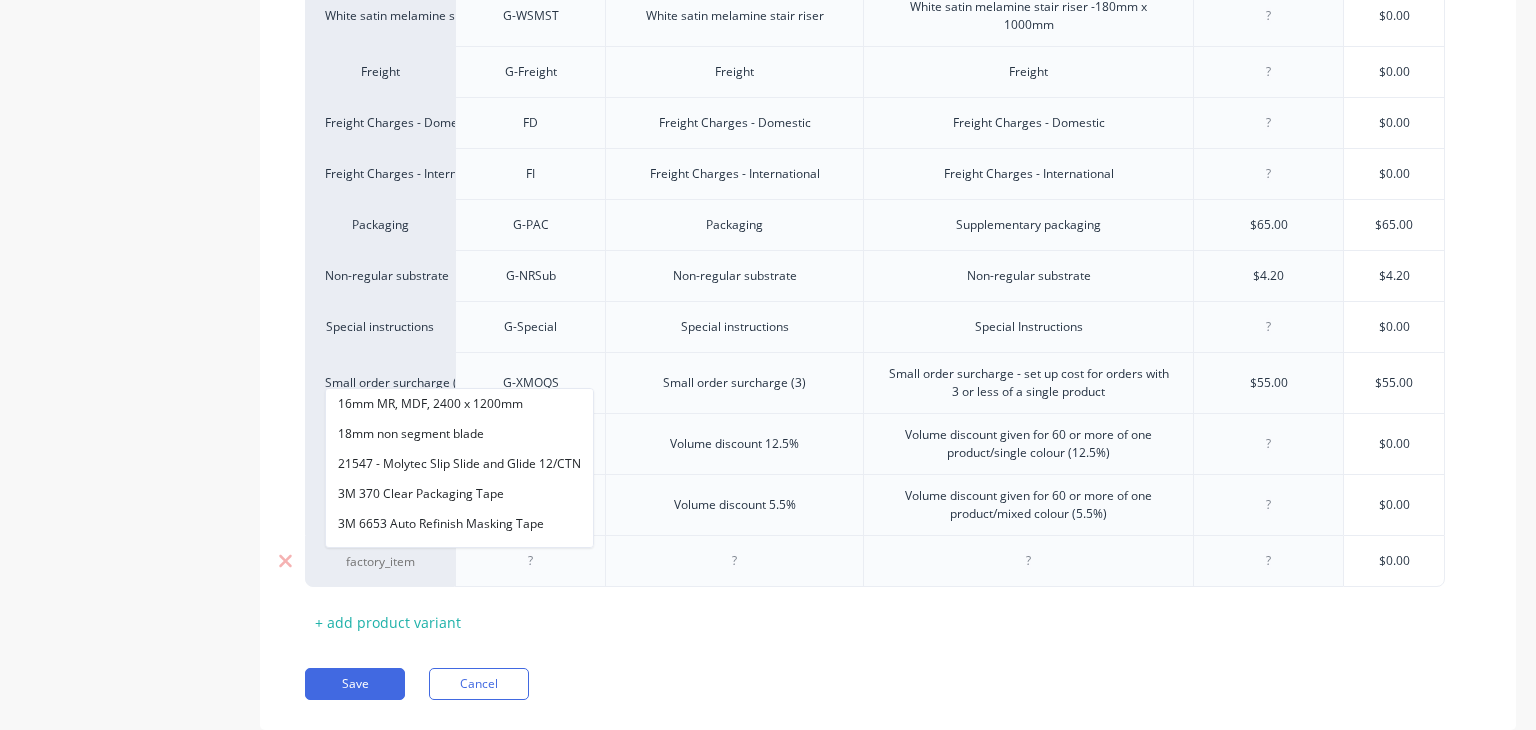 click at bounding box center [530, 561] 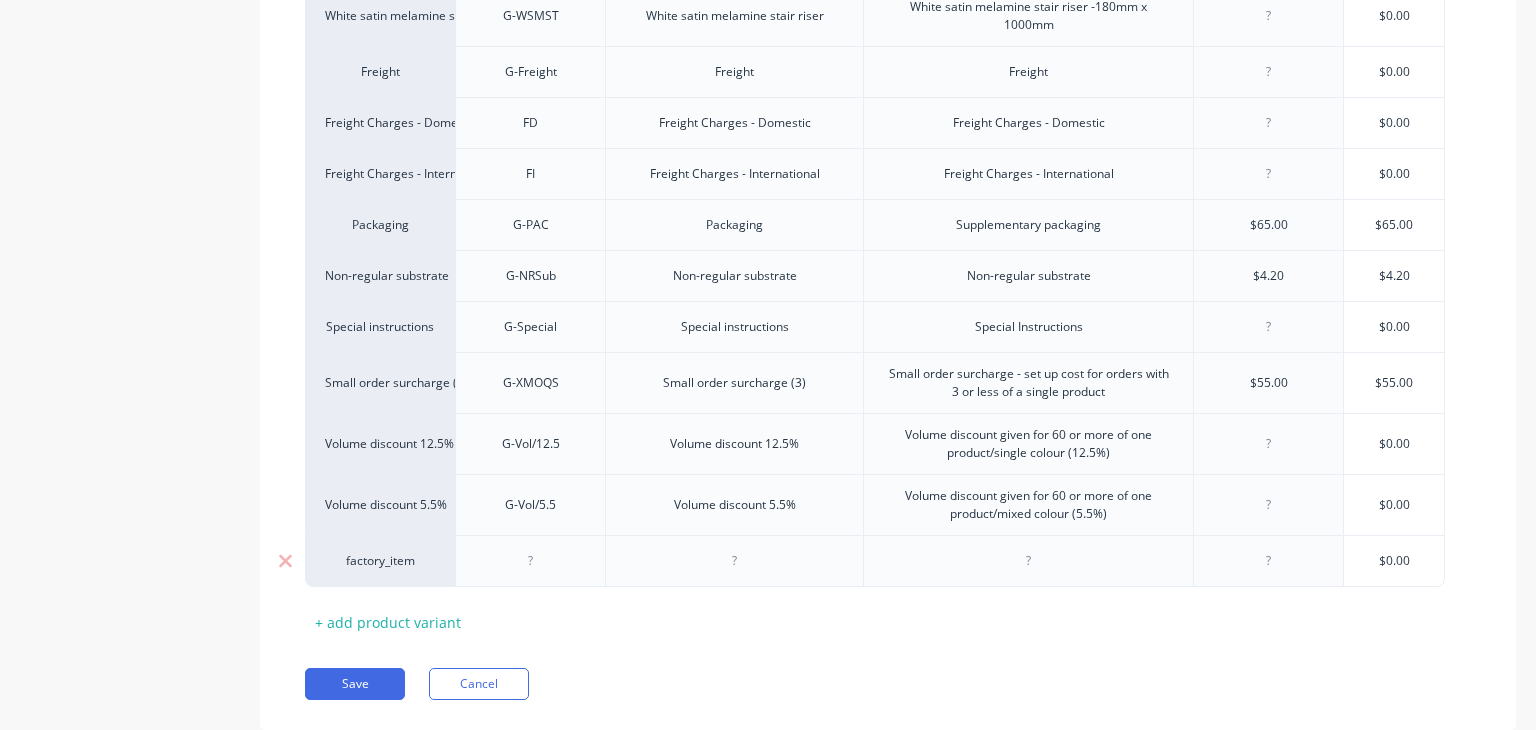 click at bounding box center [531, 561] 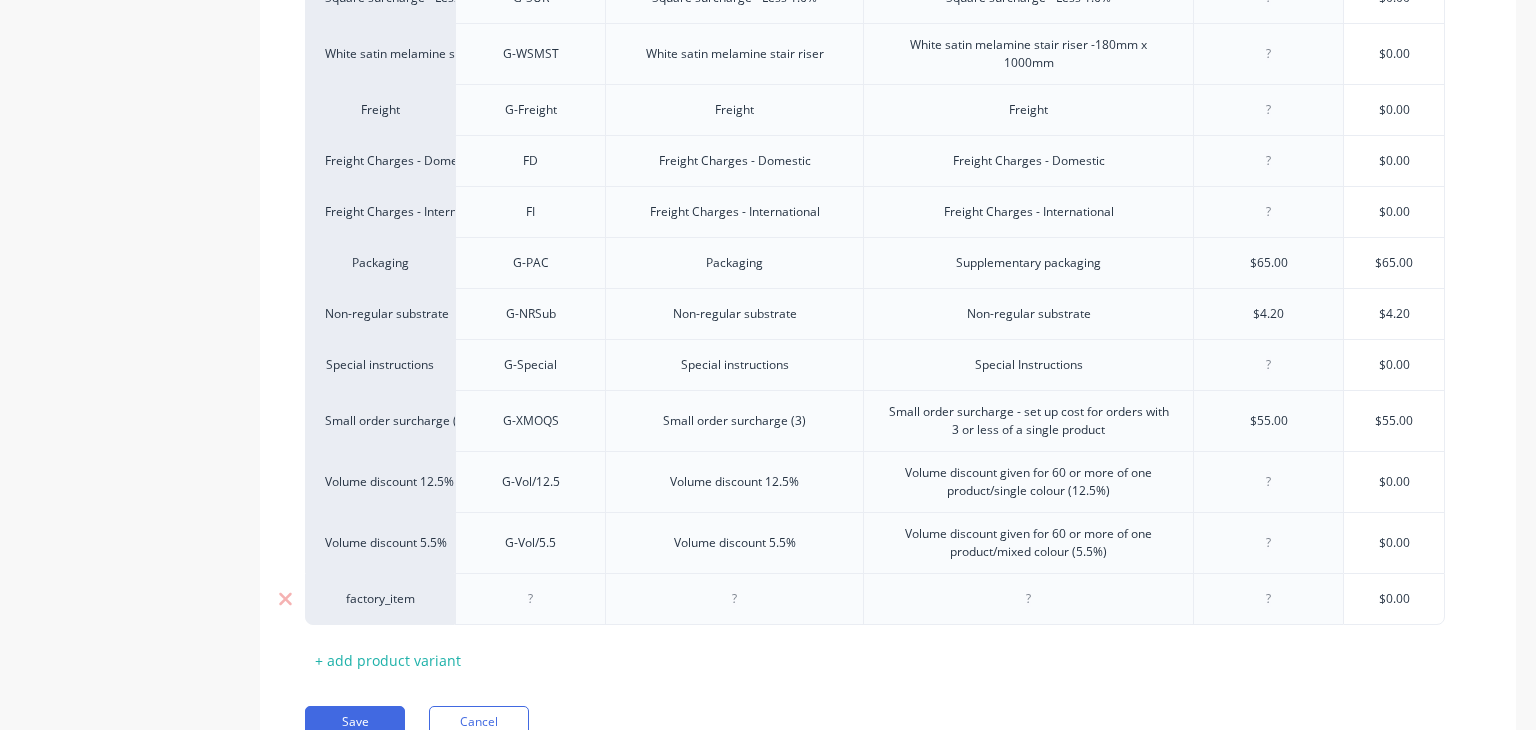 scroll, scrollTop: 1023, scrollLeft: 0, axis: vertical 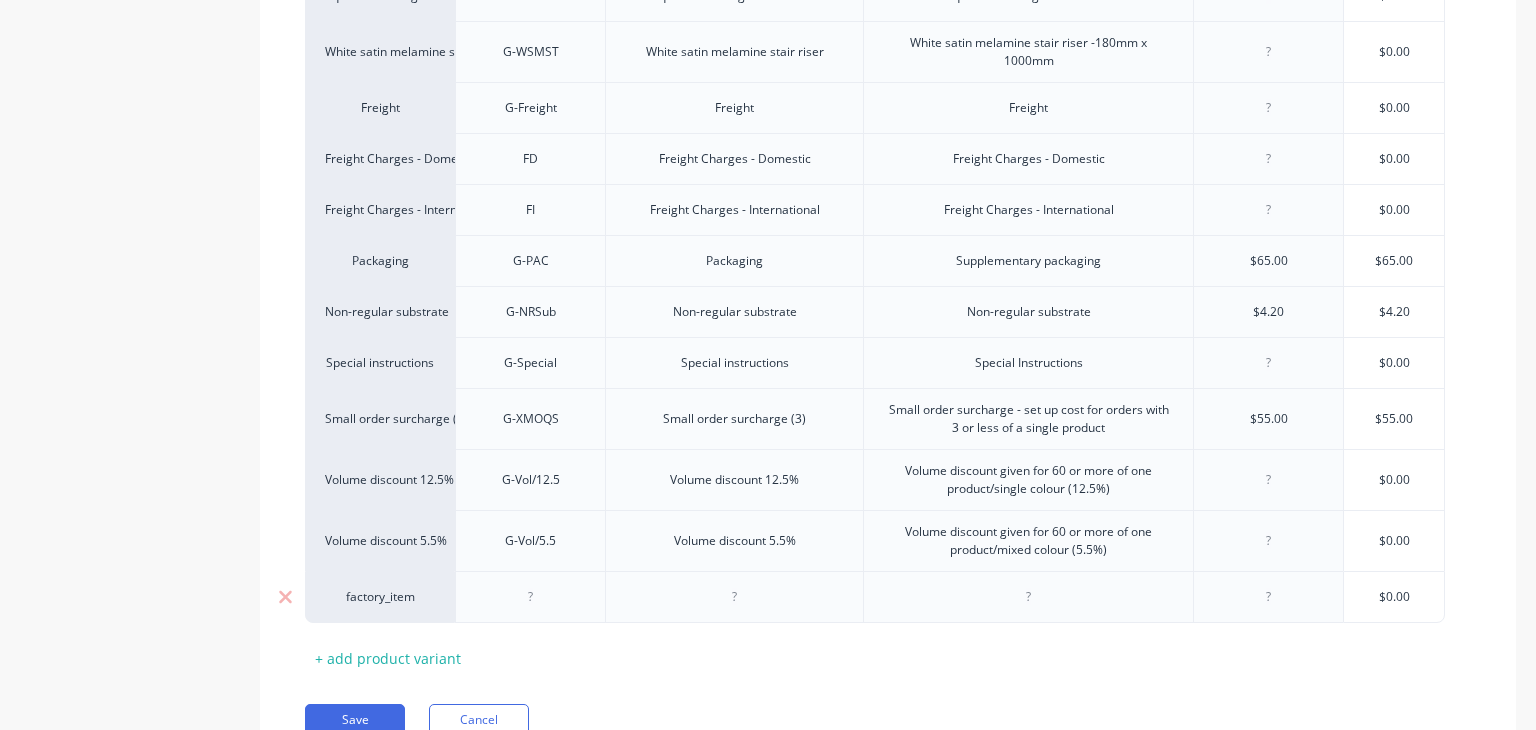 click on "factory_item" at bounding box center (380, 597) 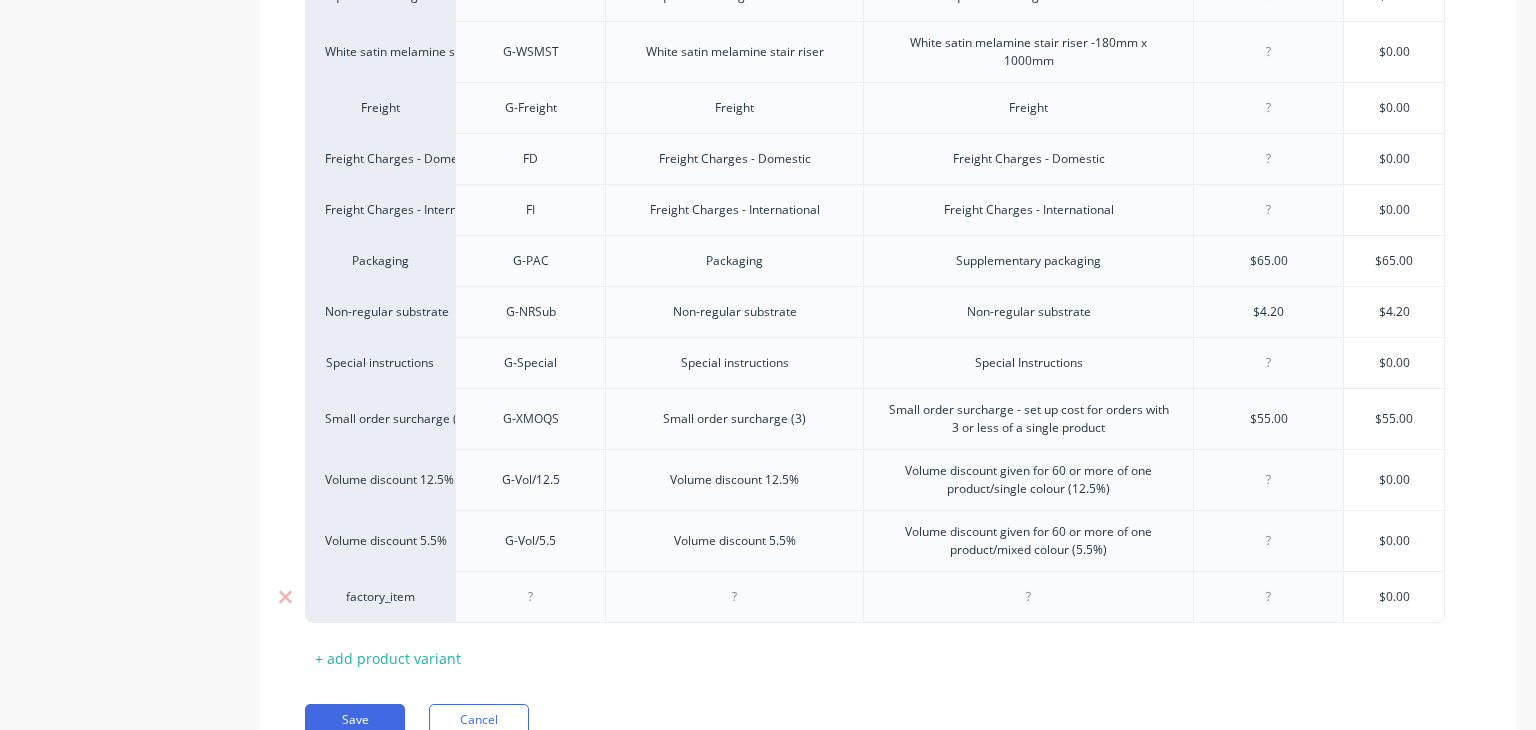 click on "factory_item" at bounding box center (380, 597) 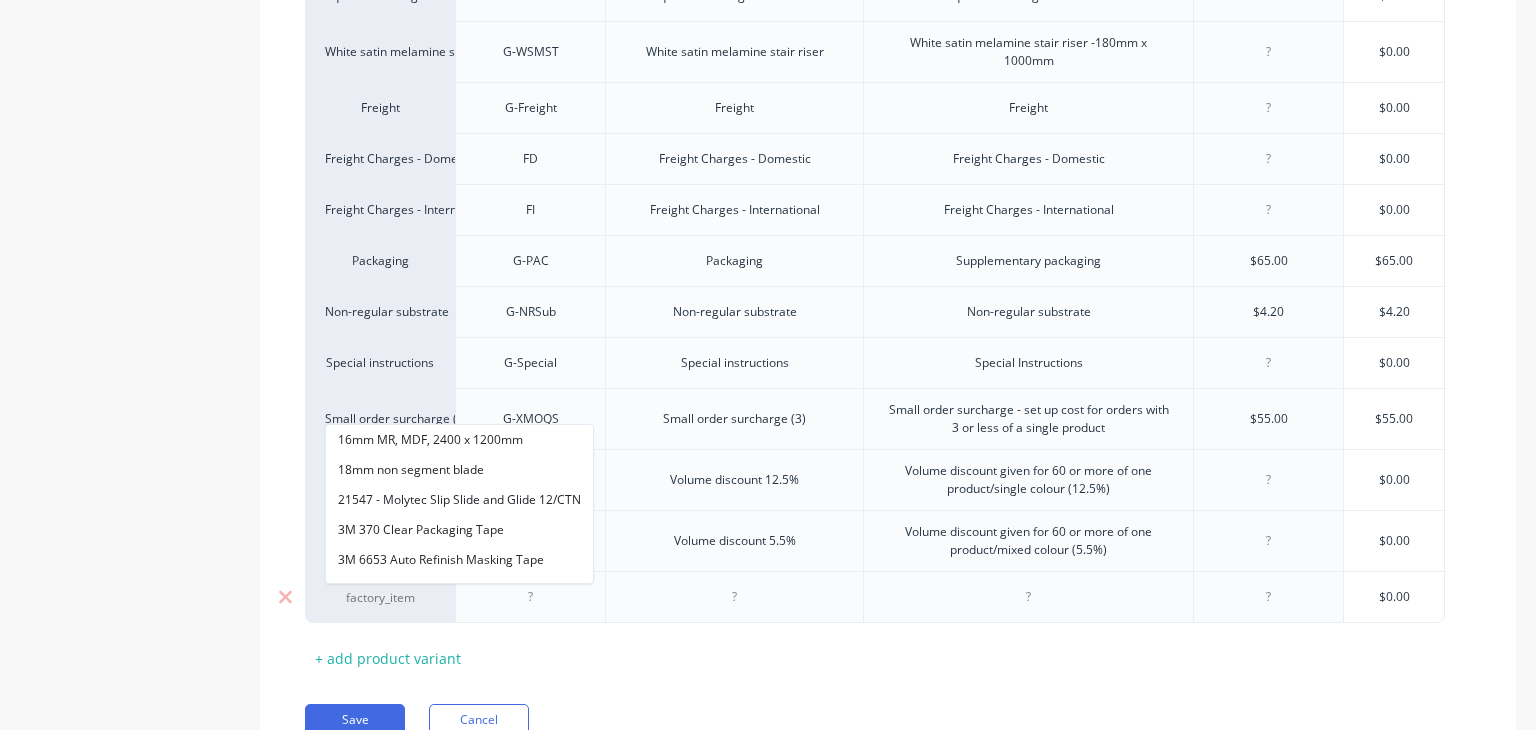 drag, startPoint x: 383, startPoint y: 601, endPoint x: 560, endPoint y: 603, distance: 177.01129 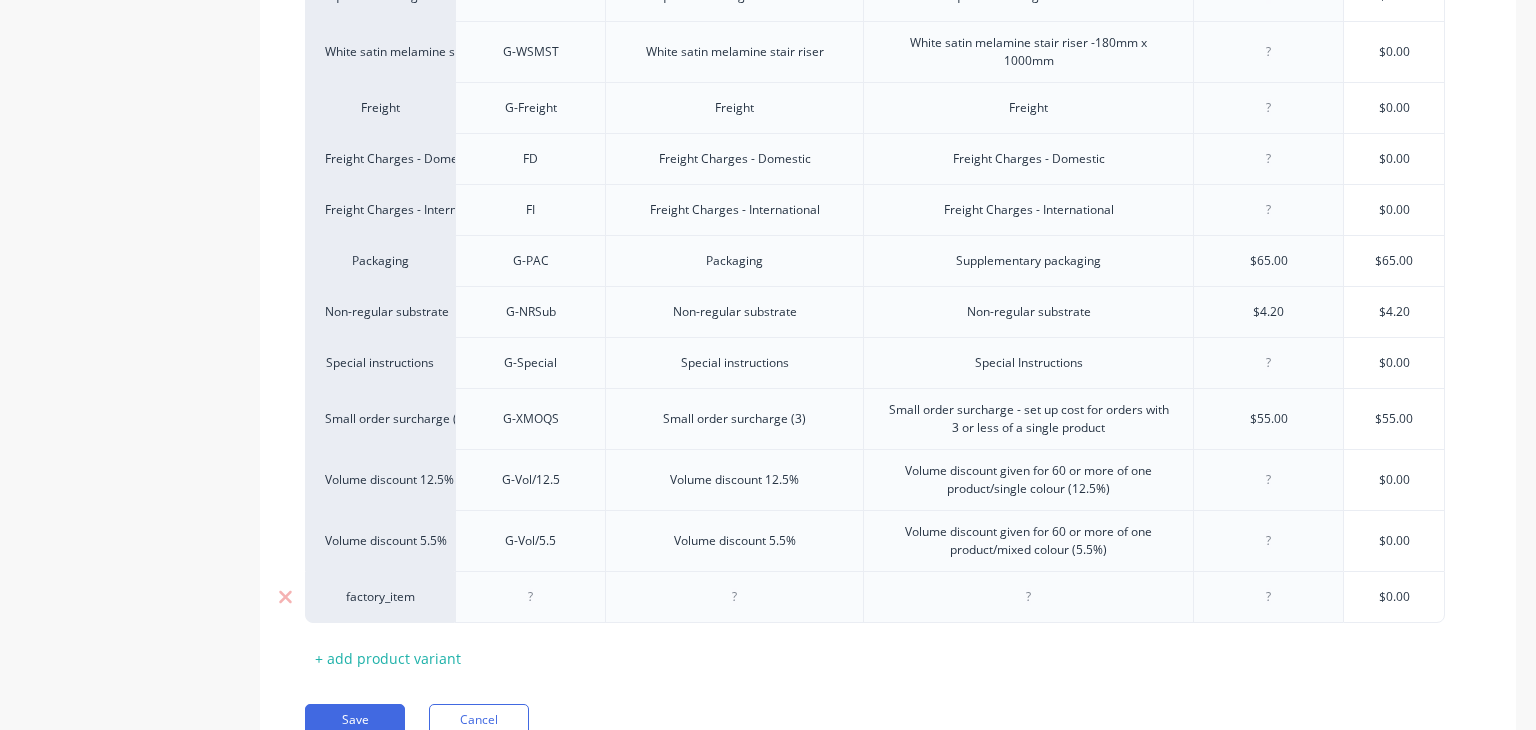 click at bounding box center [531, 597] 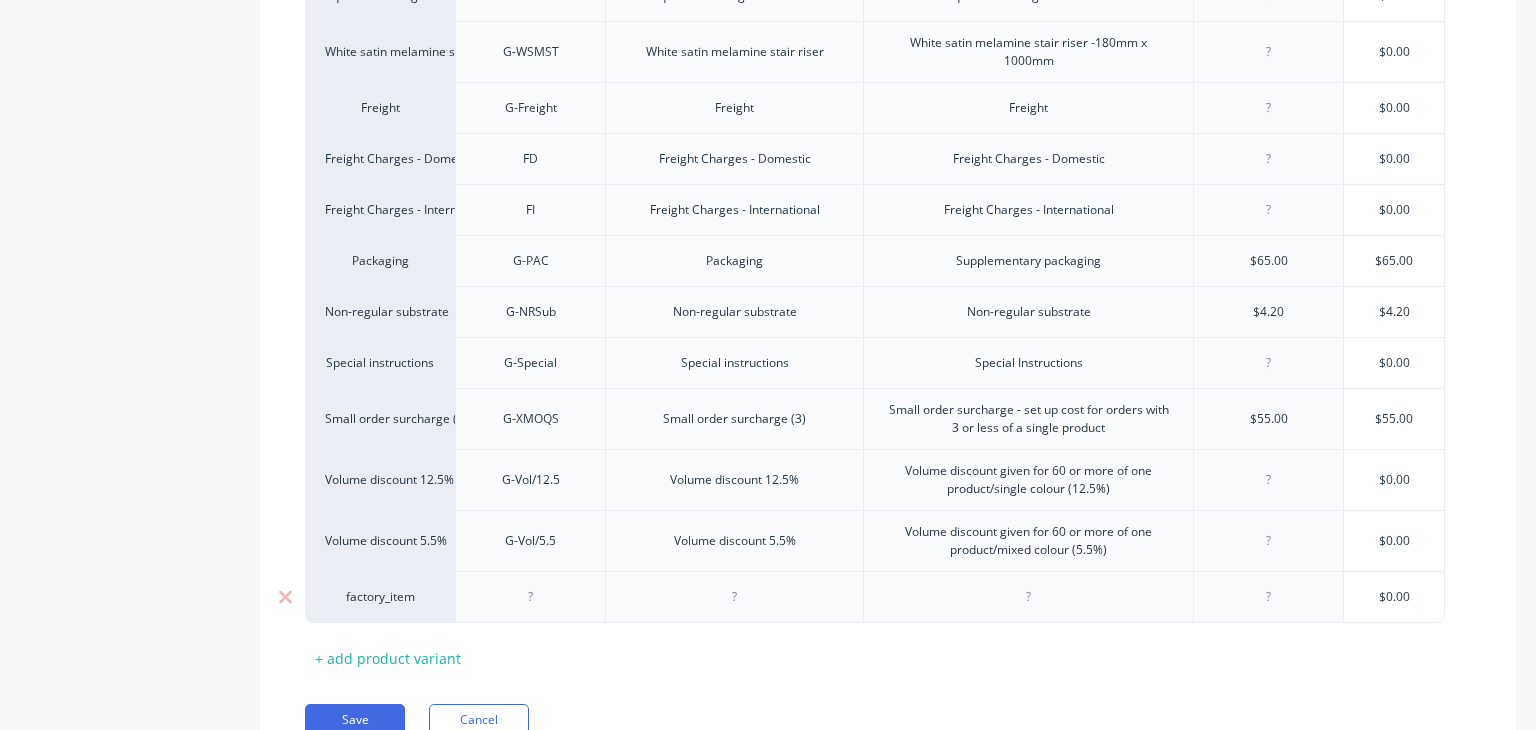 type 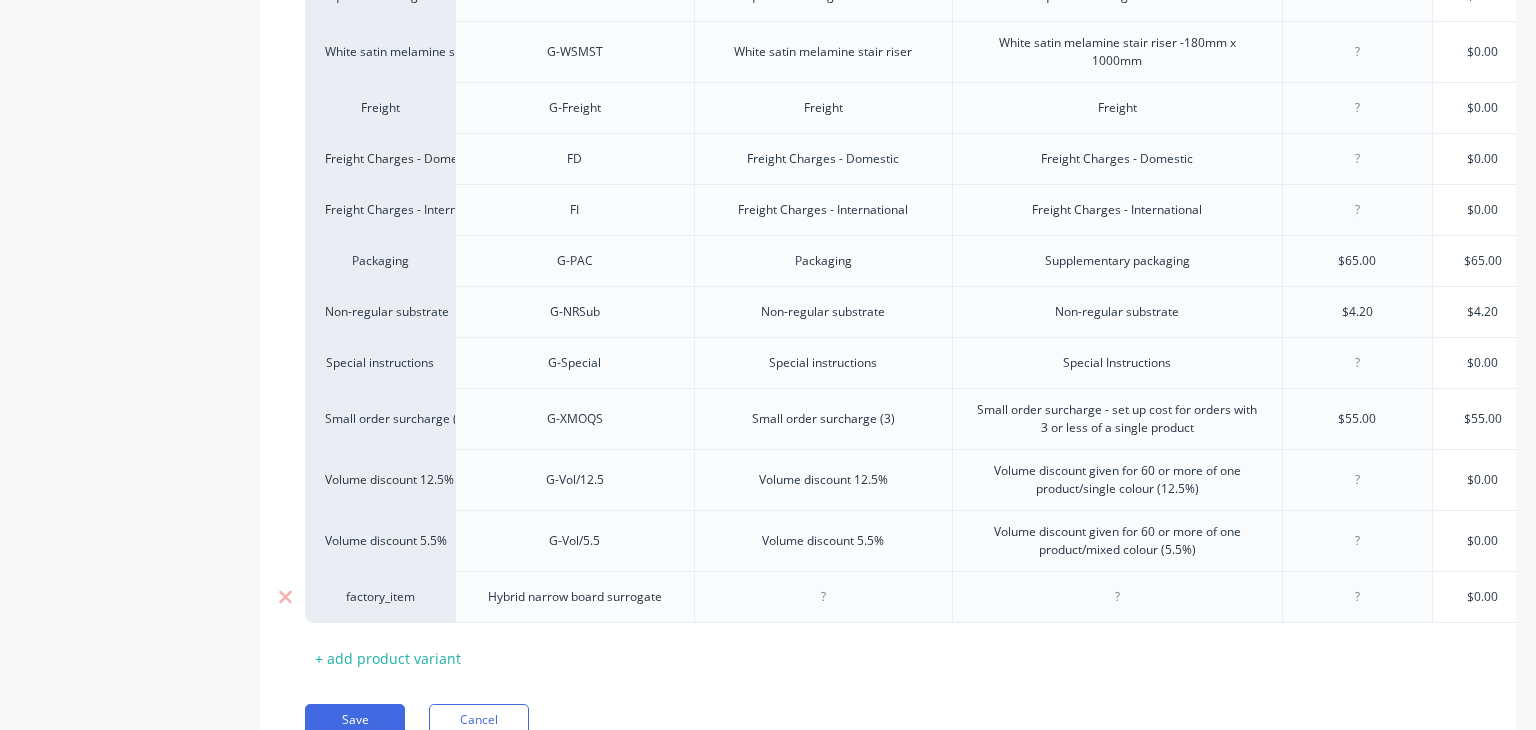 click at bounding box center [823, 597] 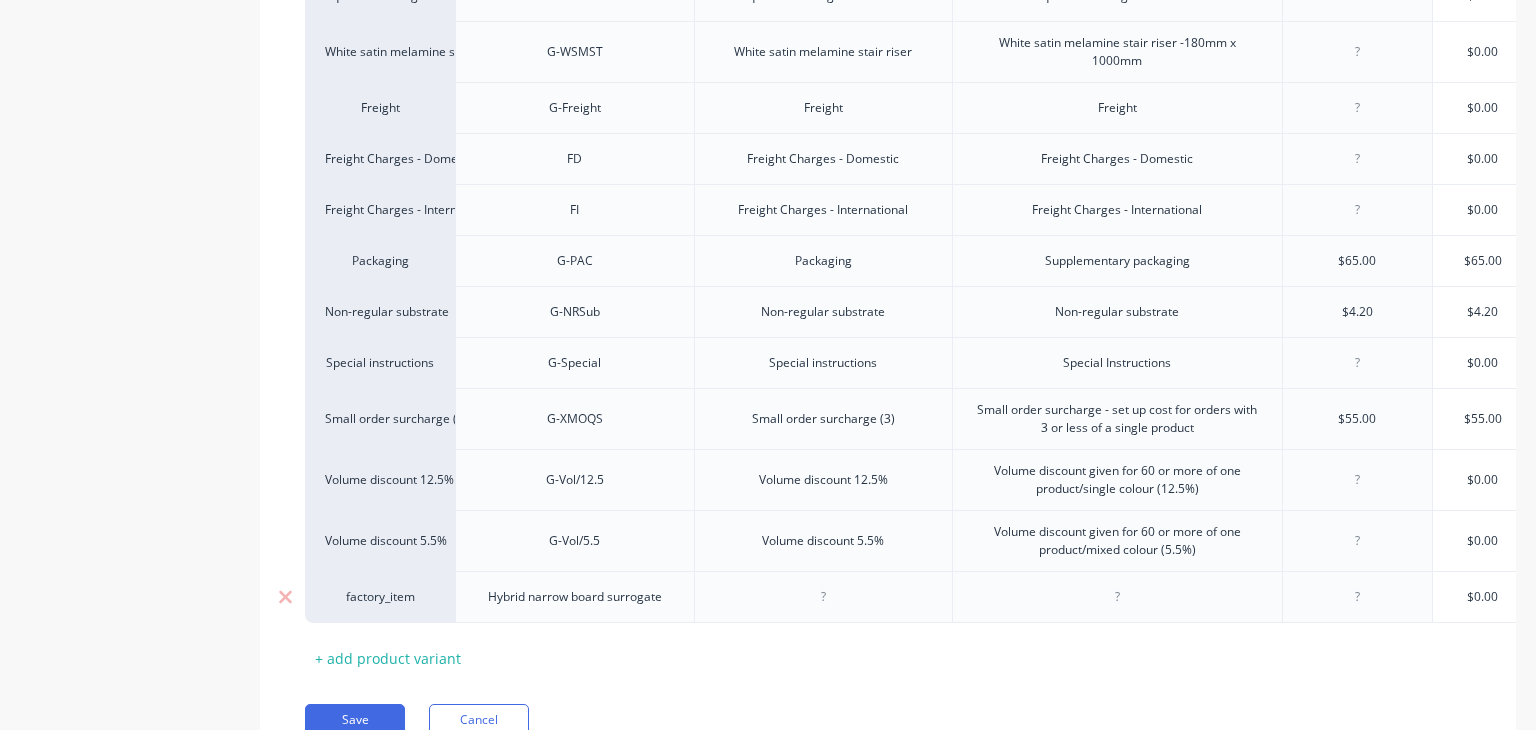 click on "Hybrid narrow board surrogate" at bounding box center [575, 597] 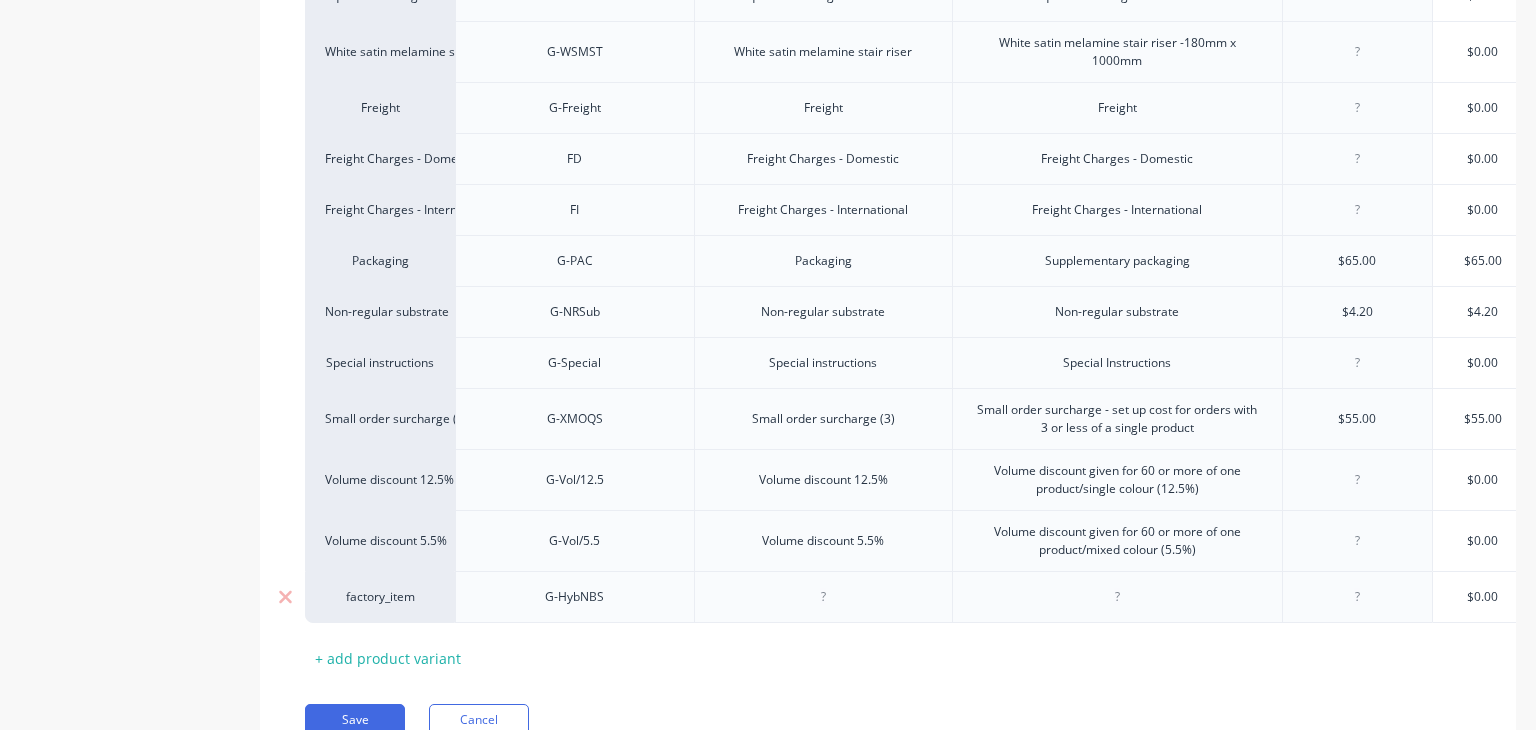 click at bounding box center (823, 597) 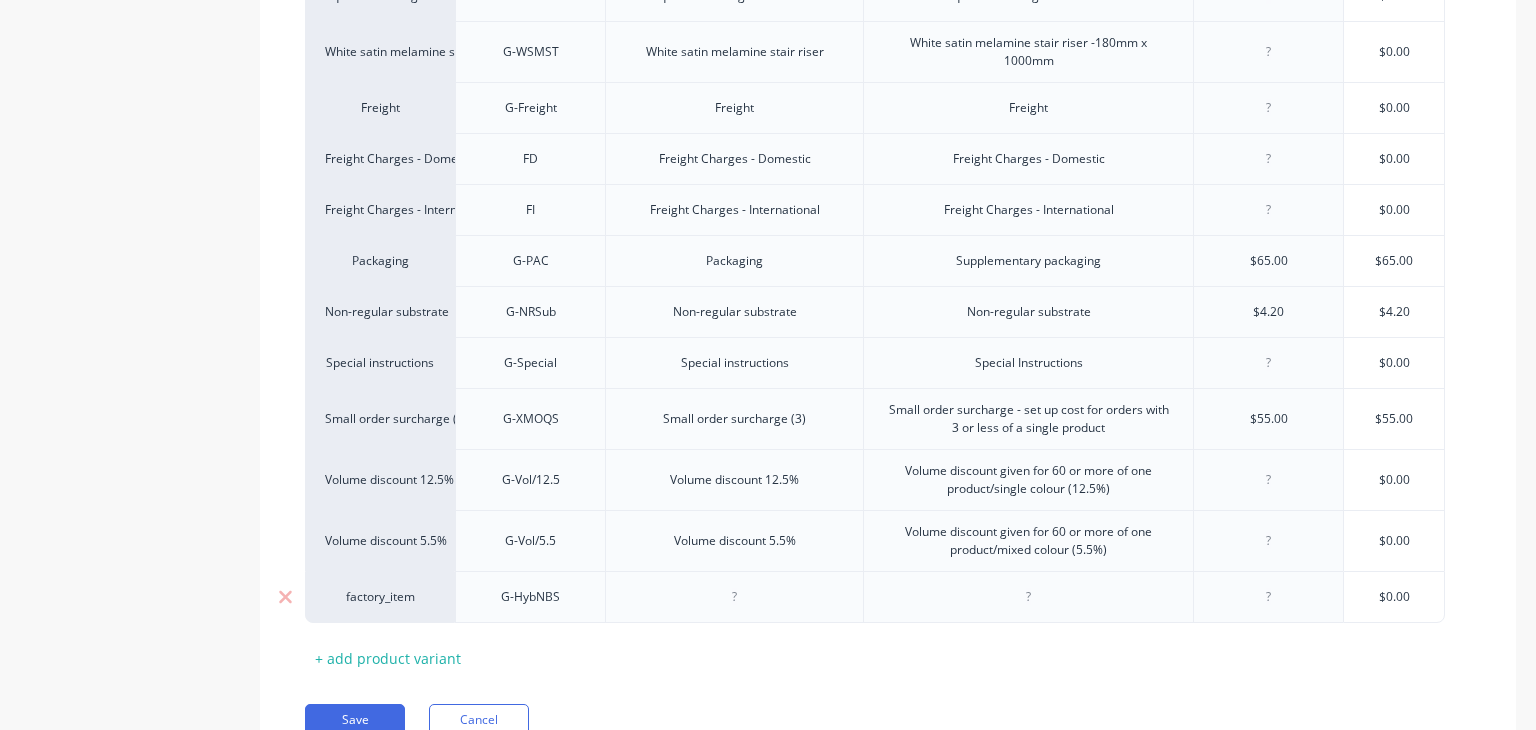 click on "factory_item" at bounding box center (380, 597) 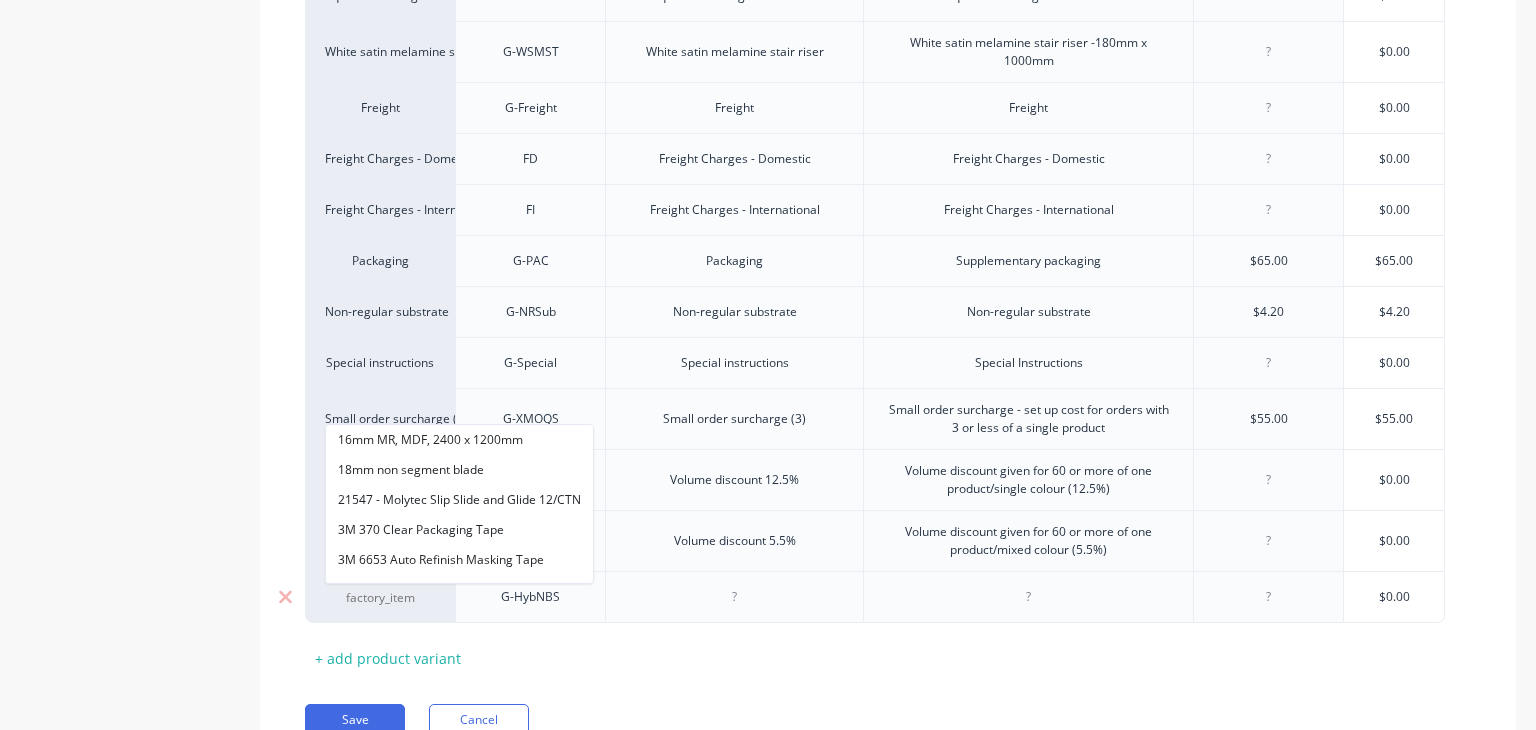 click at bounding box center [380, 598] 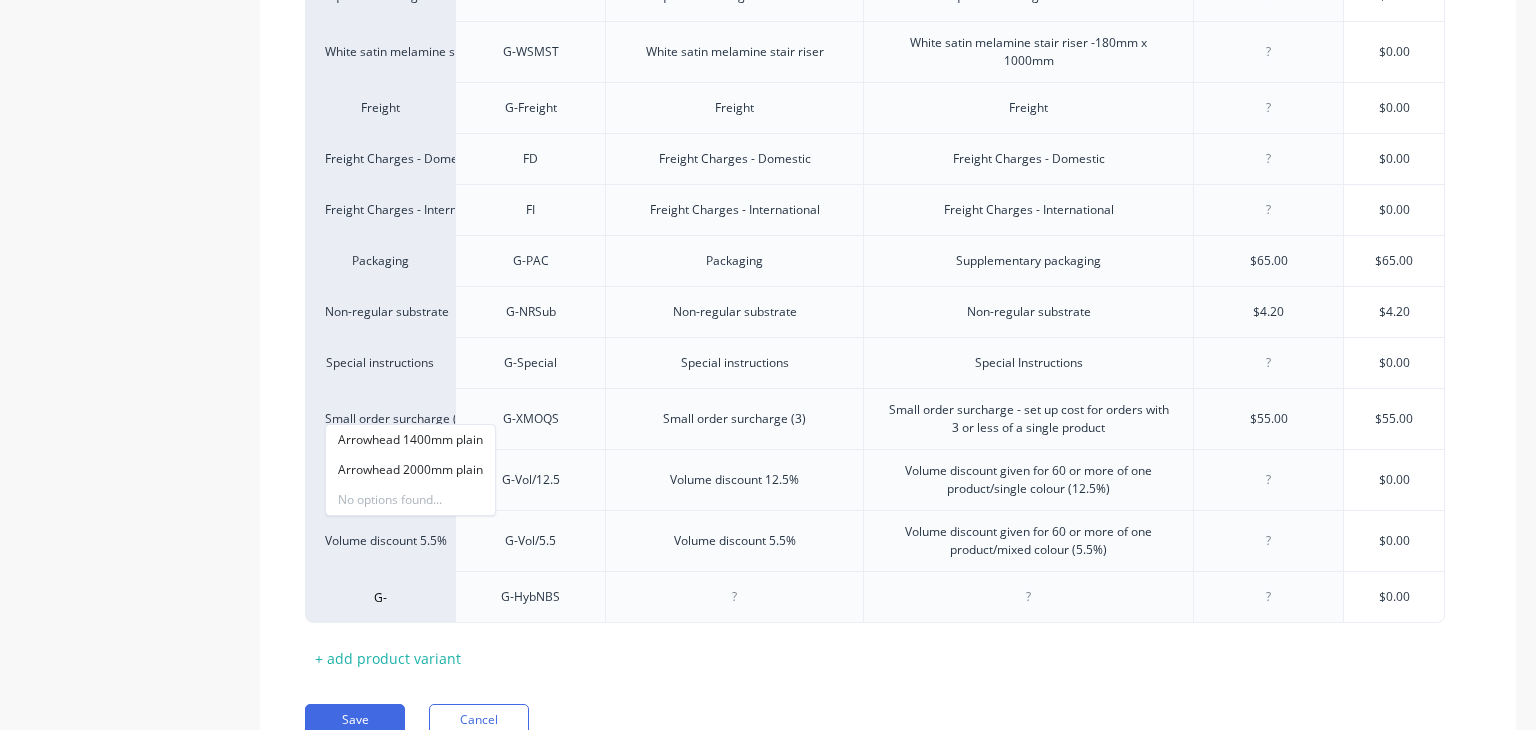 type on "G" 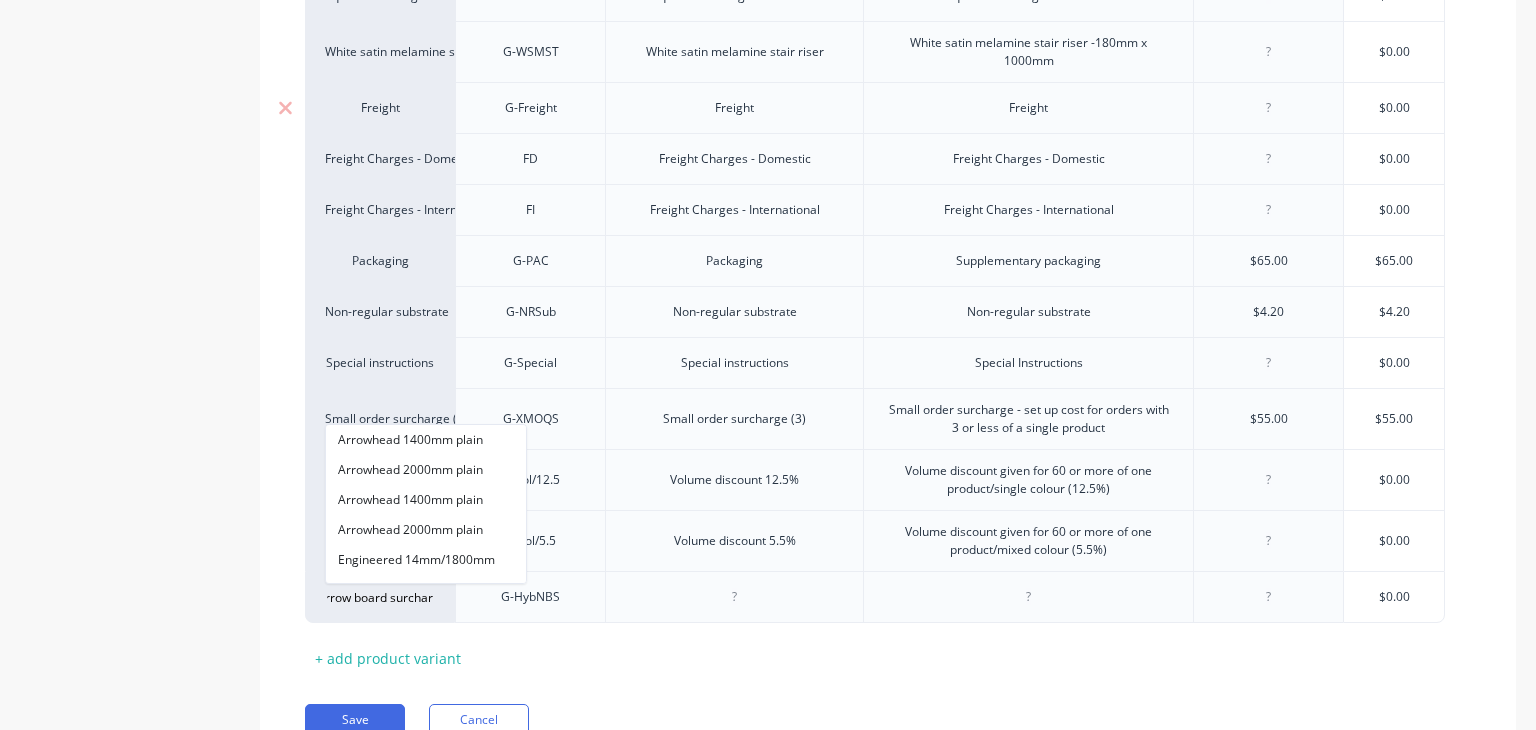 scroll, scrollTop: 0, scrollLeft: 69, axis: horizontal 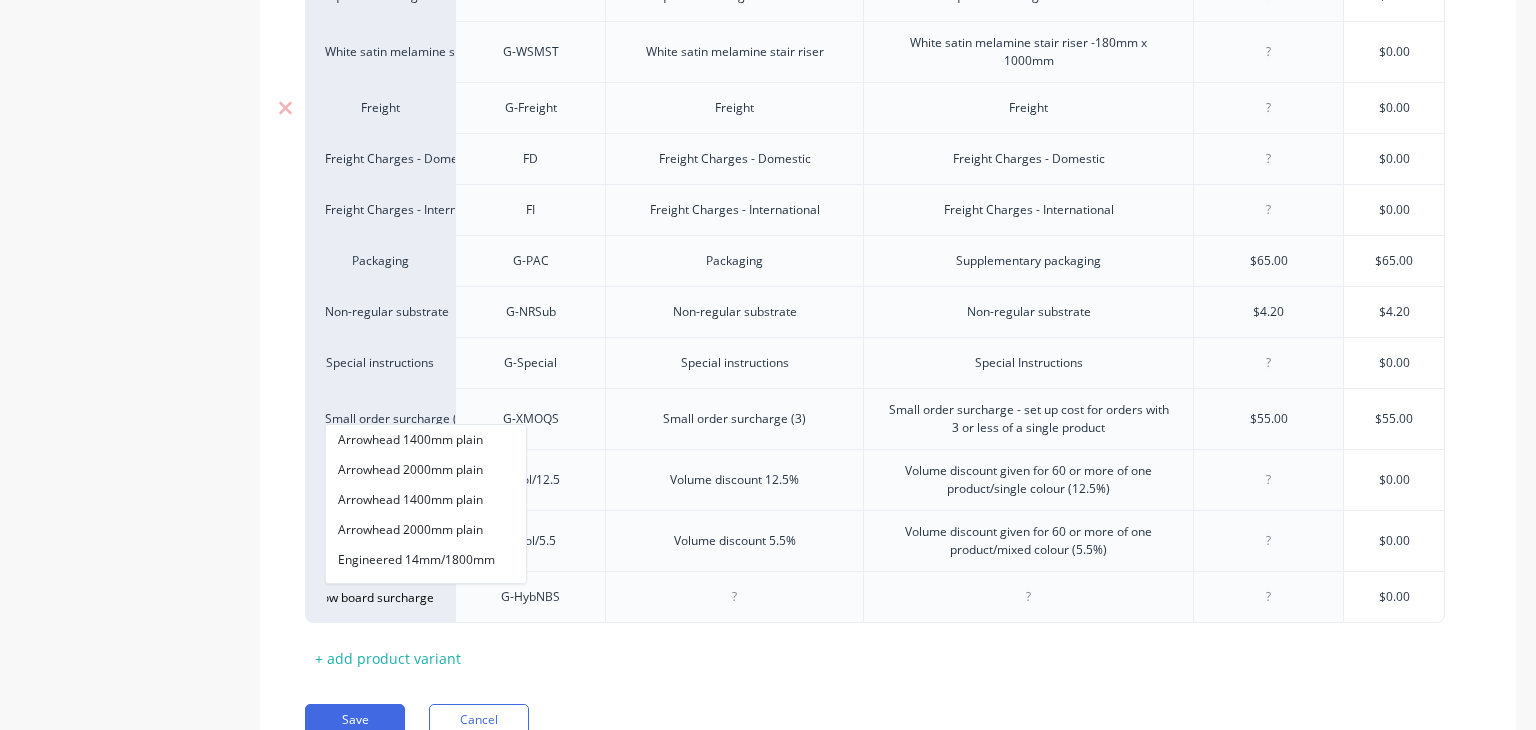 type on "Hybrid narrow board surcharge" 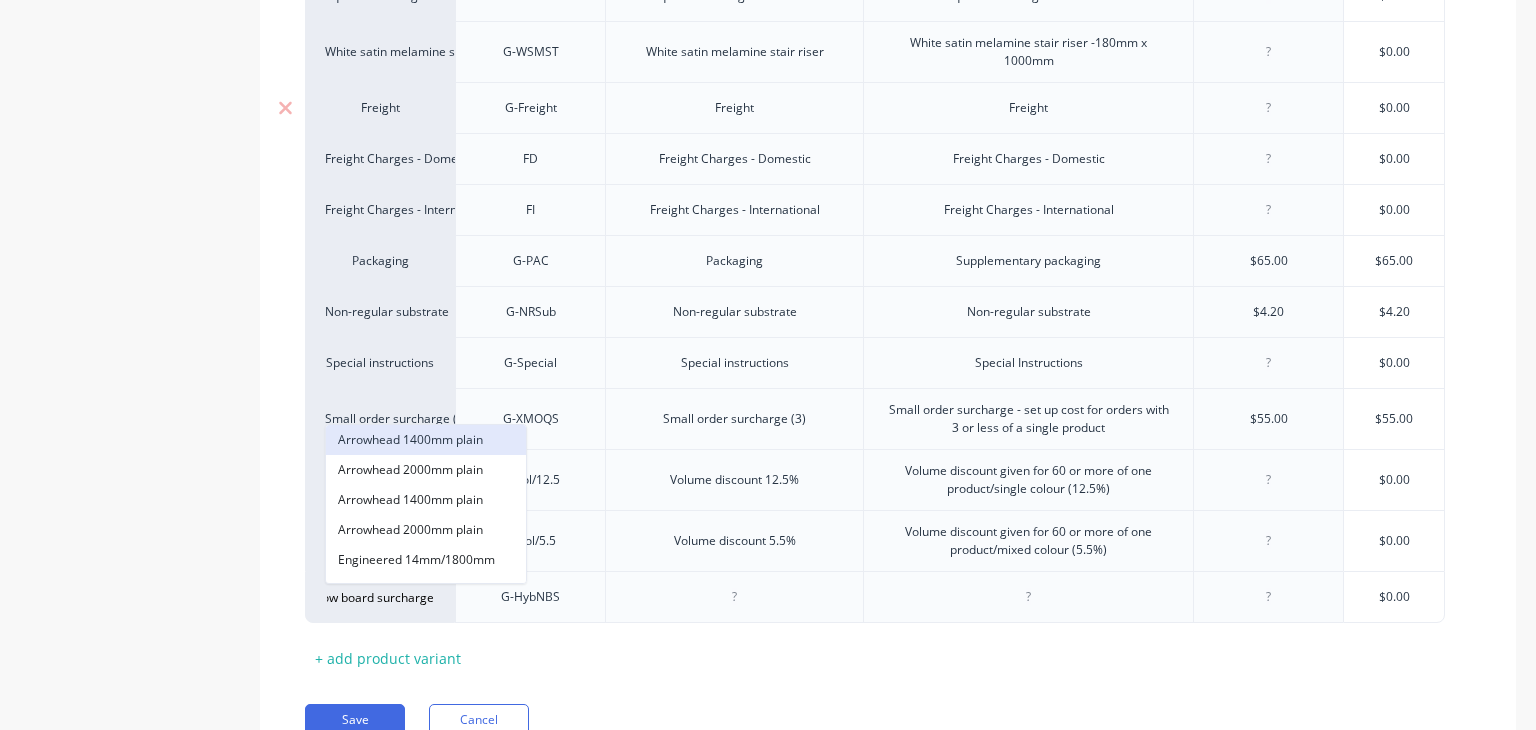 type 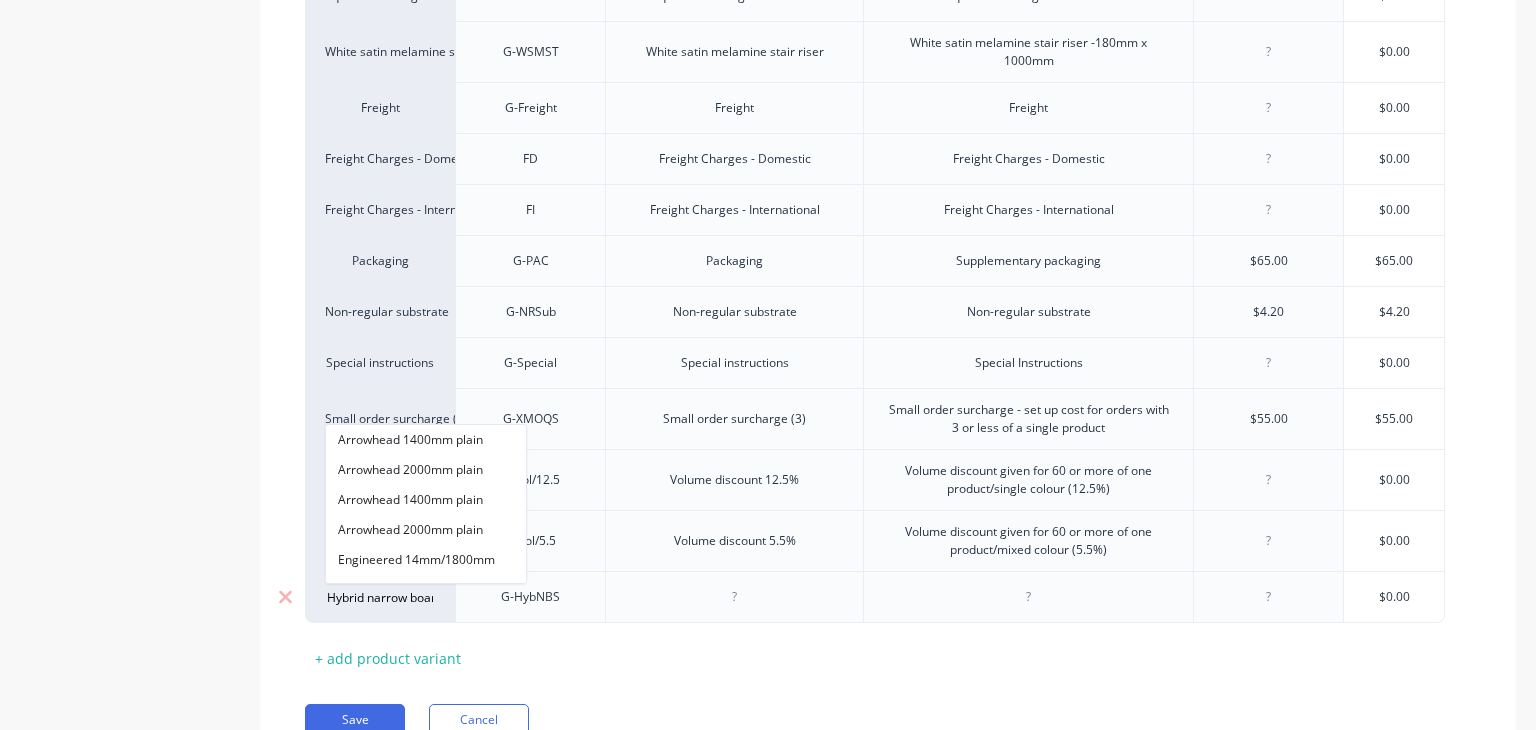 click at bounding box center (735, 597) 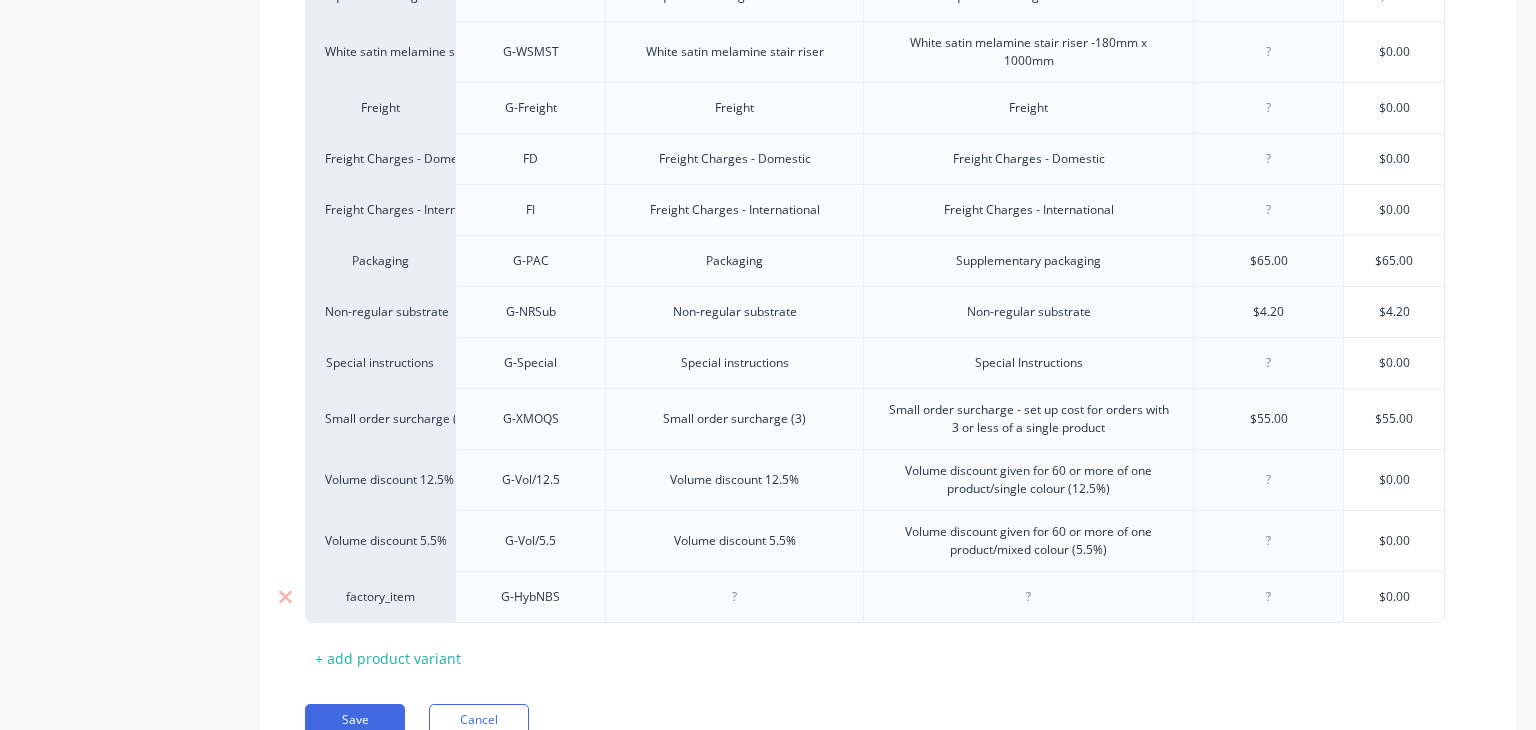 type 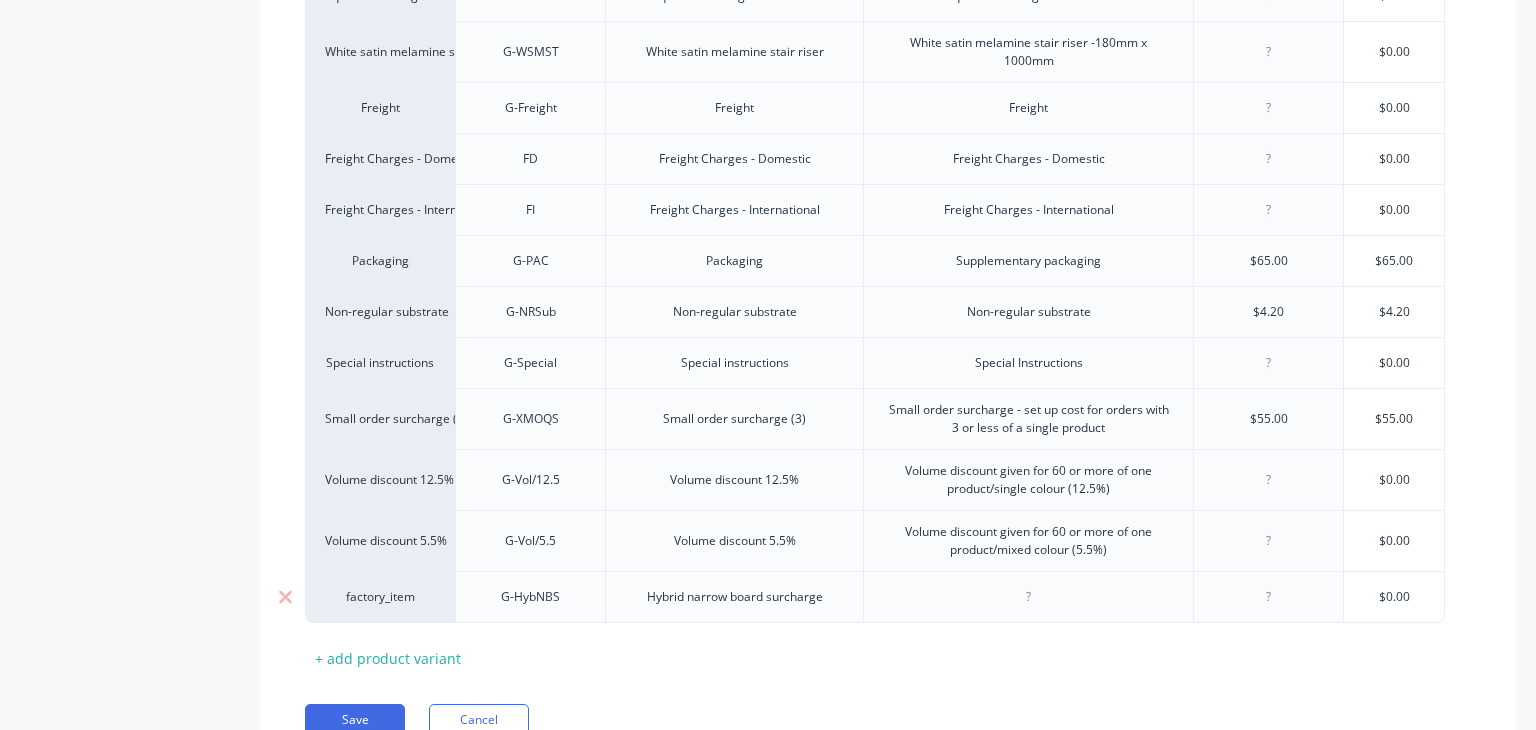 click at bounding box center (1028, 597) 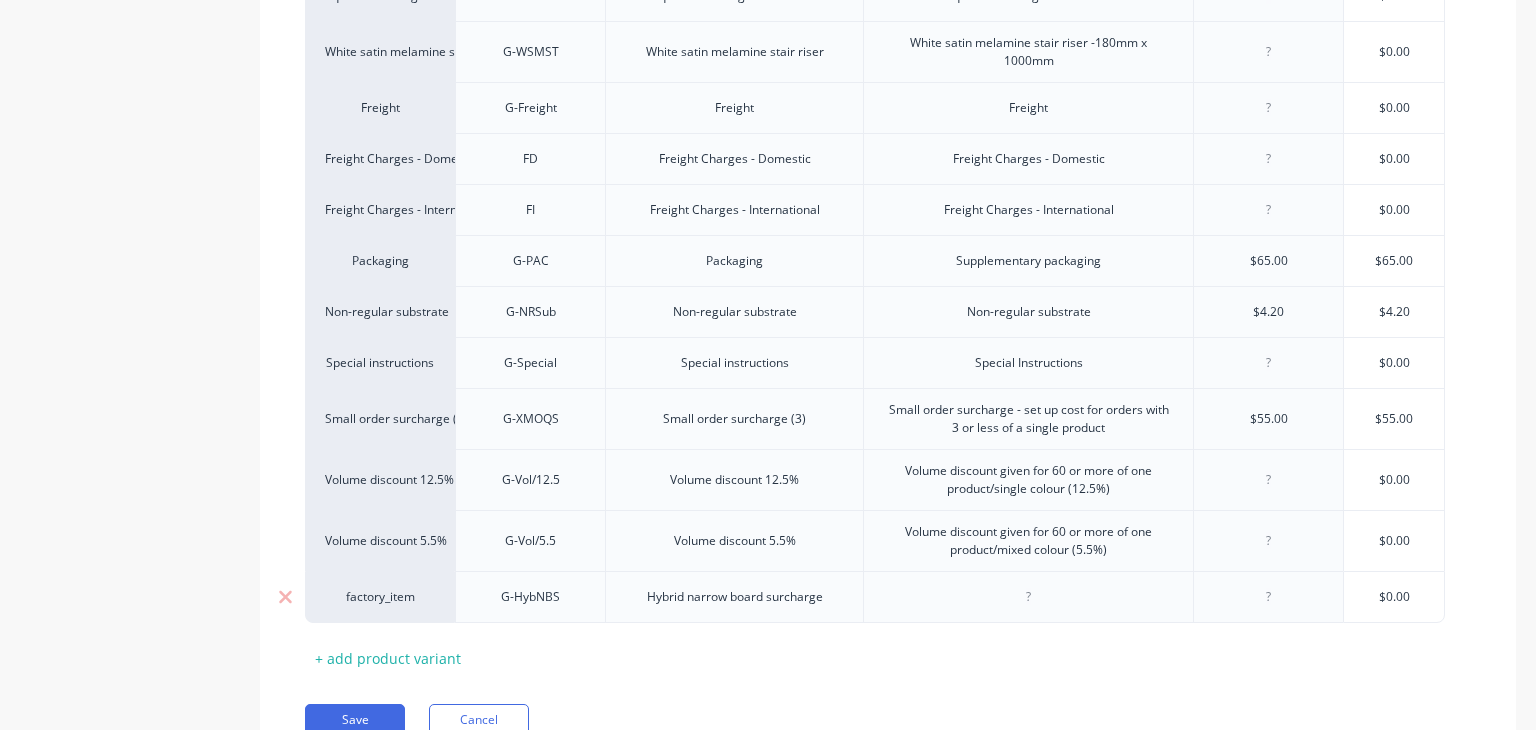 click at bounding box center [1029, 597] 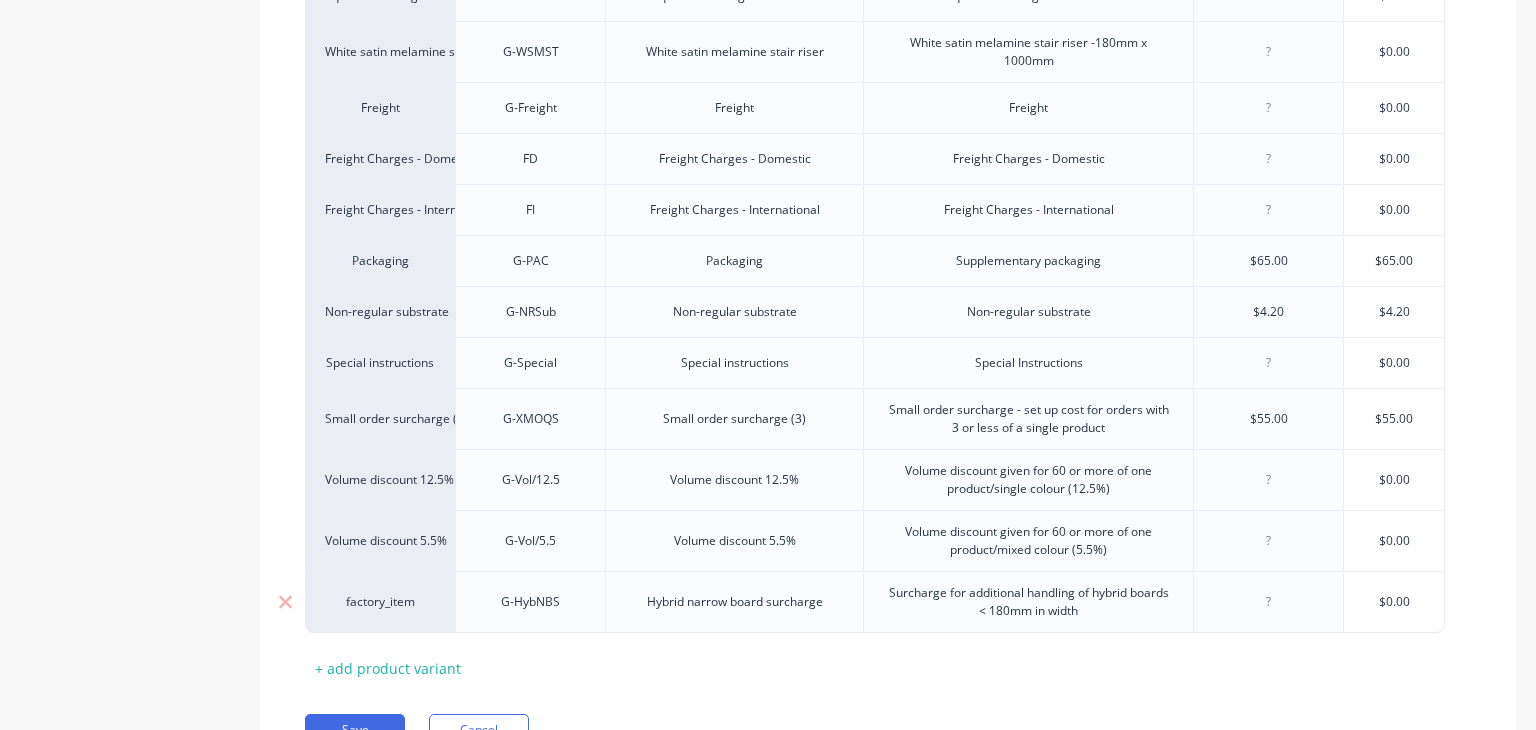type on "x" 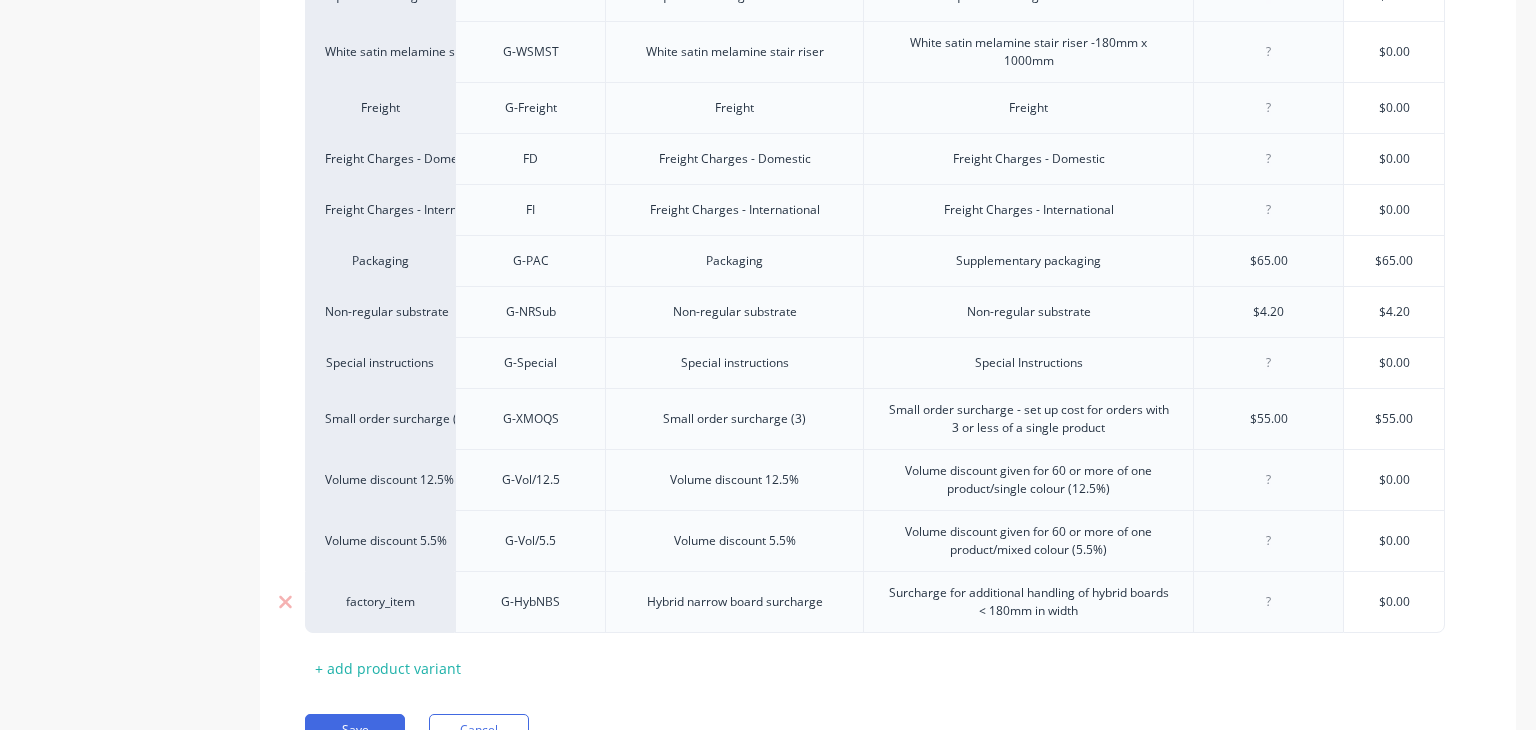 click at bounding box center (1269, 602) 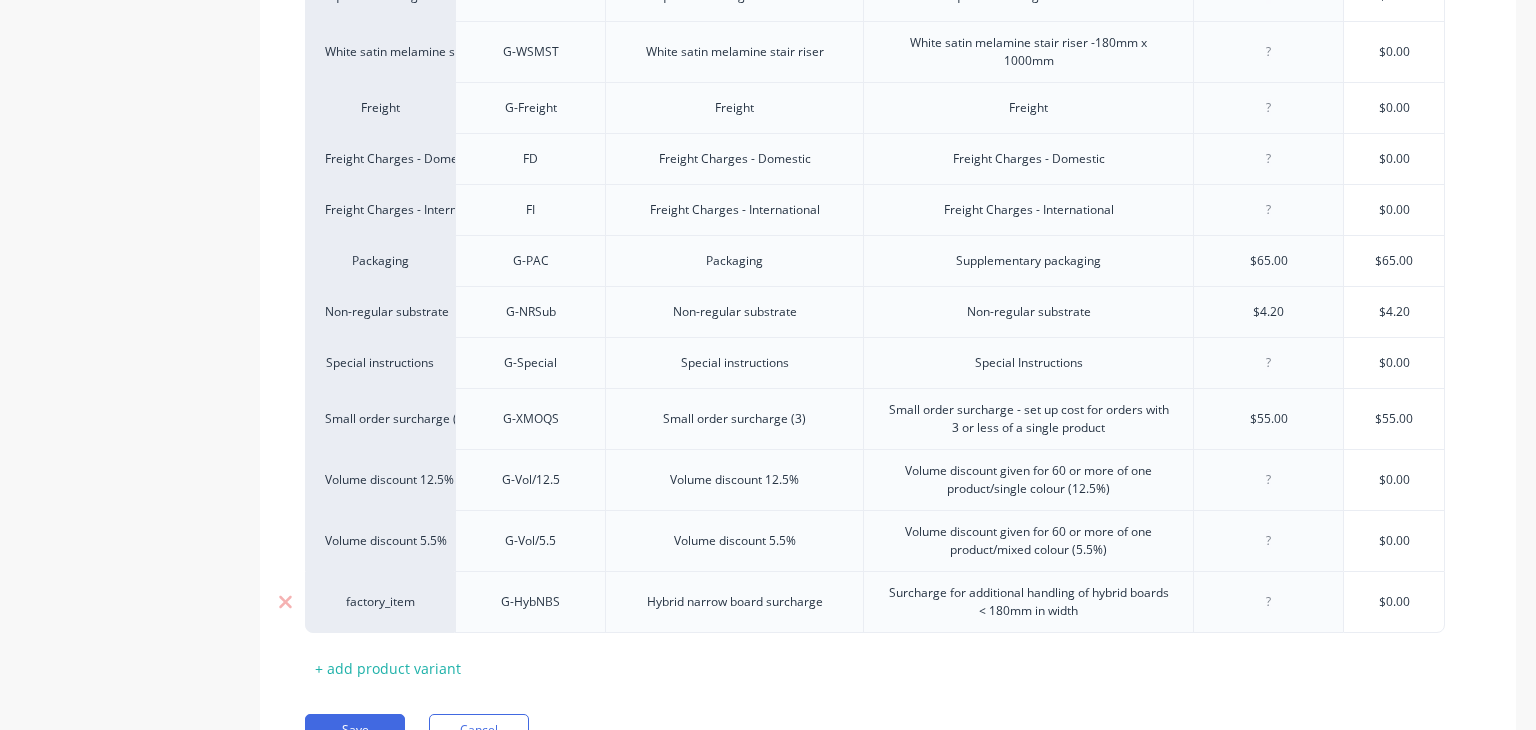 type 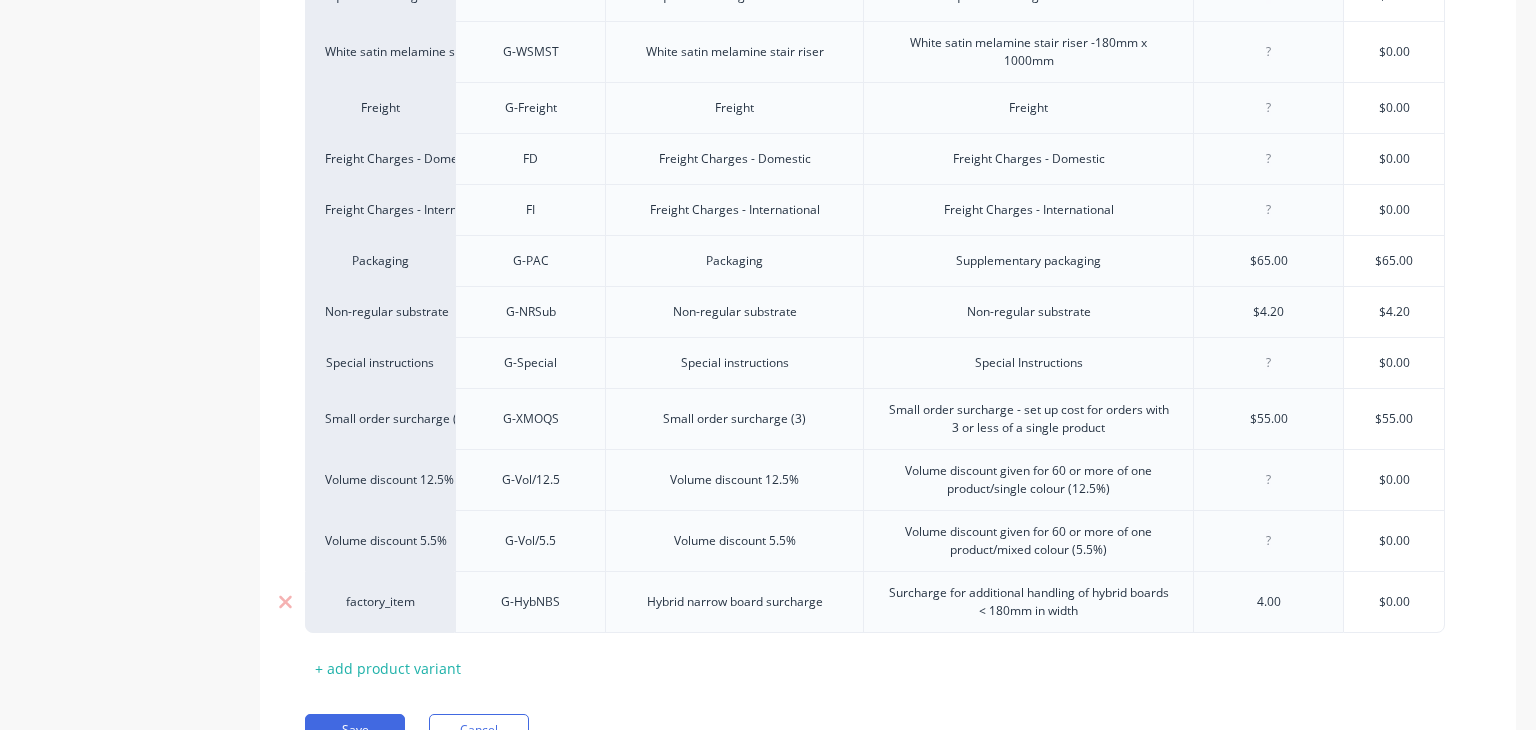type on "x" 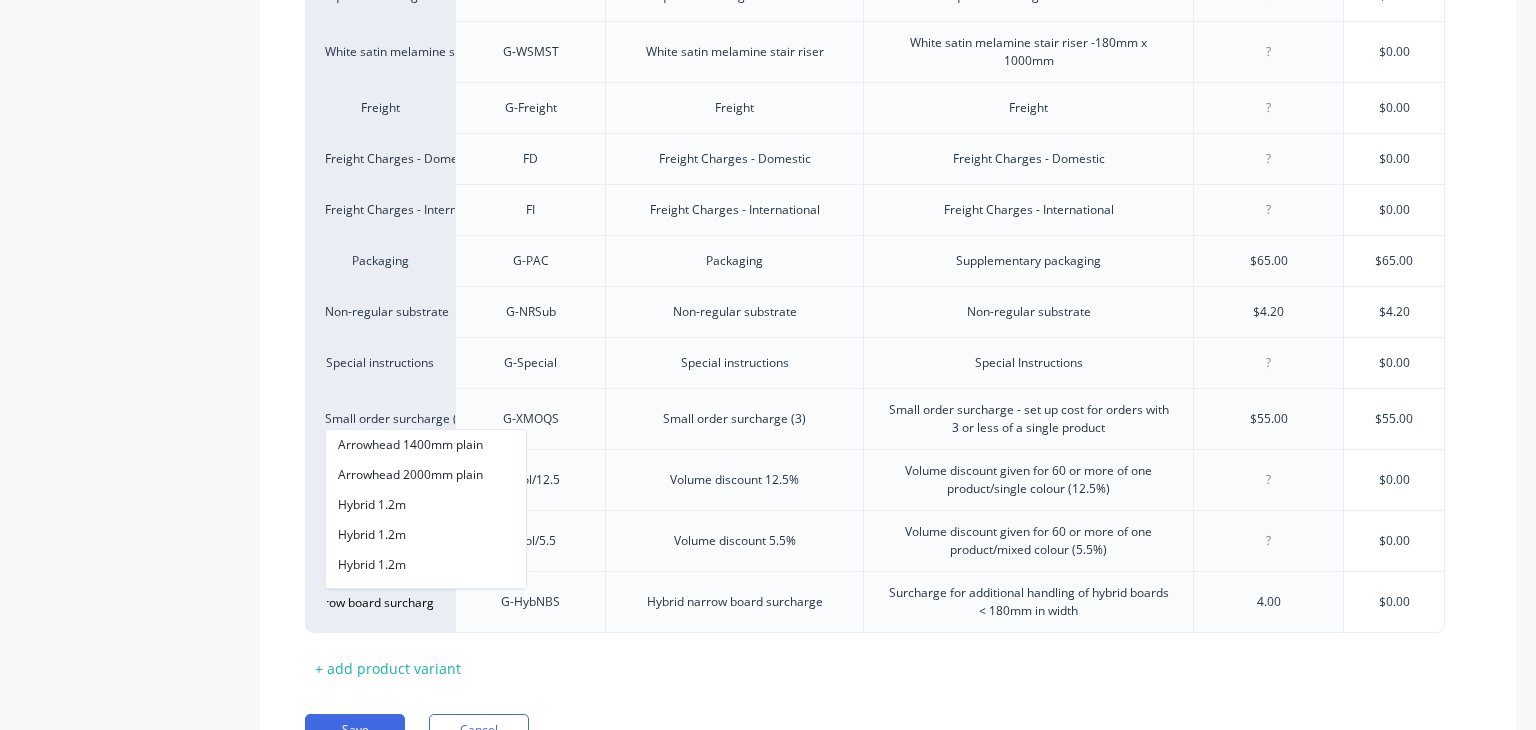 scroll, scrollTop: 0, scrollLeft: 69, axis: horizontal 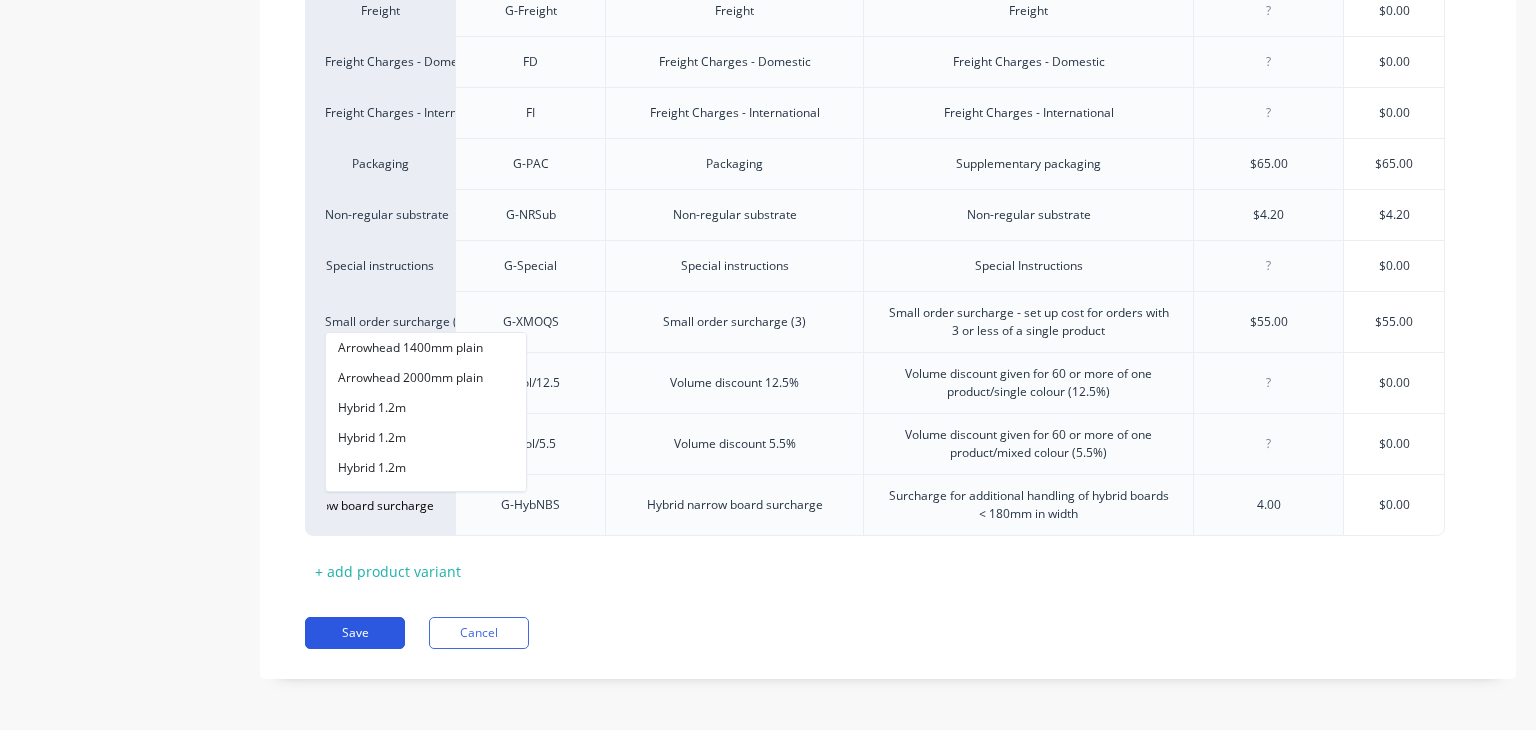 type on "Hybrid narrow board surcharge" 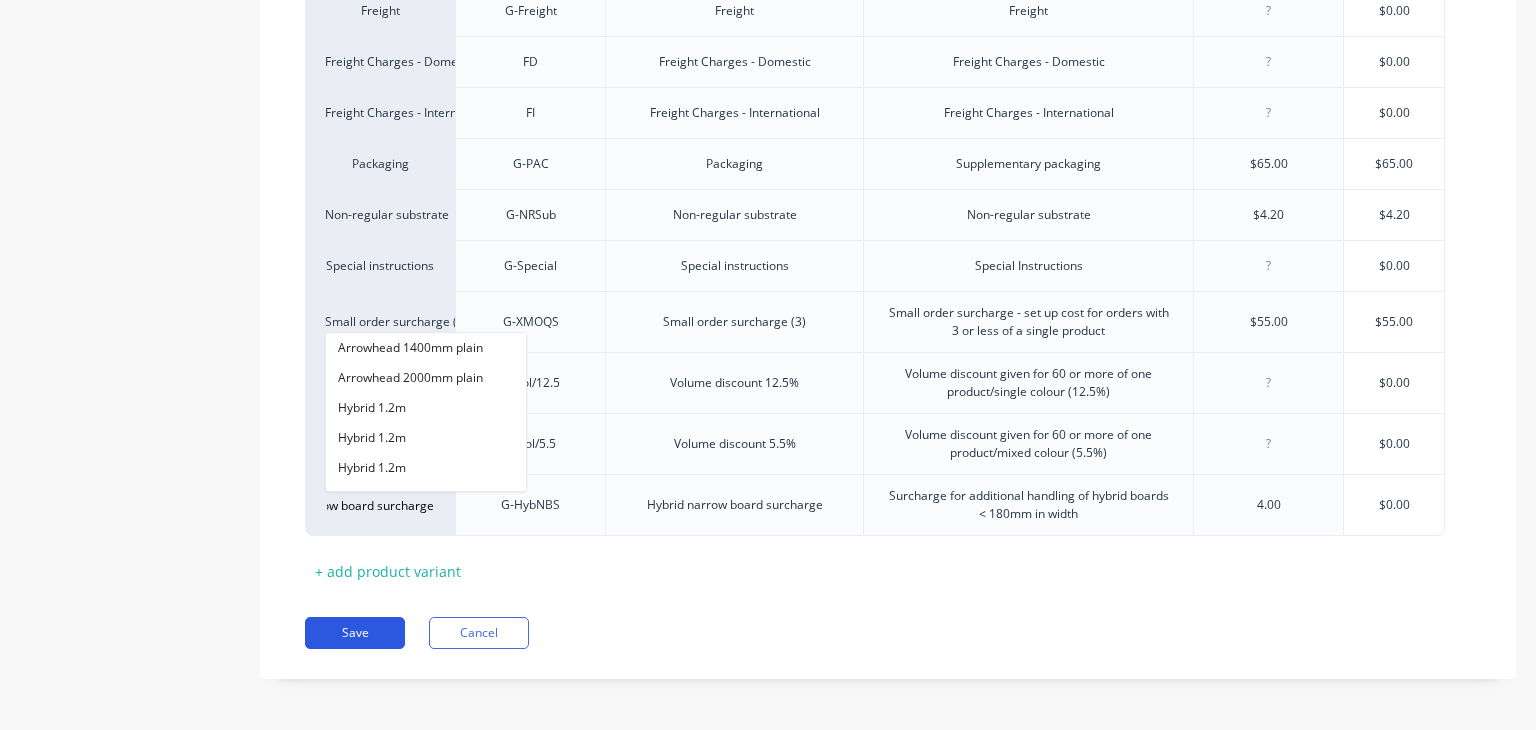 scroll, scrollTop: 0, scrollLeft: 0, axis: both 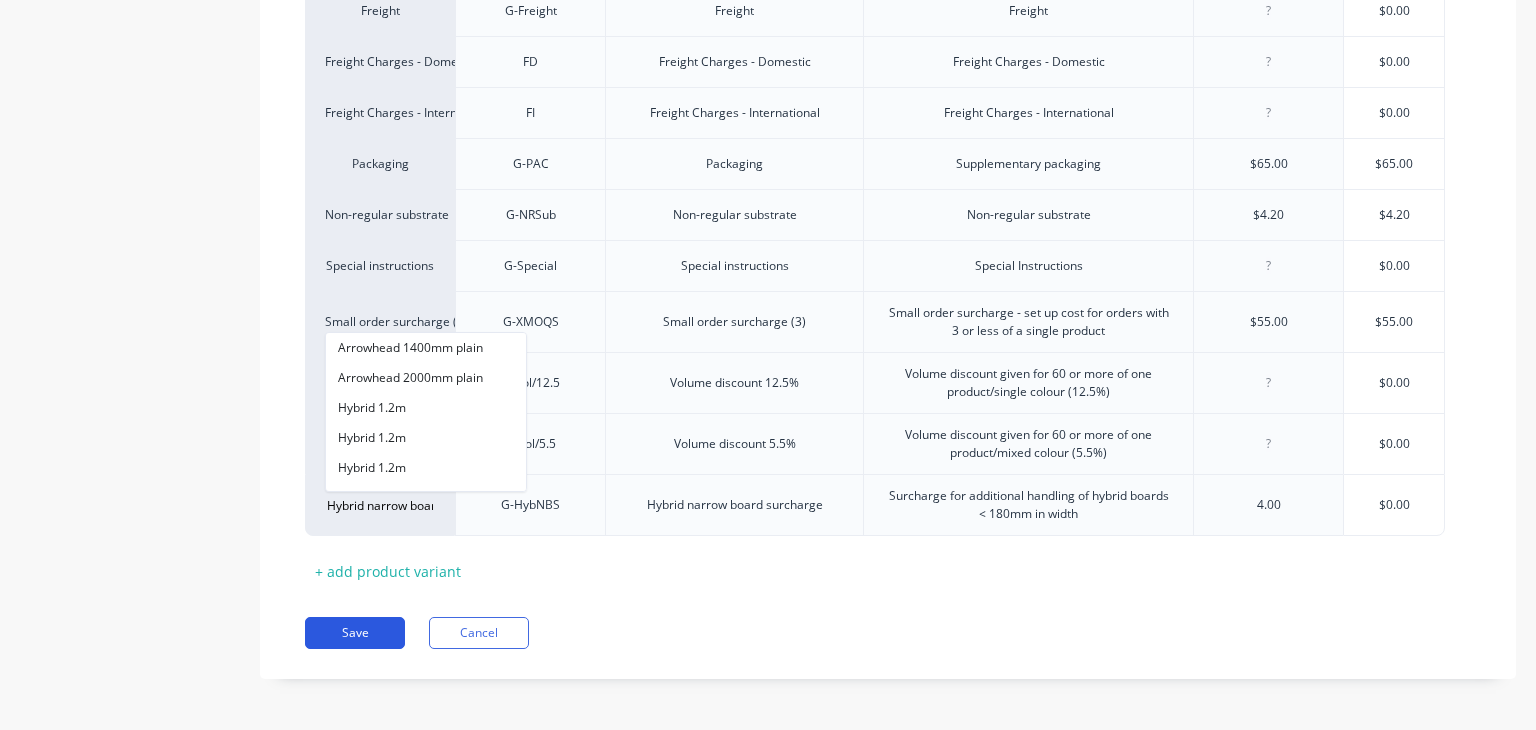 click on "Save" at bounding box center (355, 633) 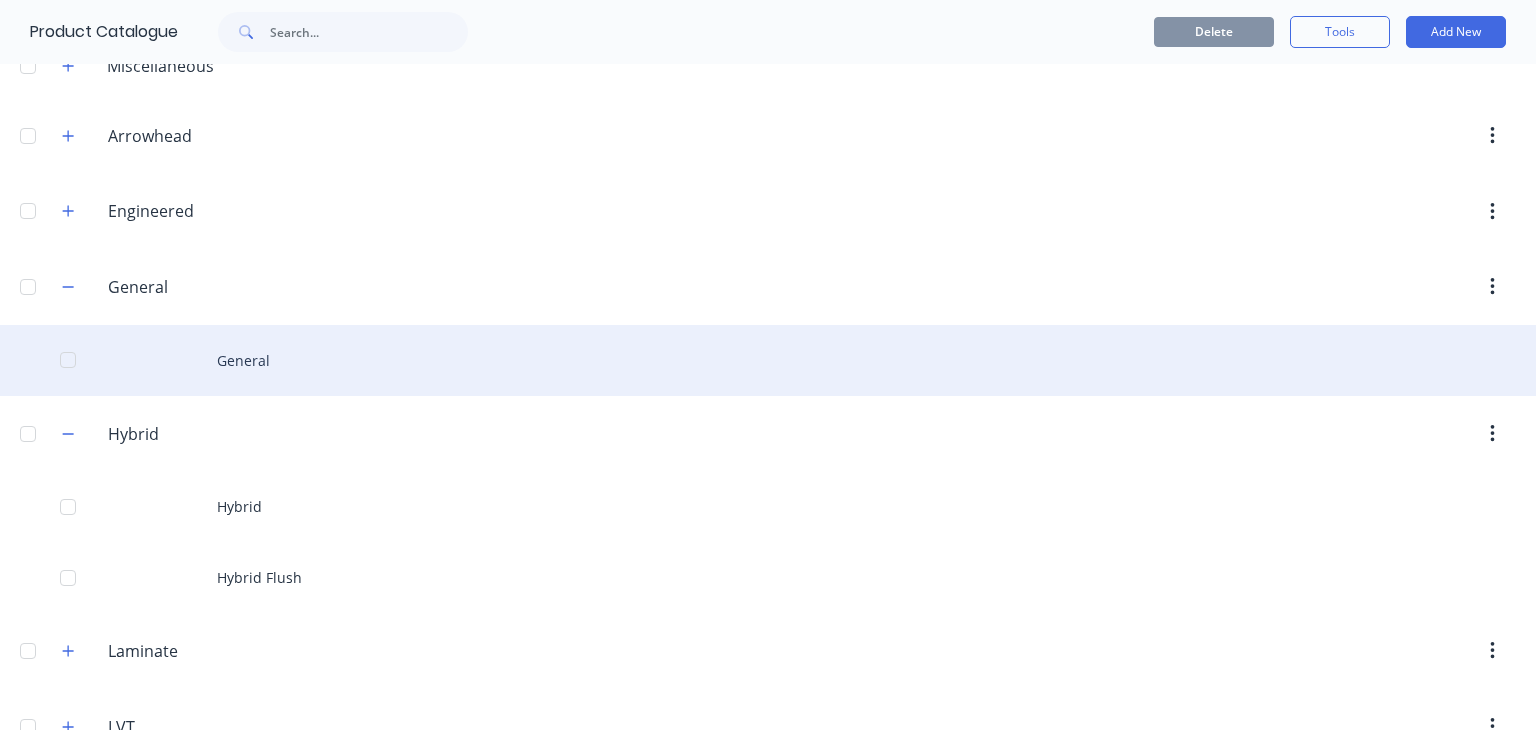 scroll, scrollTop: 164, scrollLeft: 0, axis: vertical 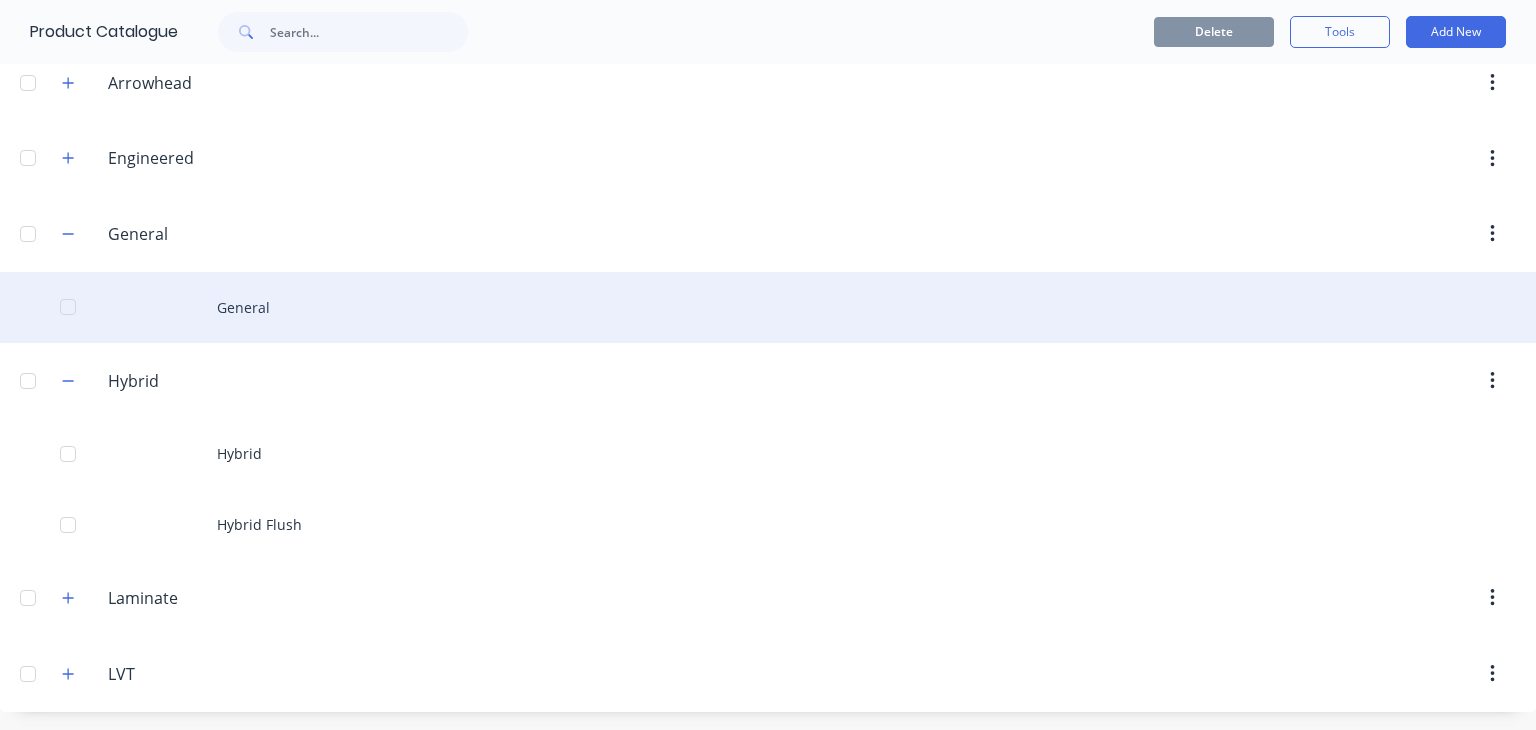 click on "General" at bounding box center (768, 307) 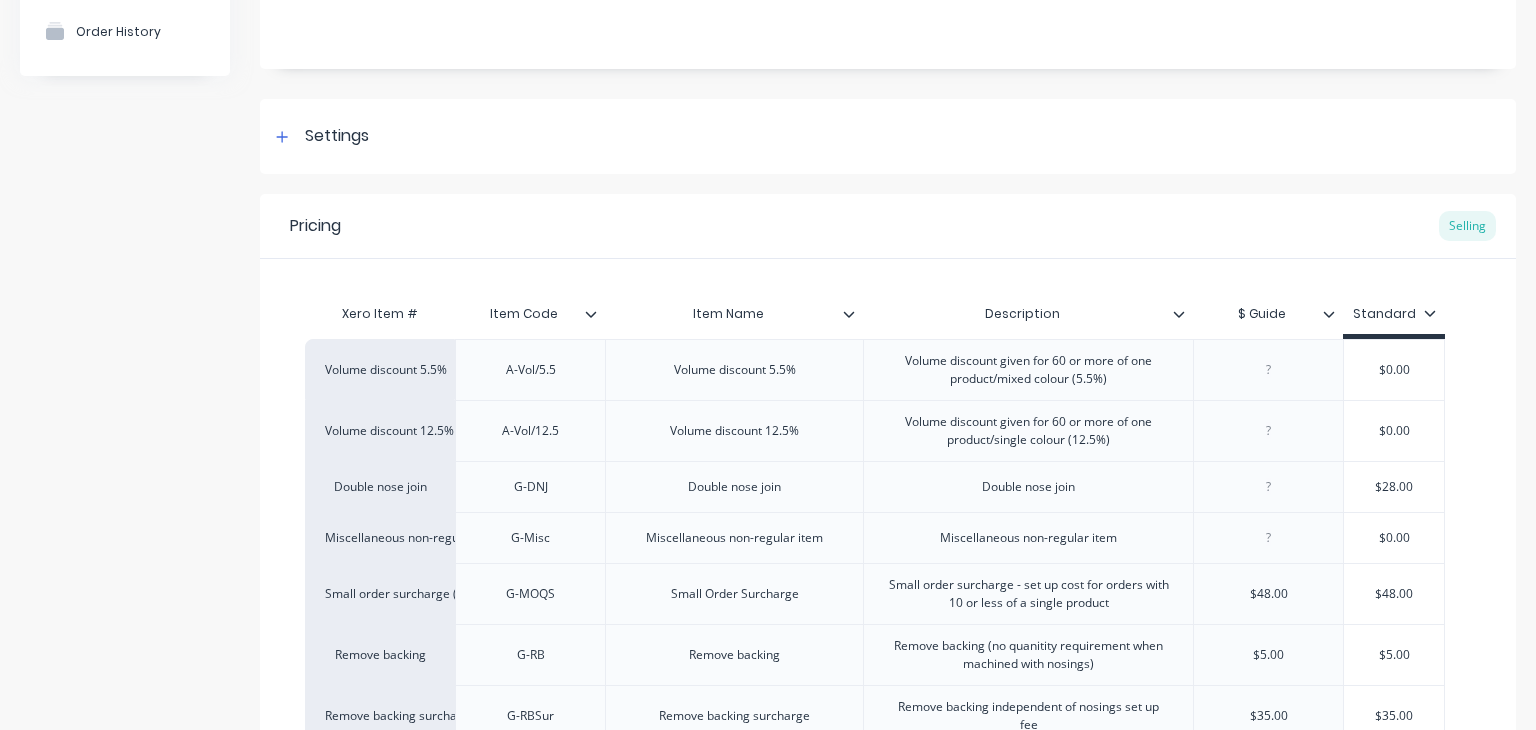 scroll, scrollTop: 0, scrollLeft: 0, axis: both 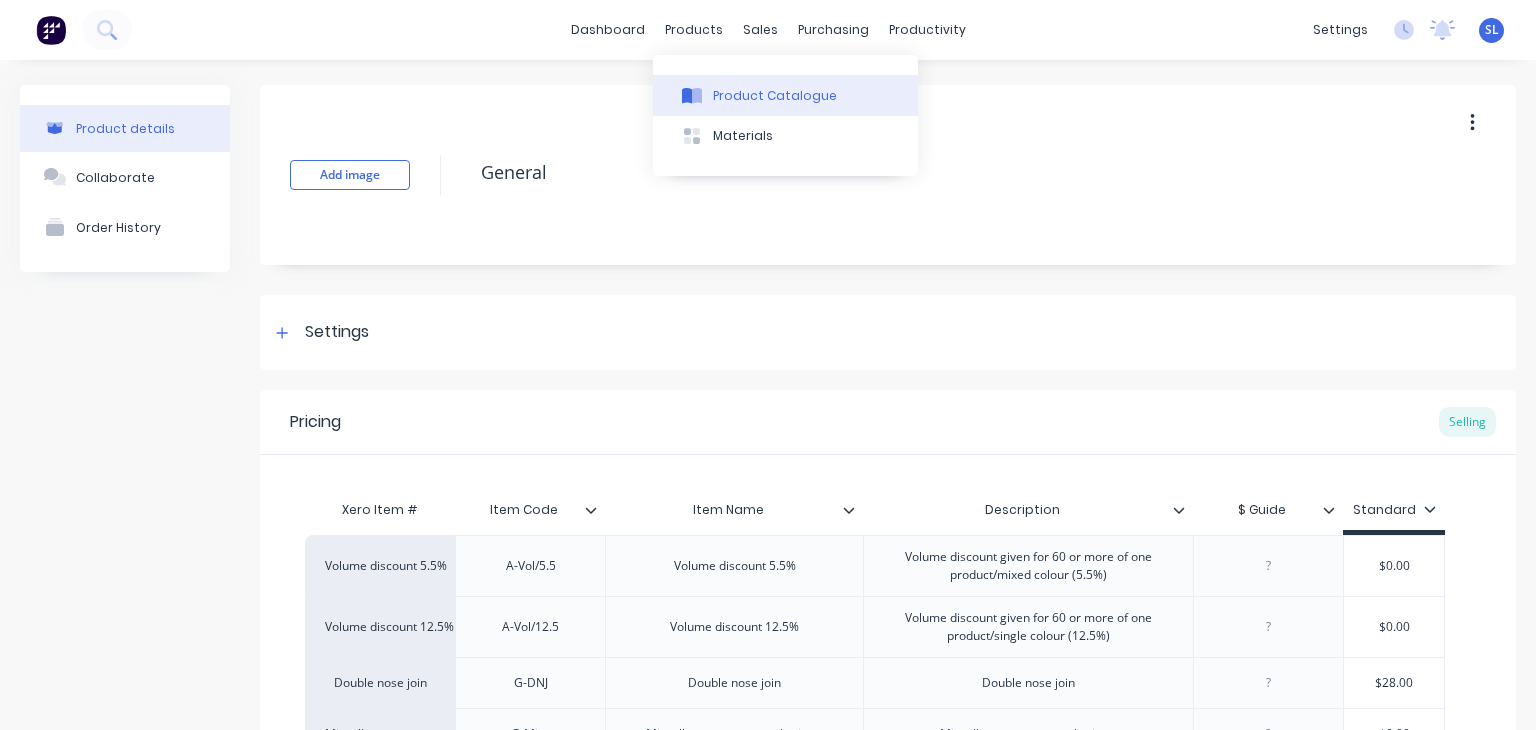 click on "Product Catalogue" at bounding box center (775, 96) 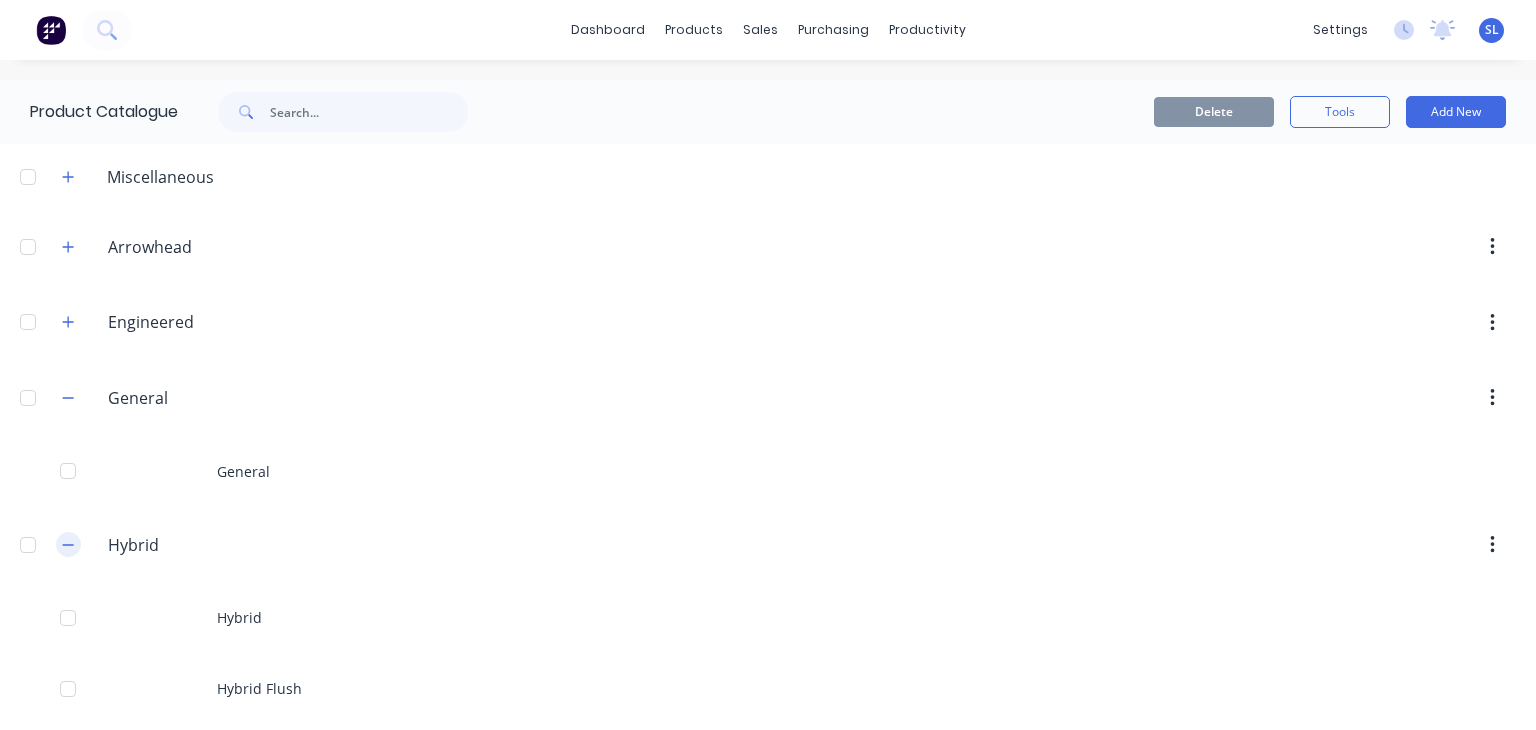 click 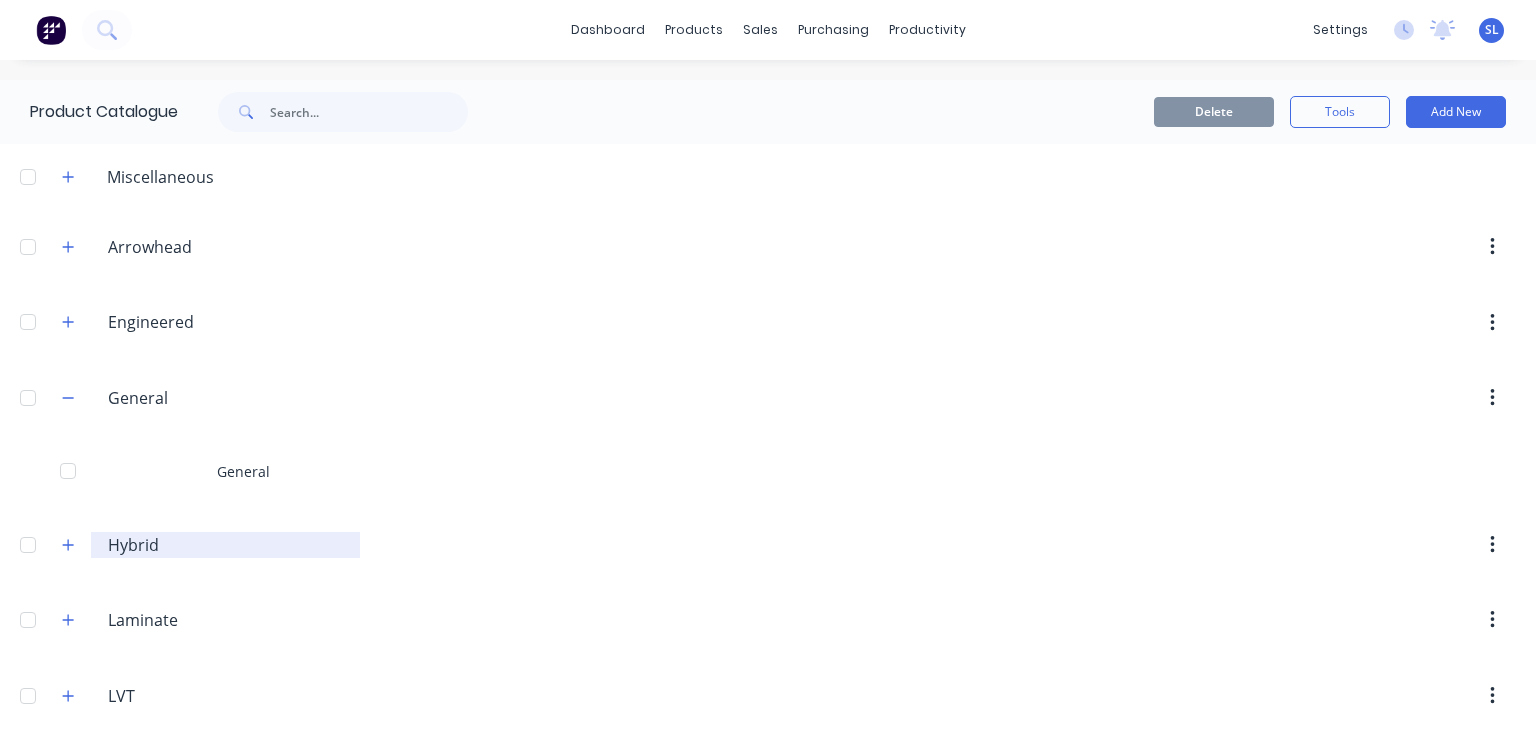 click on "Hybrid" at bounding box center [226, 545] 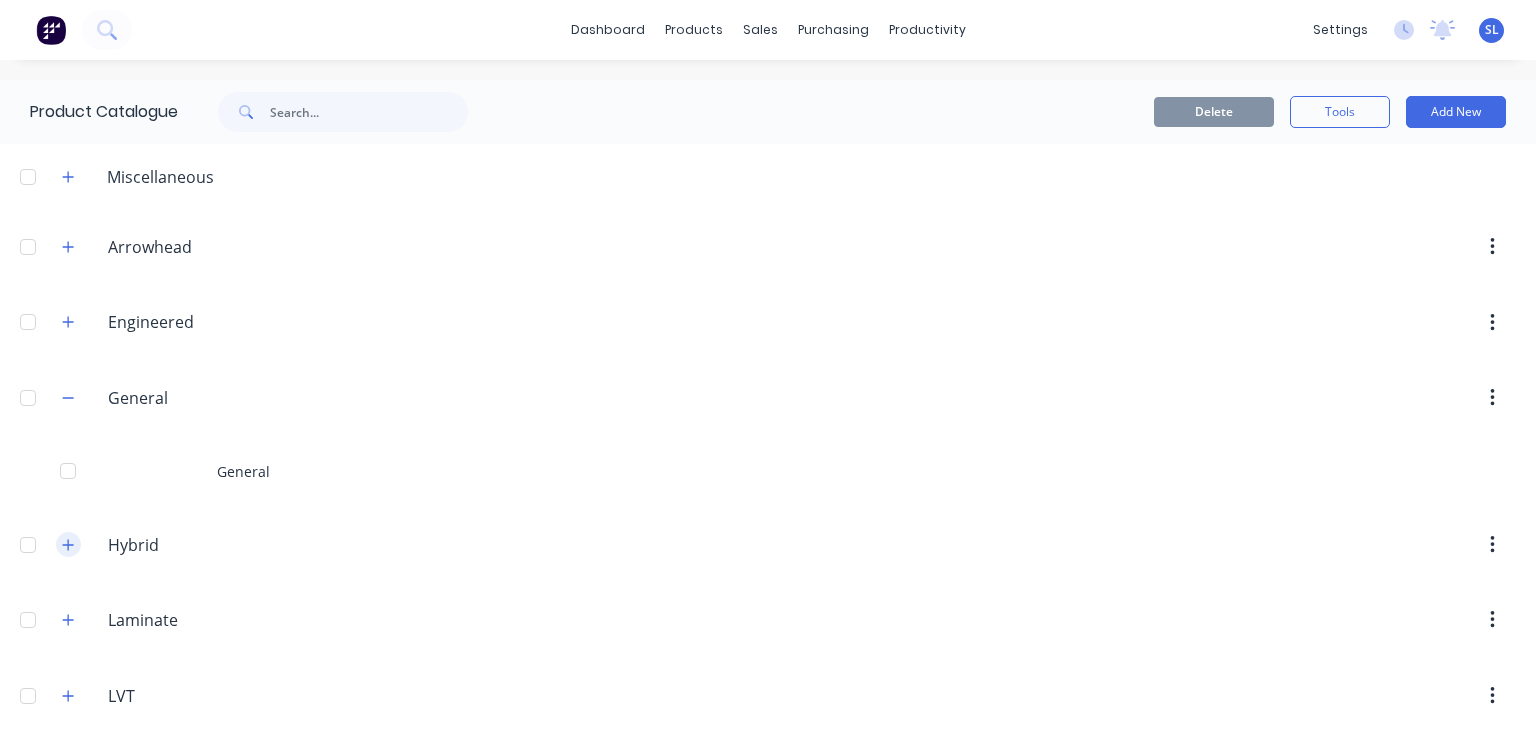 click 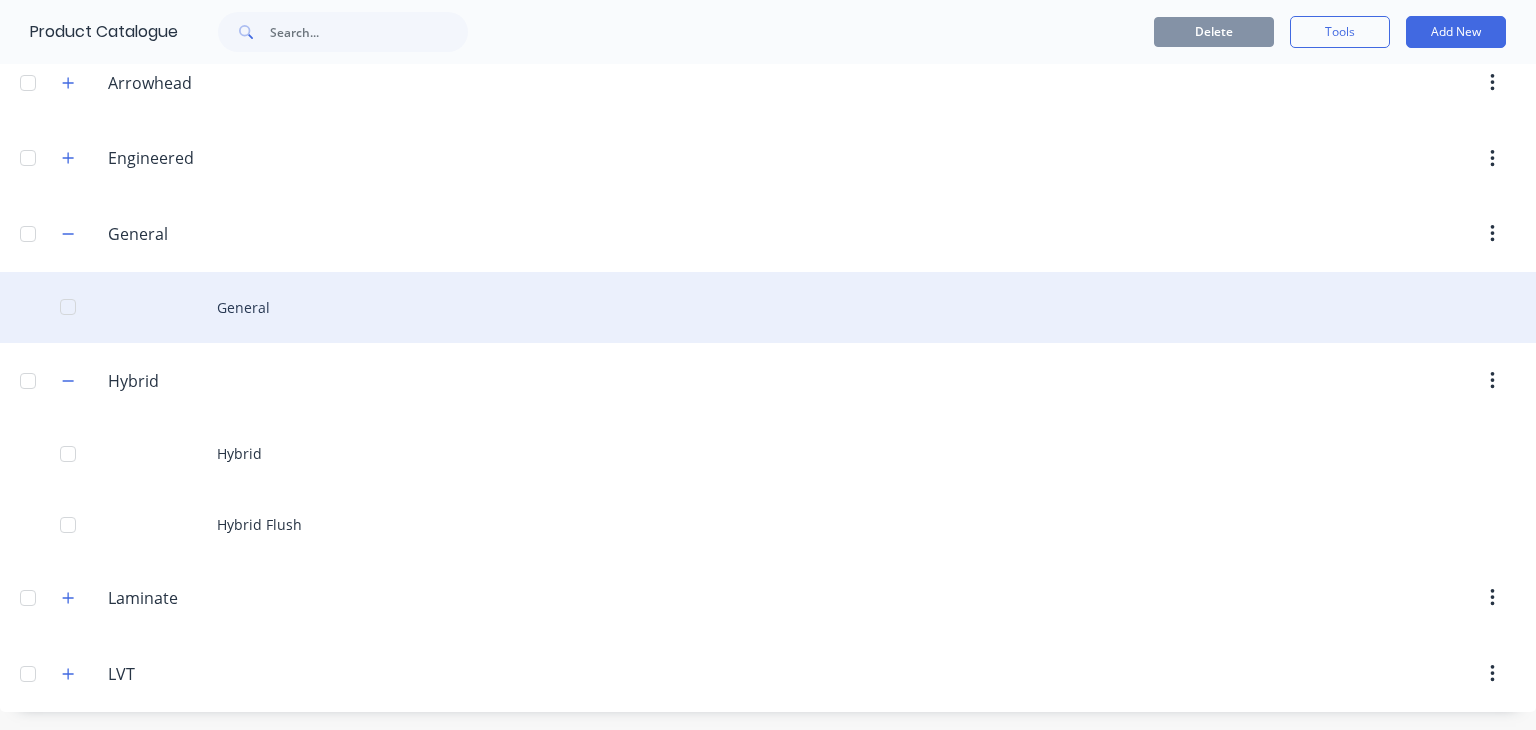 scroll, scrollTop: 164, scrollLeft: 0, axis: vertical 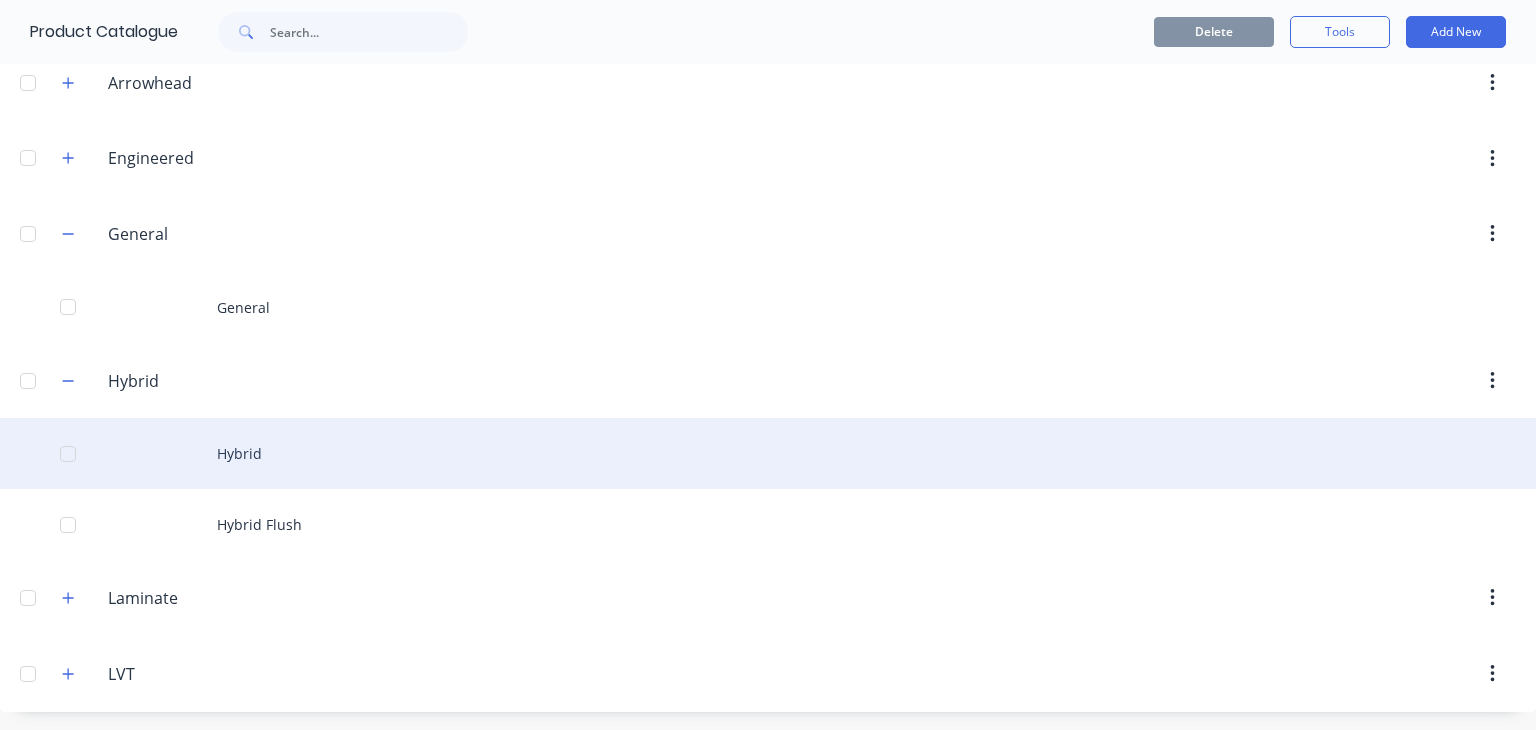 click on "Hybrid" at bounding box center [768, 453] 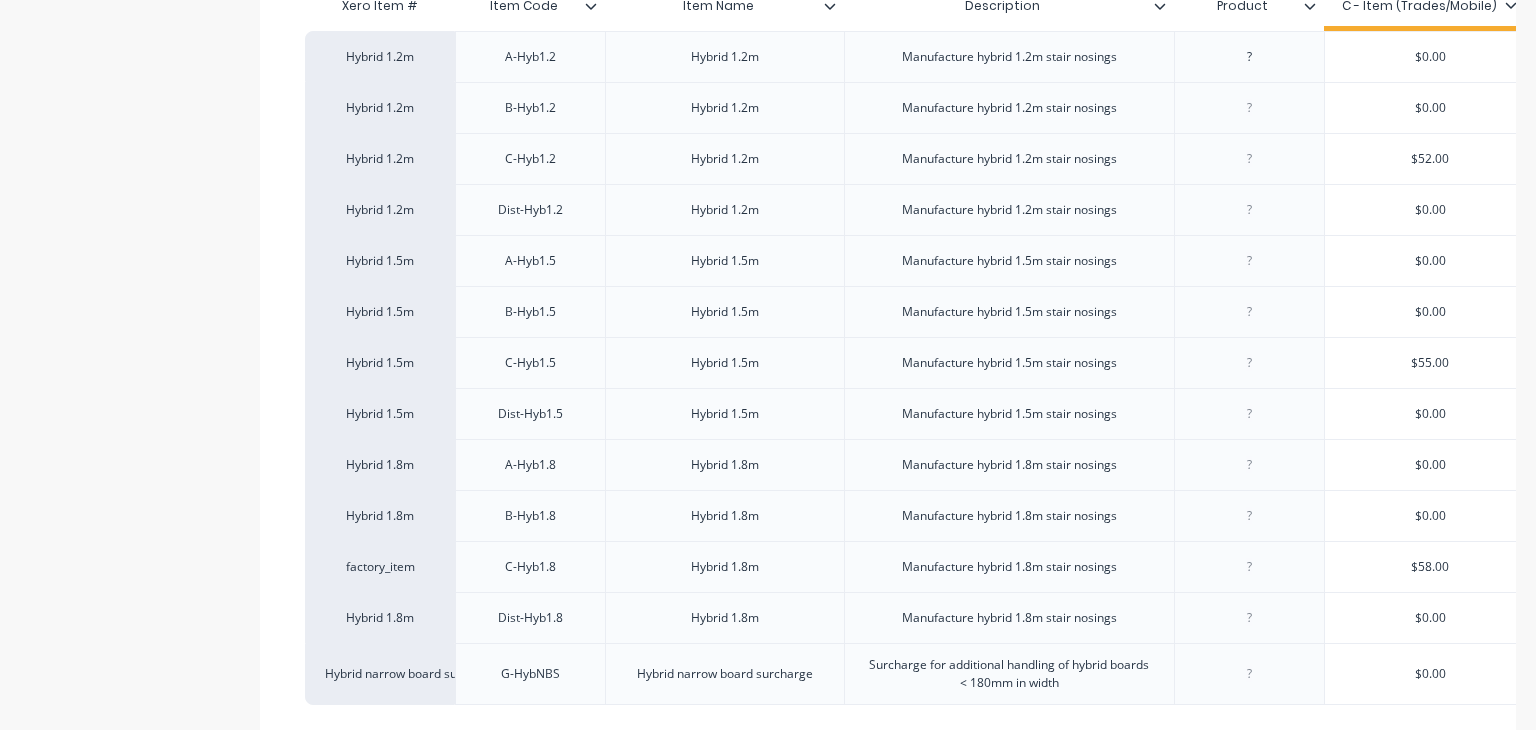 scroll, scrollTop: 699, scrollLeft: 0, axis: vertical 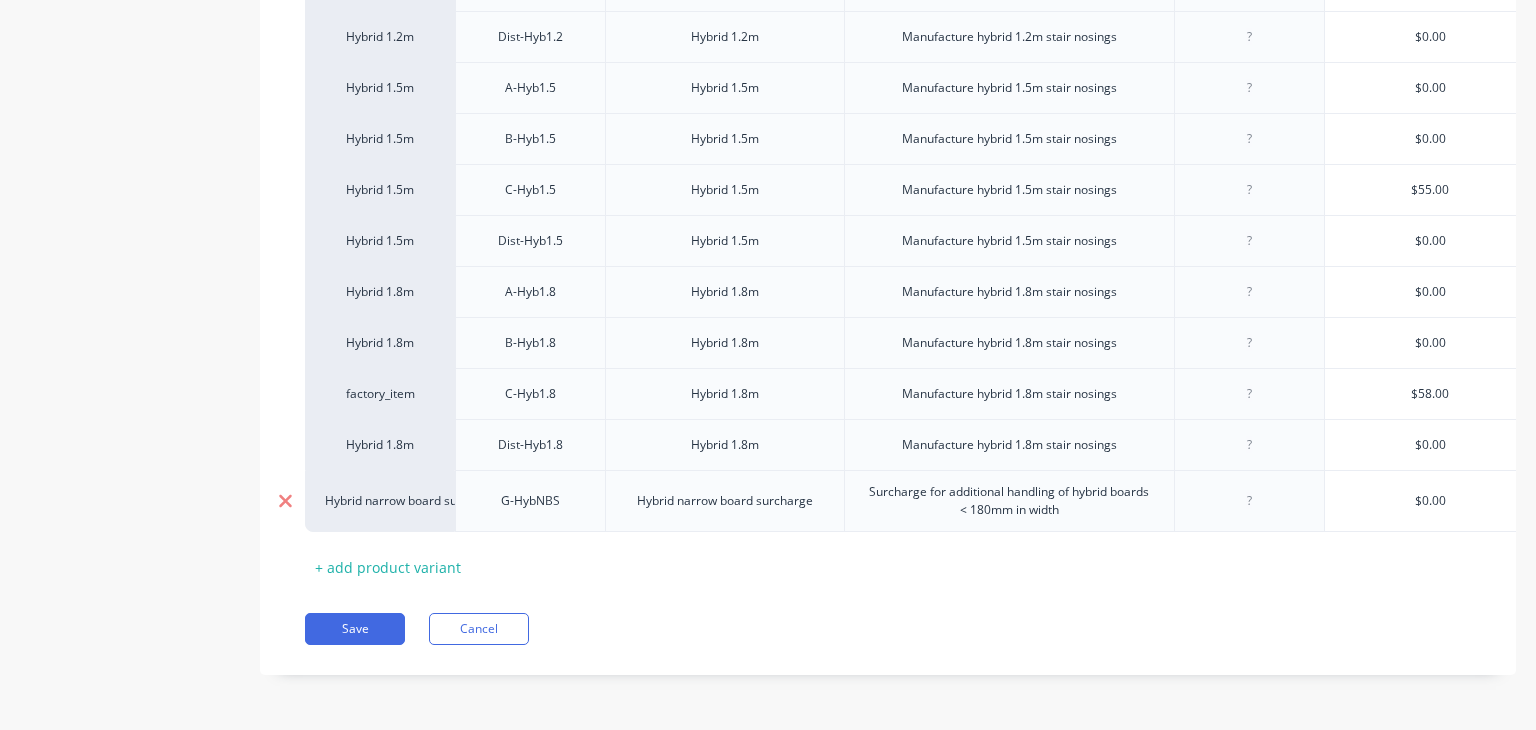 click 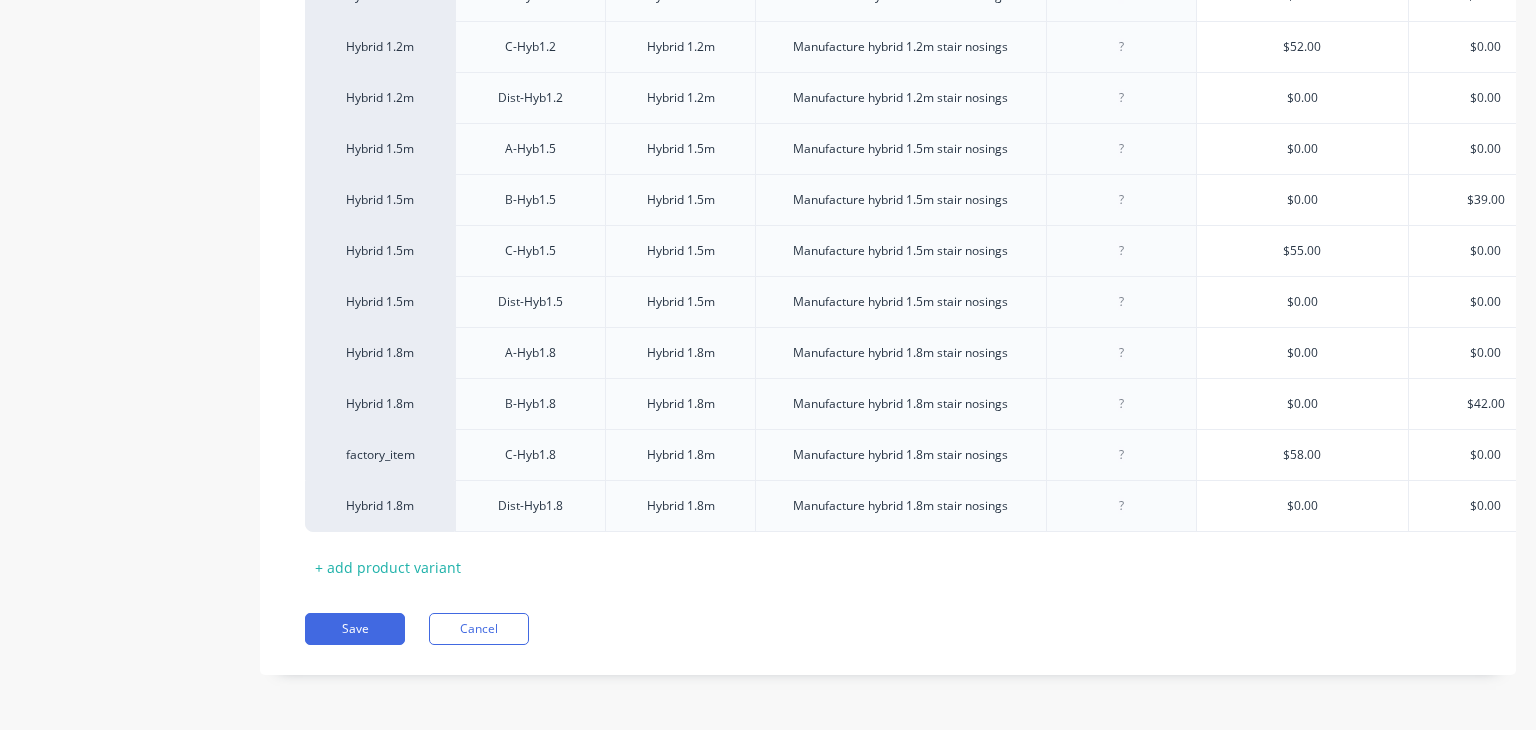 scroll, scrollTop: 638, scrollLeft: 0, axis: vertical 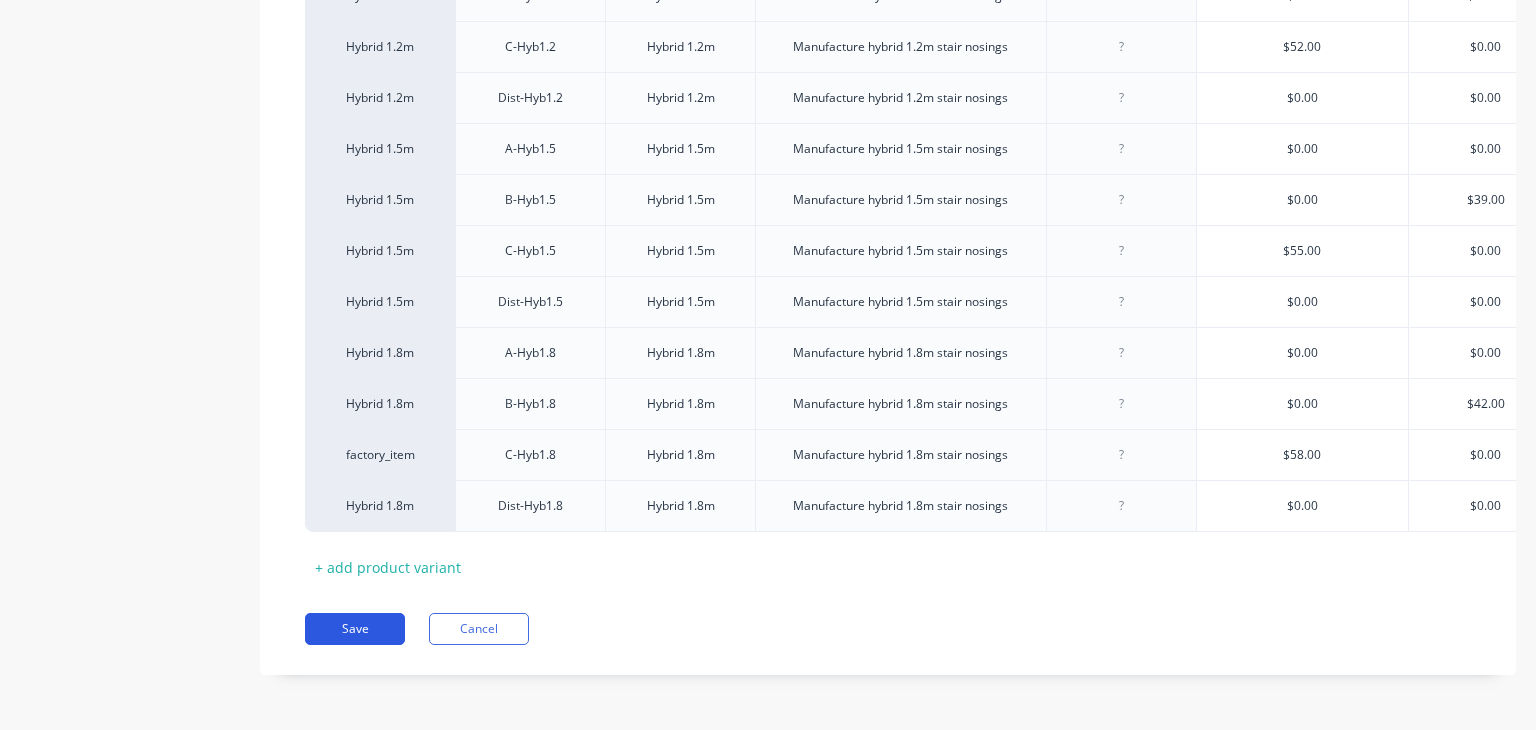 click on "Save" at bounding box center (355, 629) 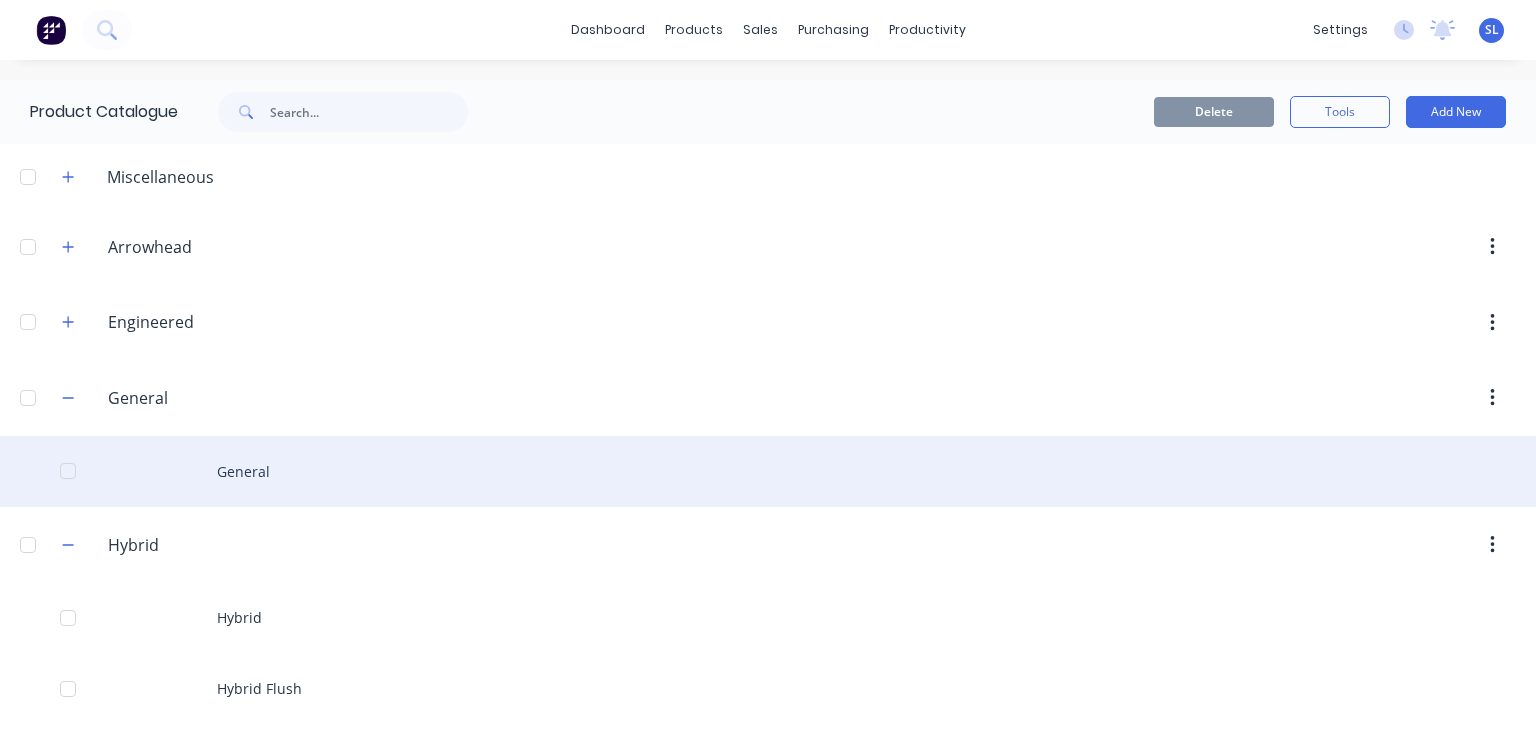 click on "General" at bounding box center (768, 471) 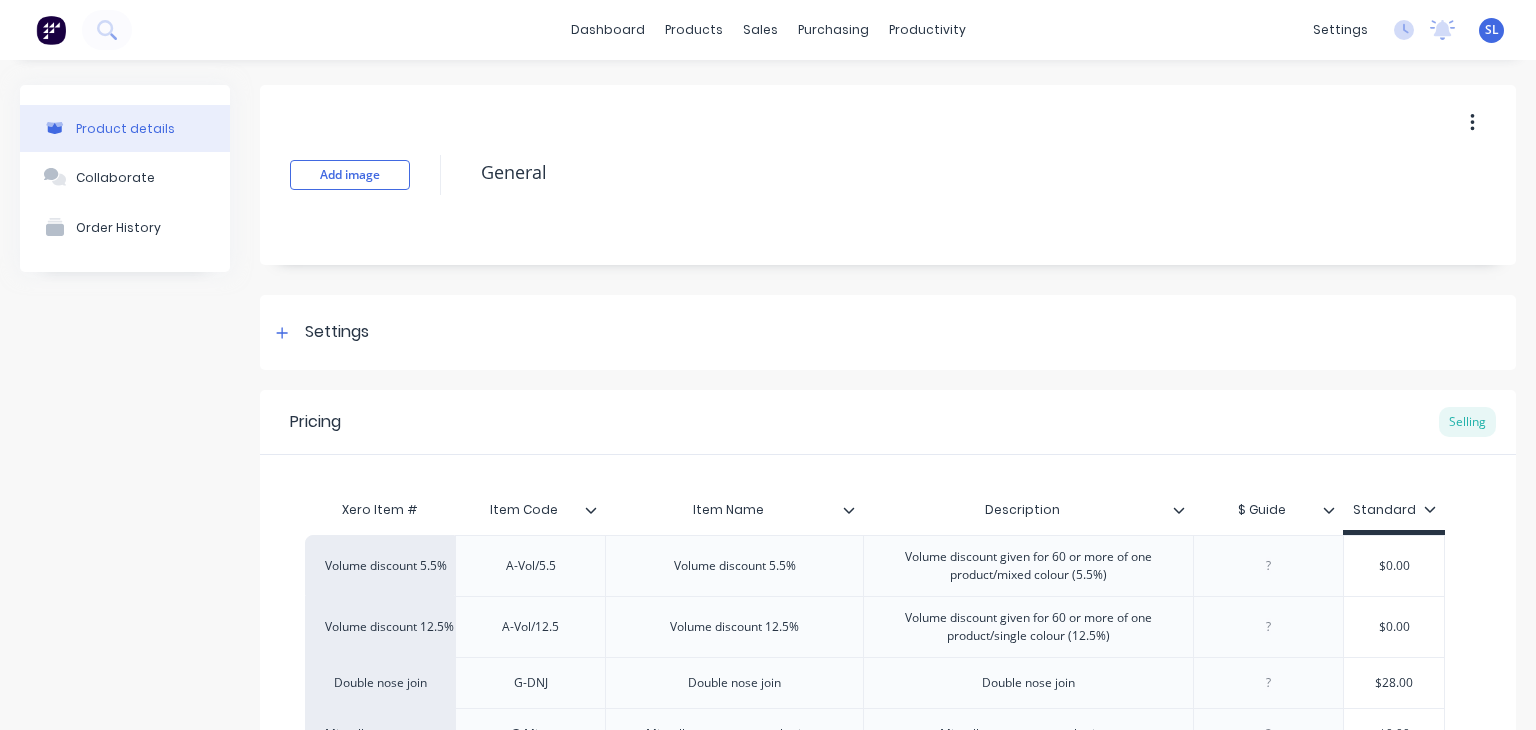 type on "x" 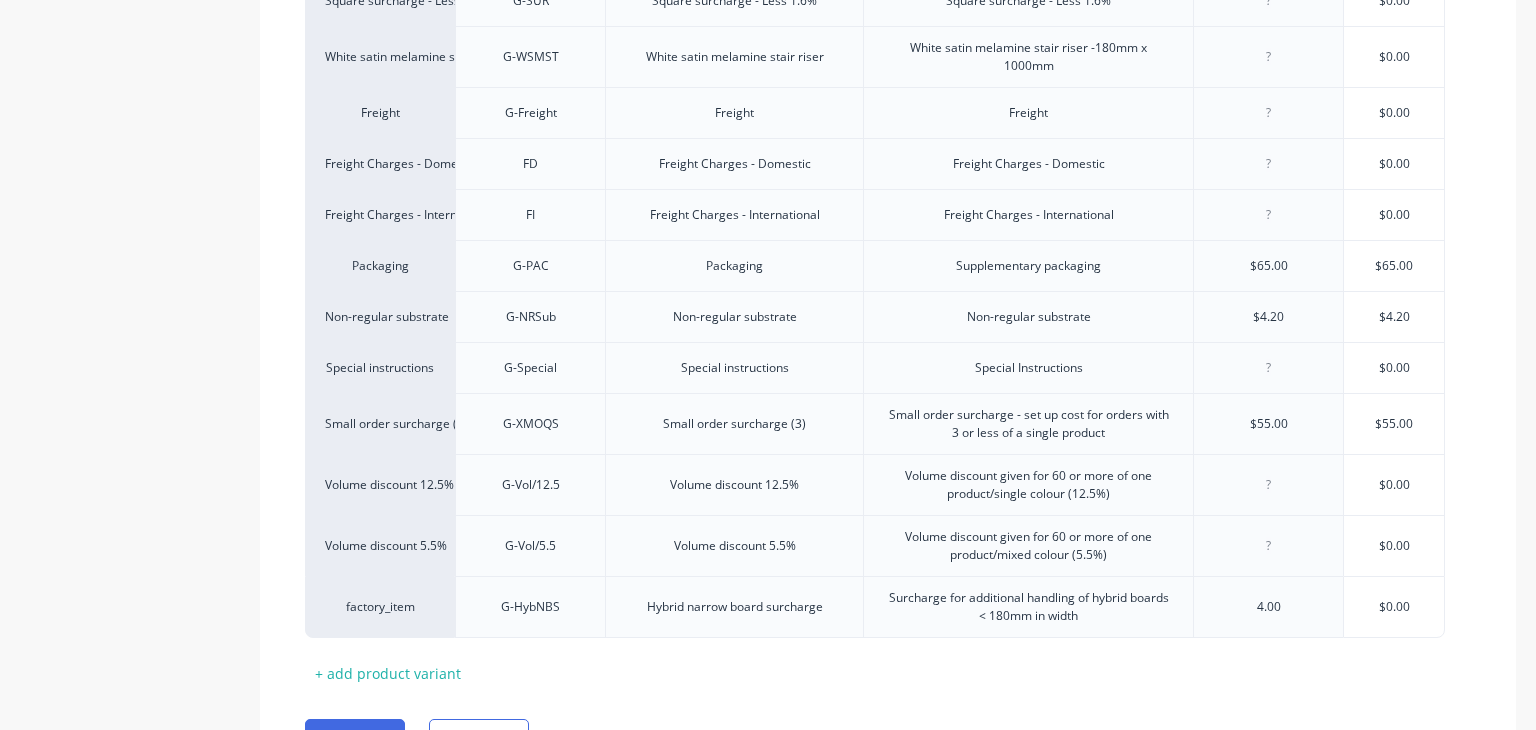 scroll, scrollTop: 1120, scrollLeft: 0, axis: vertical 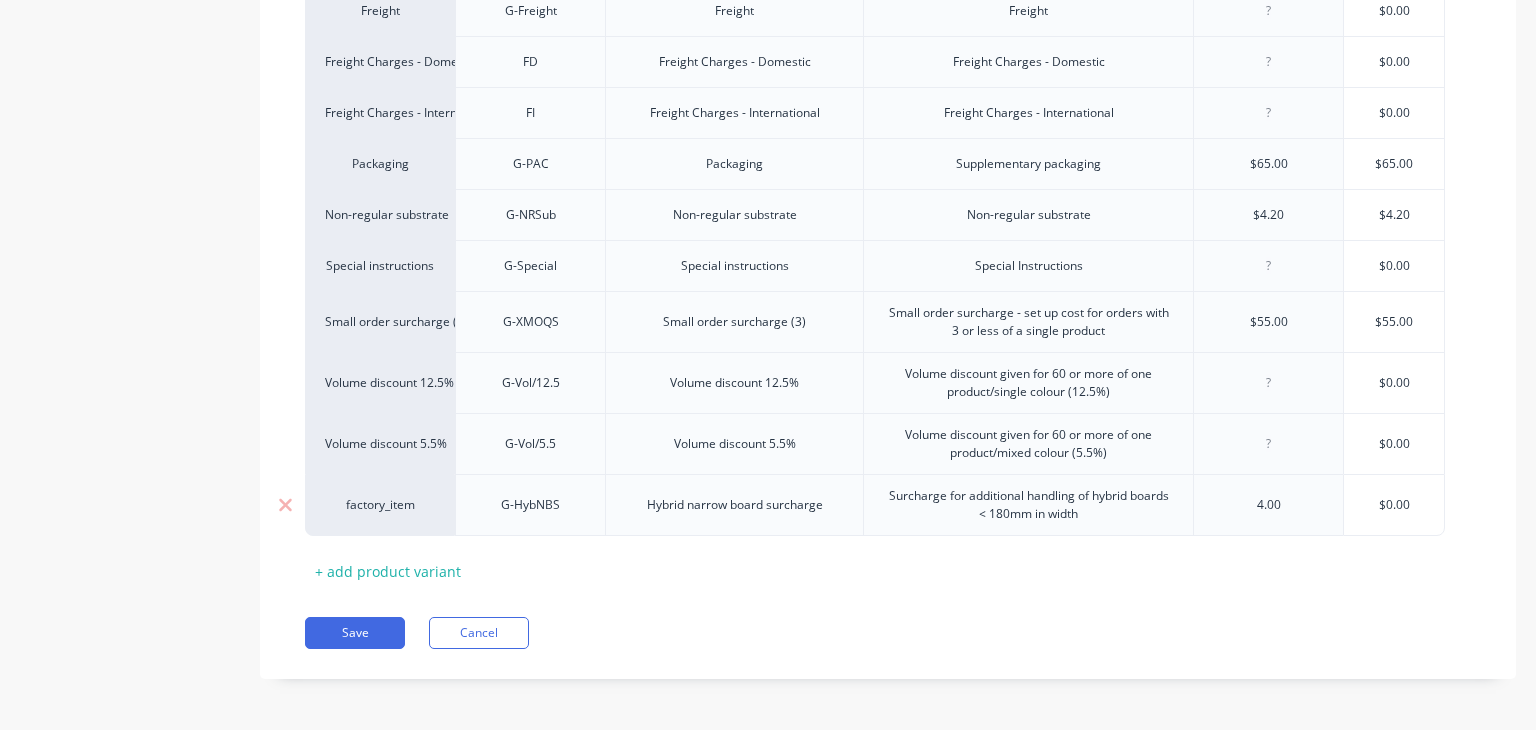click on "factory_item" at bounding box center (380, 505) 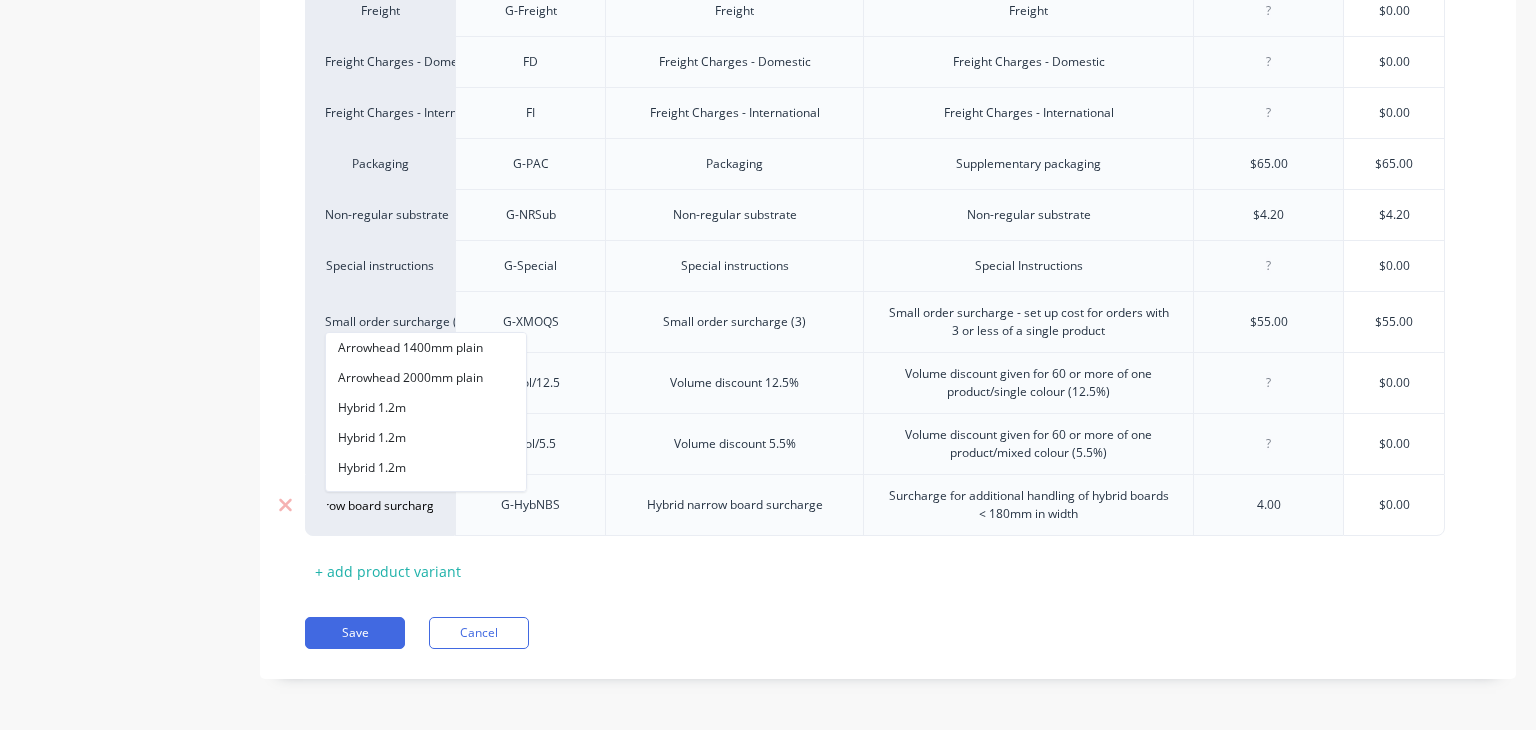 scroll, scrollTop: 0, scrollLeft: 69, axis: horizontal 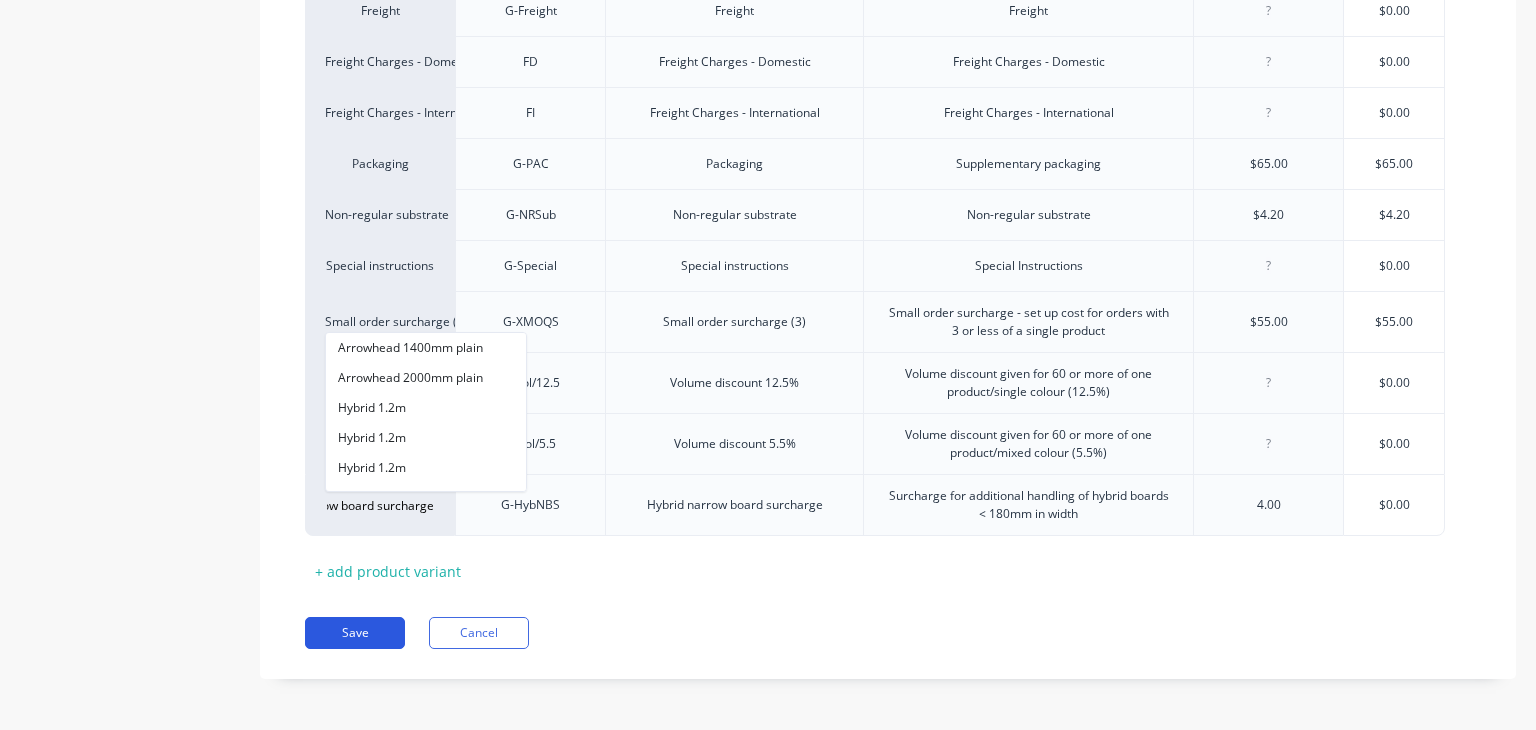 type on "Hybrid narrow board surcharge" 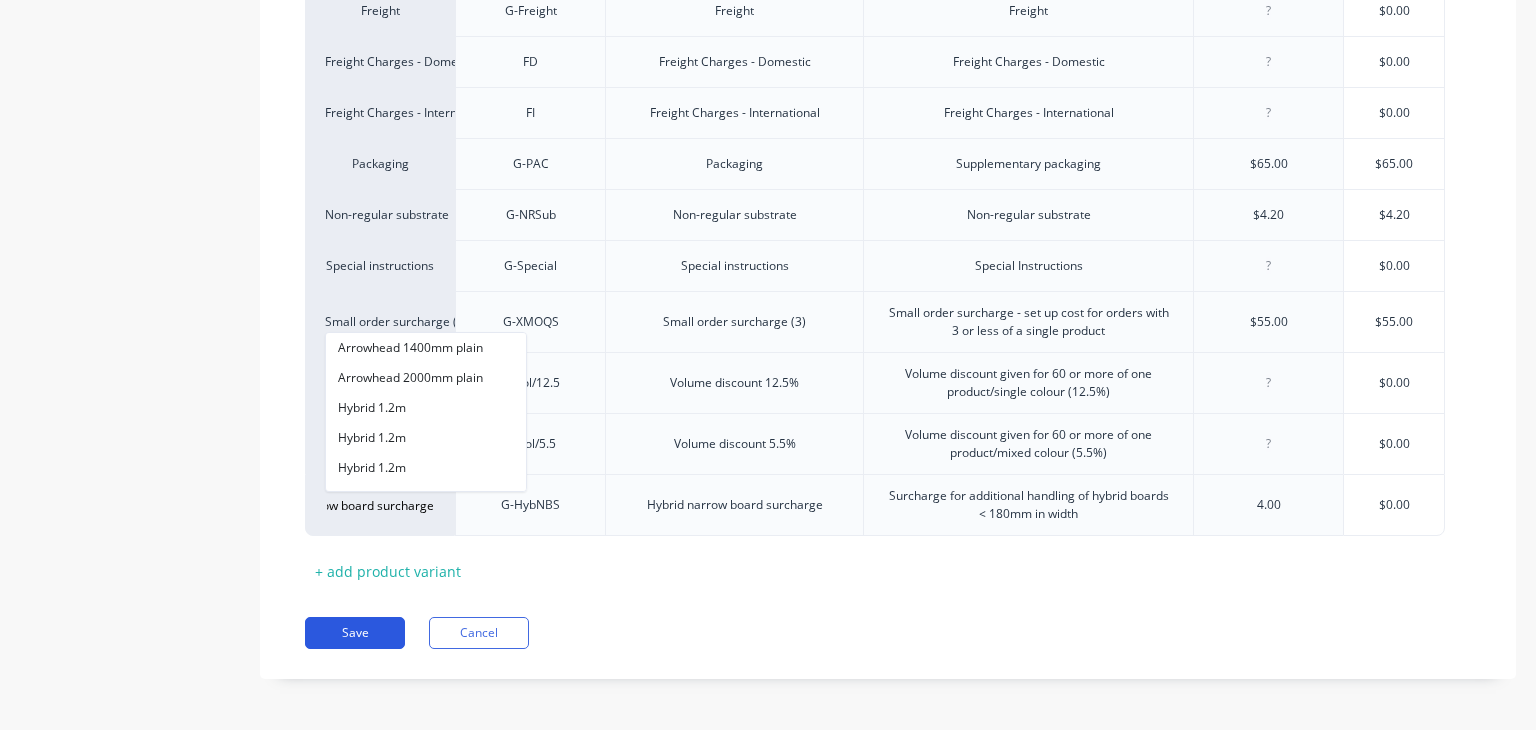 scroll, scrollTop: 0, scrollLeft: 0, axis: both 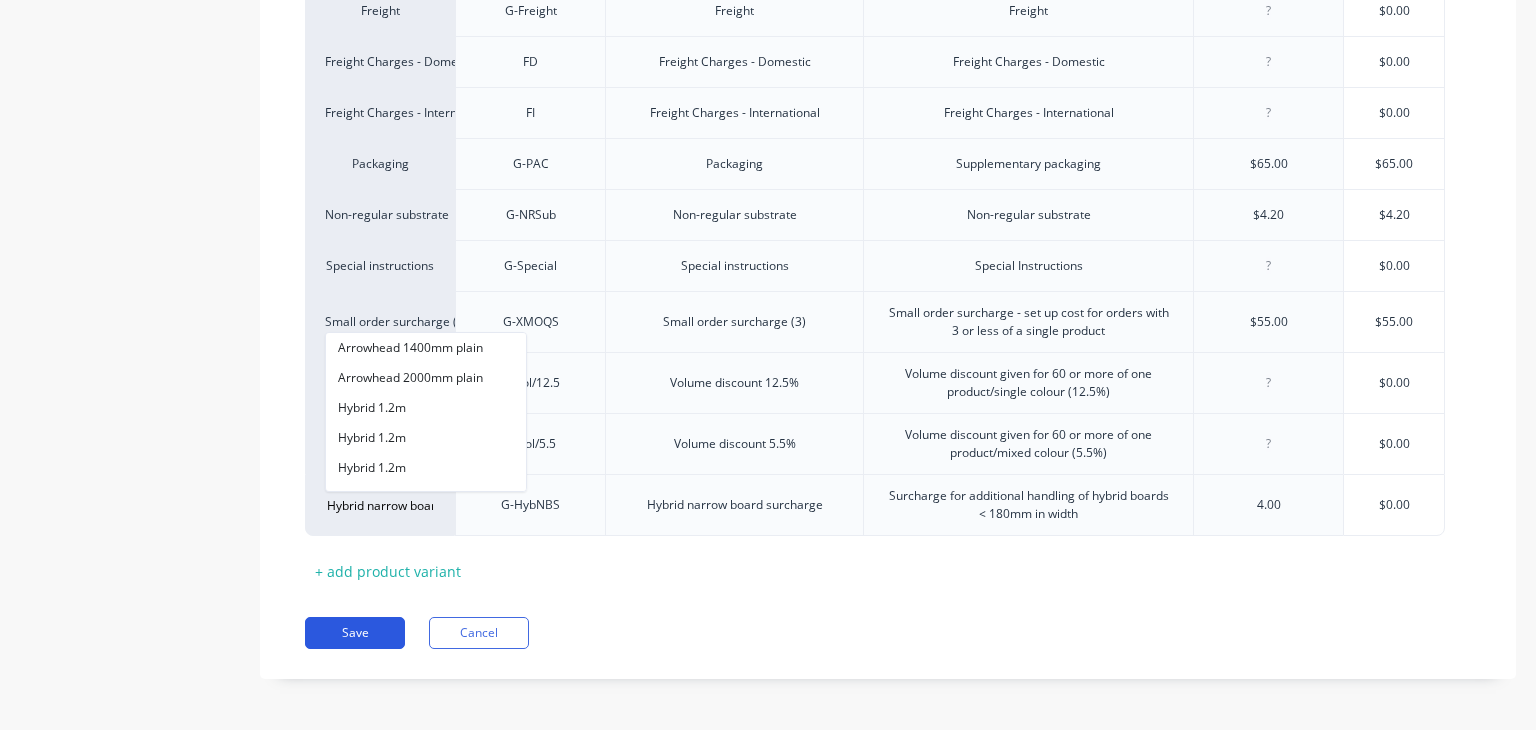 click on "Save" at bounding box center [355, 633] 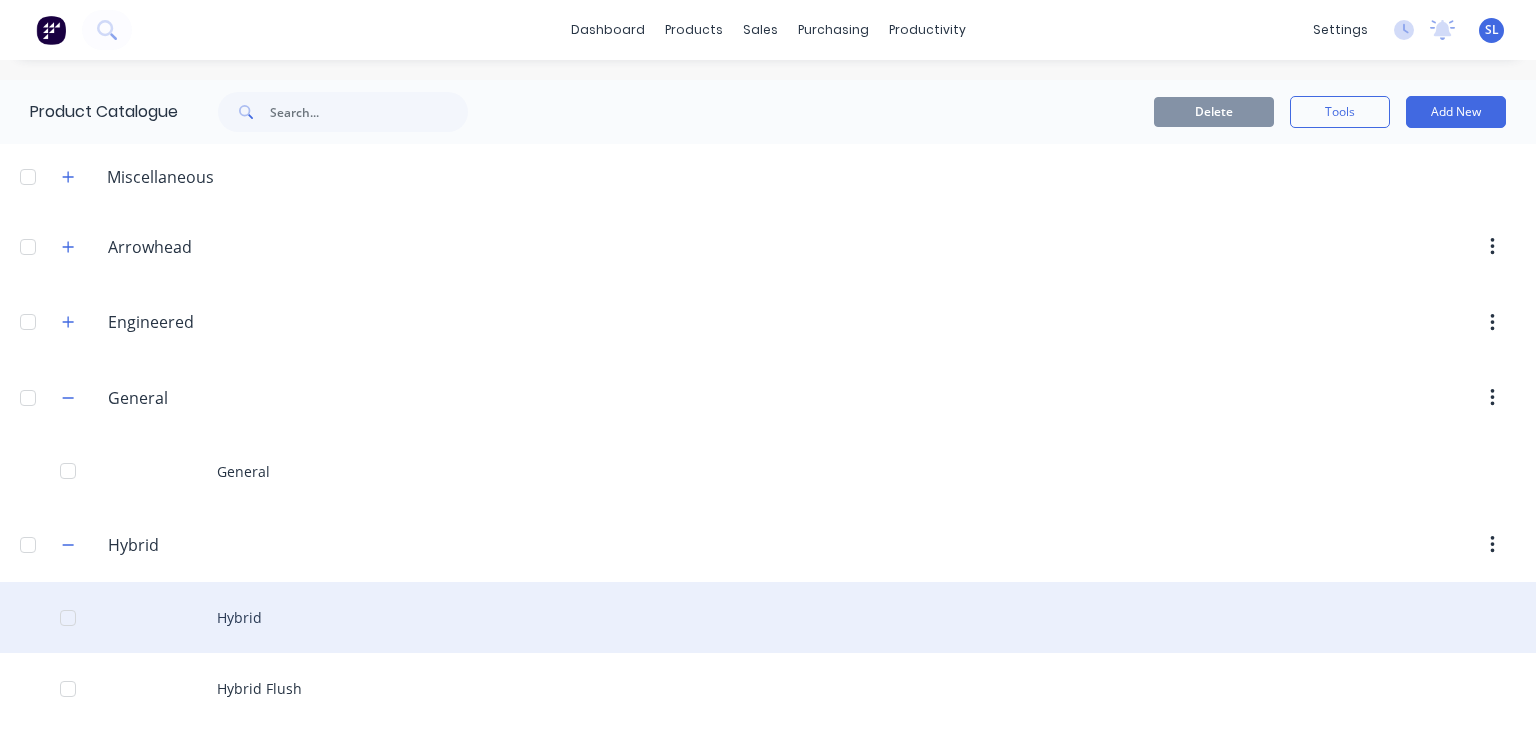 scroll, scrollTop: 164, scrollLeft: 0, axis: vertical 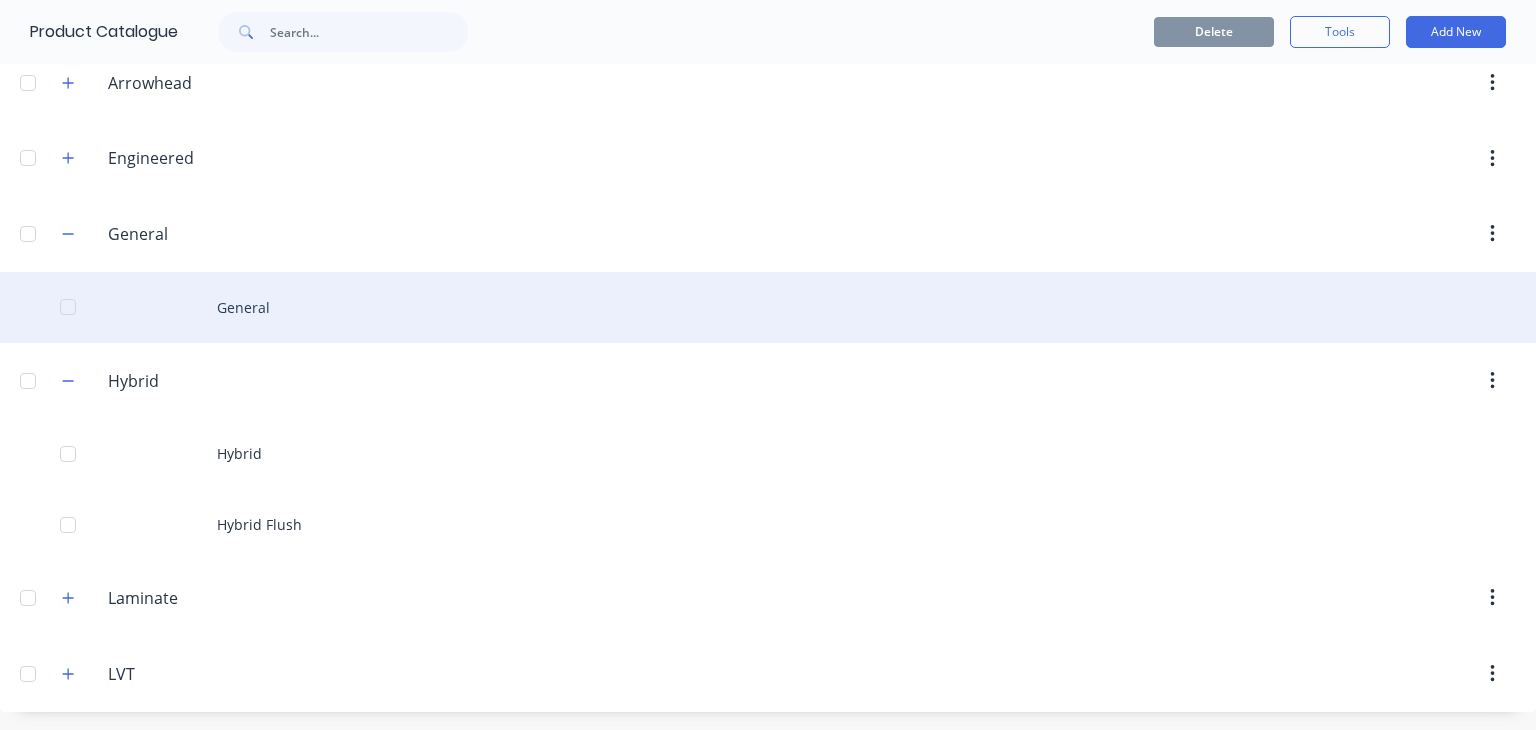 click on "General" at bounding box center (768, 307) 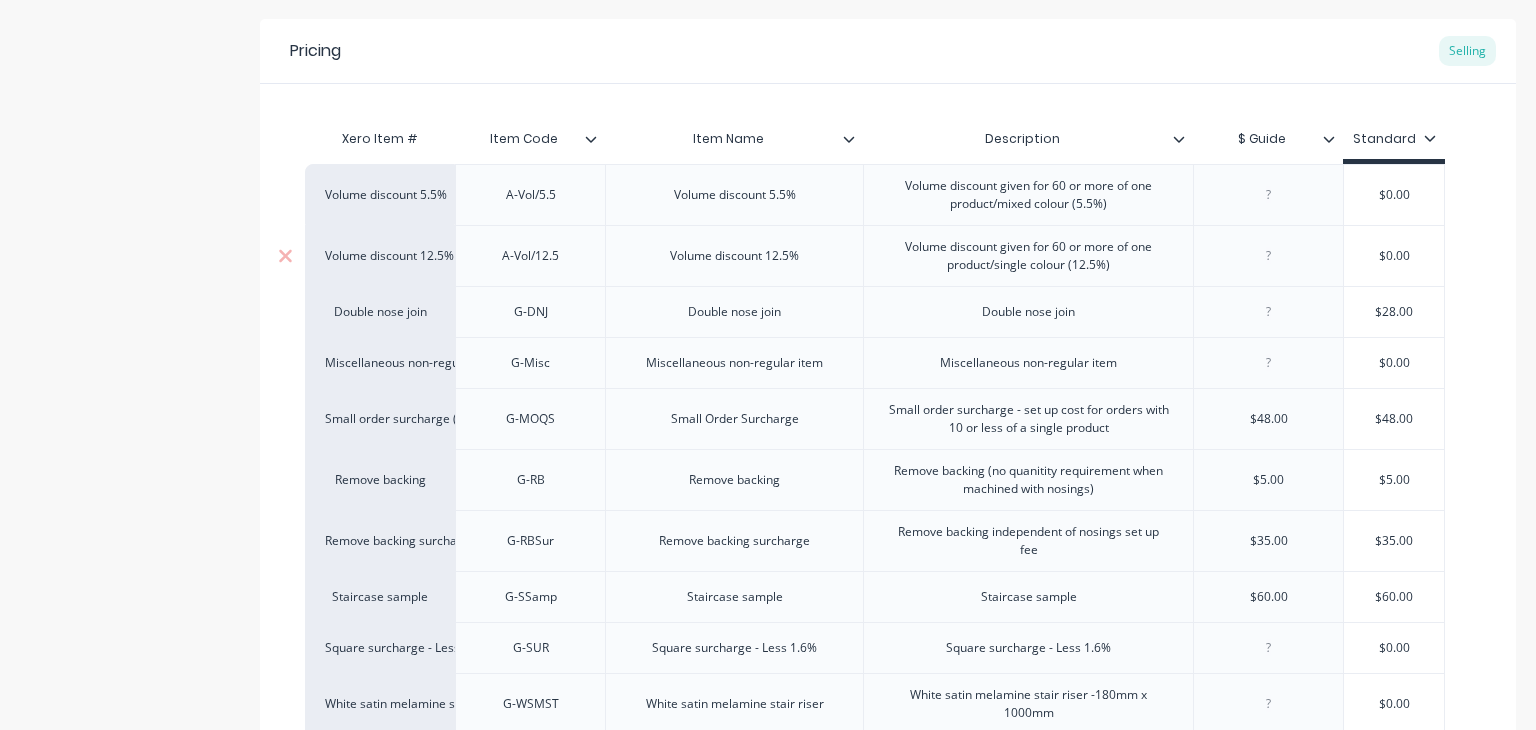 type on "x" 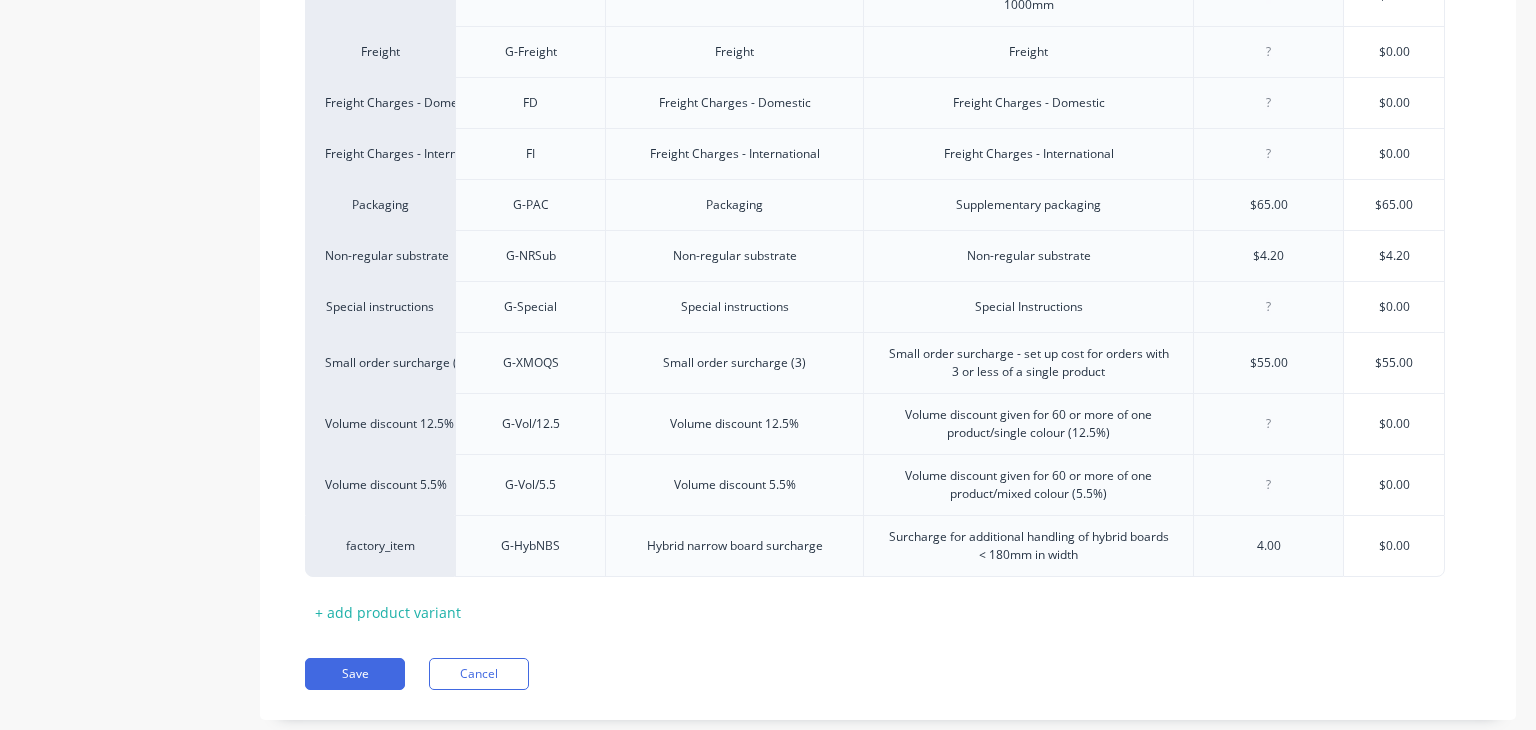 scroll, scrollTop: 1120, scrollLeft: 0, axis: vertical 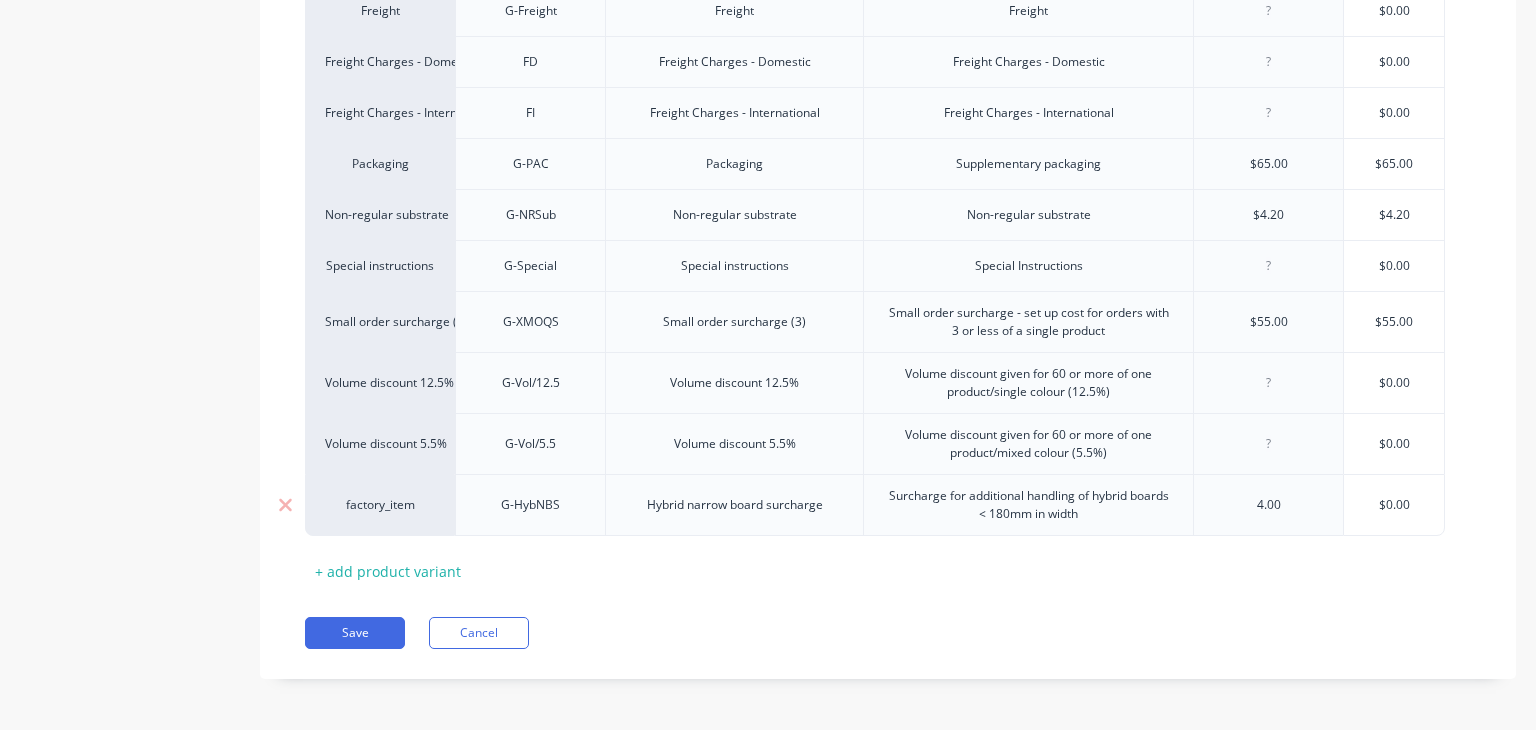click on "factory_item" at bounding box center [380, 505] 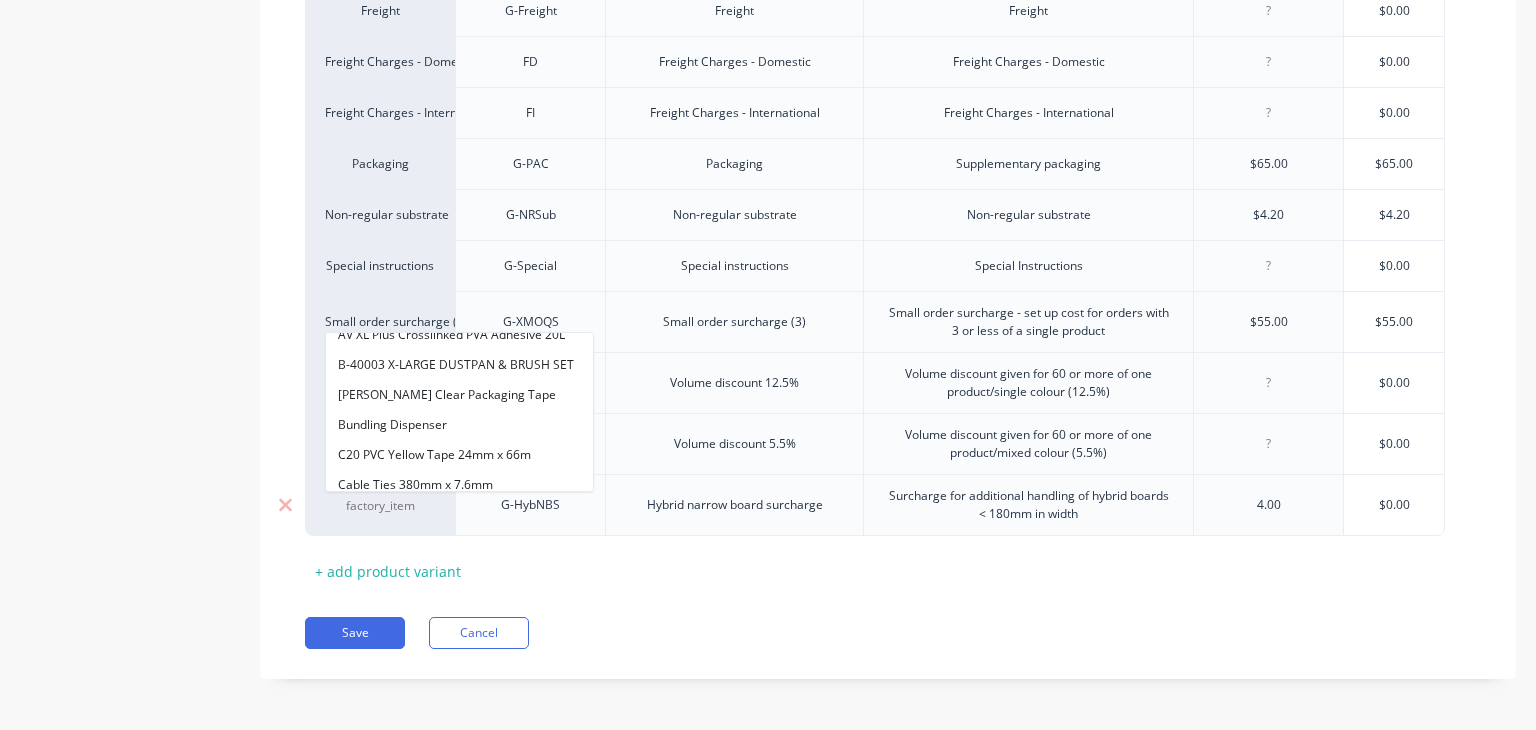 scroll, scrollTop: 772, scrollLeft: 0, axis: vertical 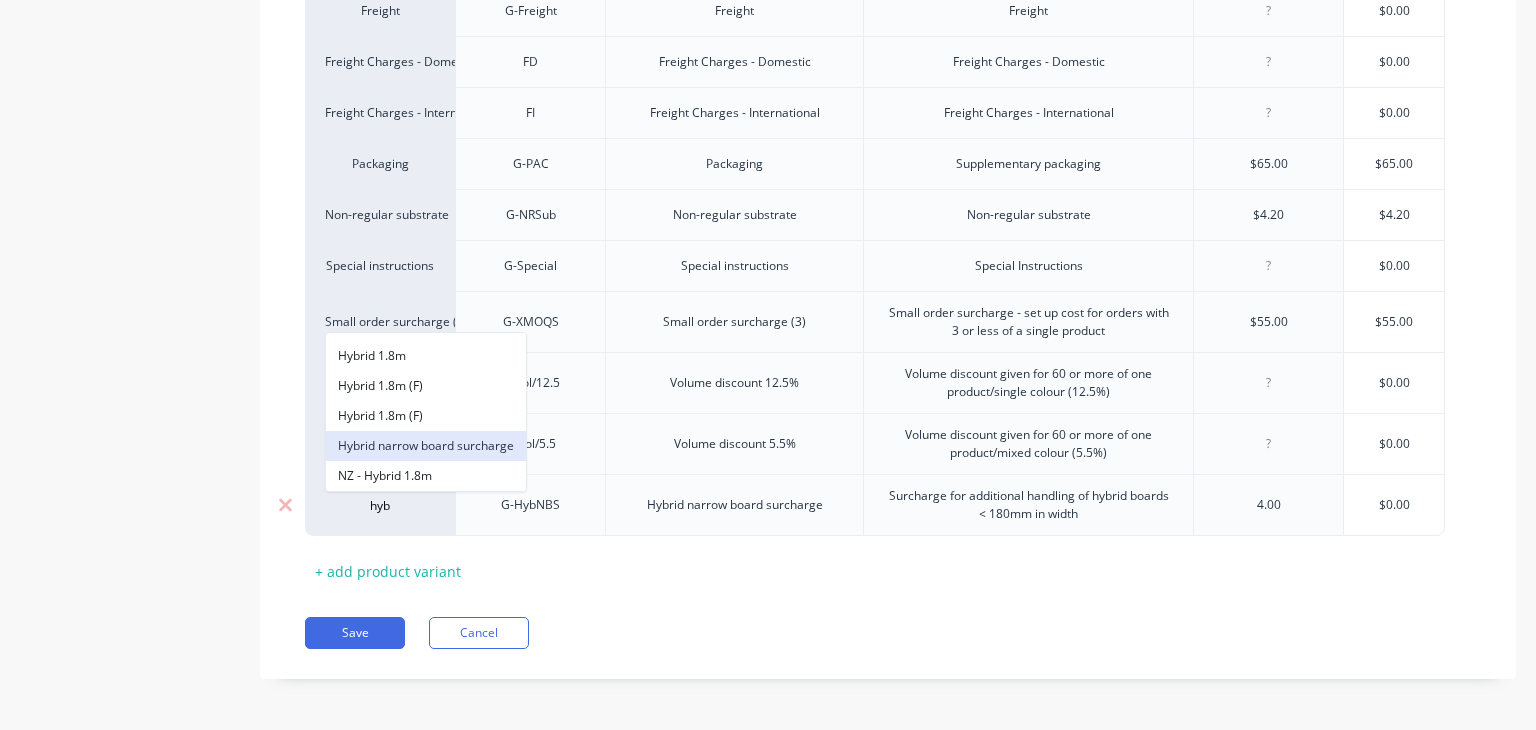type on "hyb" 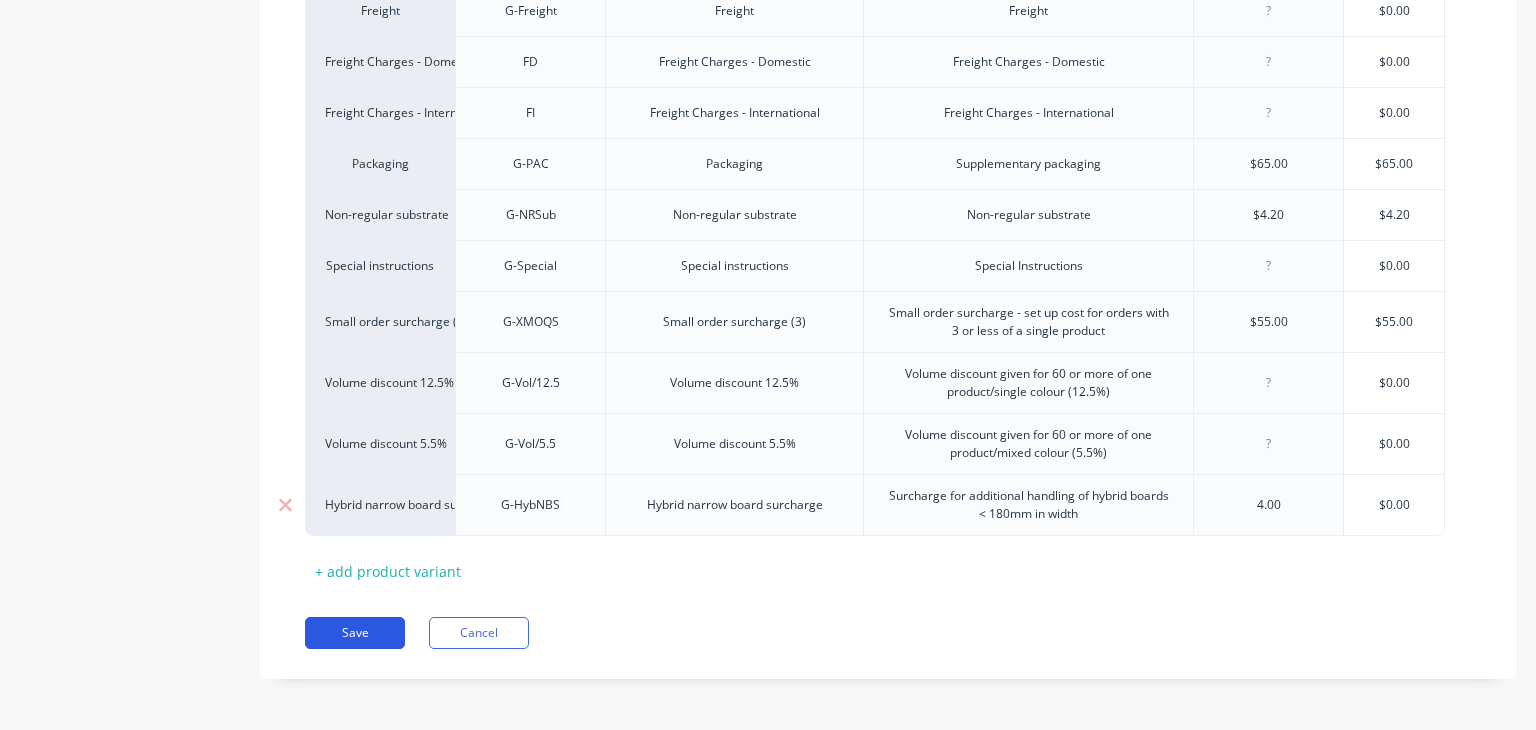 click on "Save" at bounding box center (355, 633) 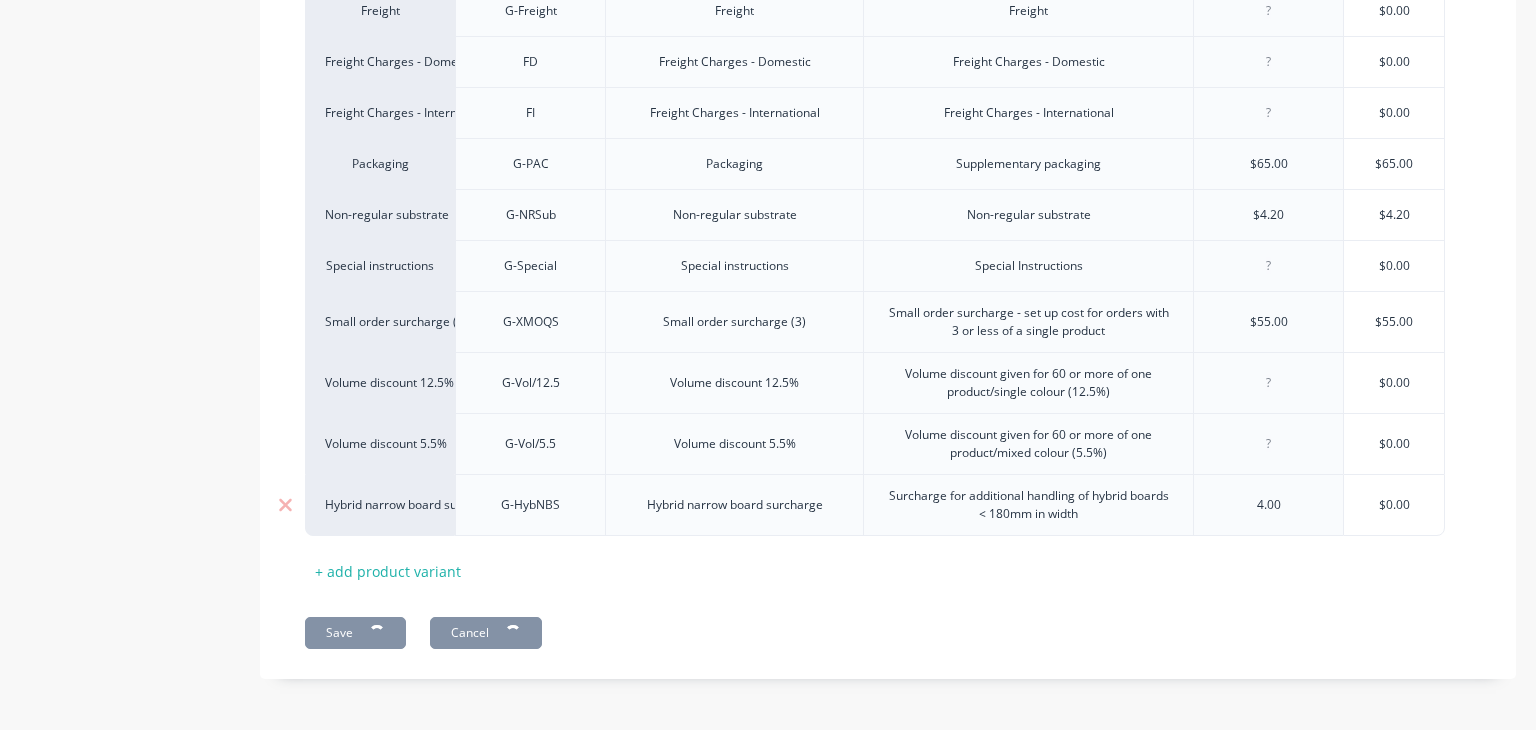 type on "x" 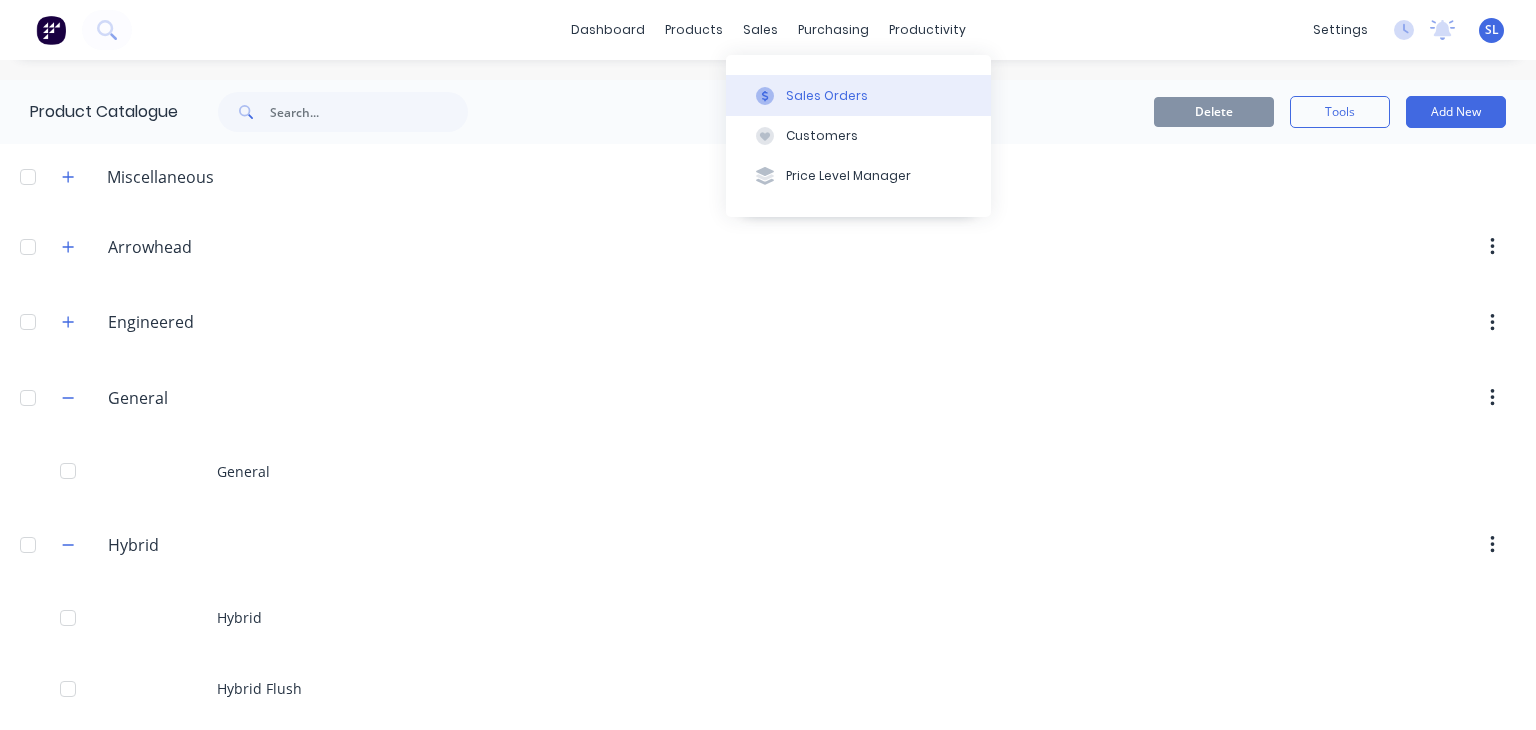 click at bounding box center [765, 96] 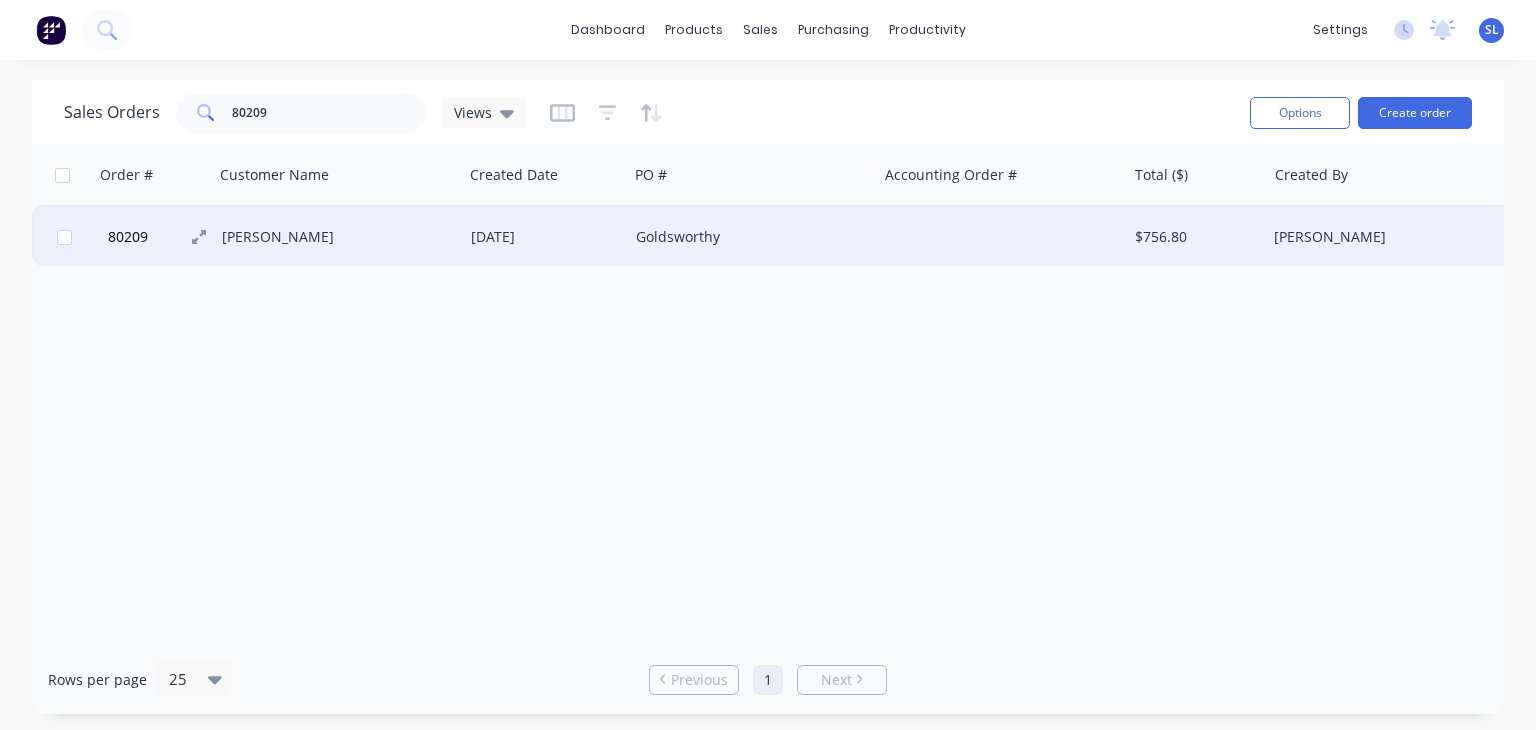 click on "80209" at bounding box center [128, 237] 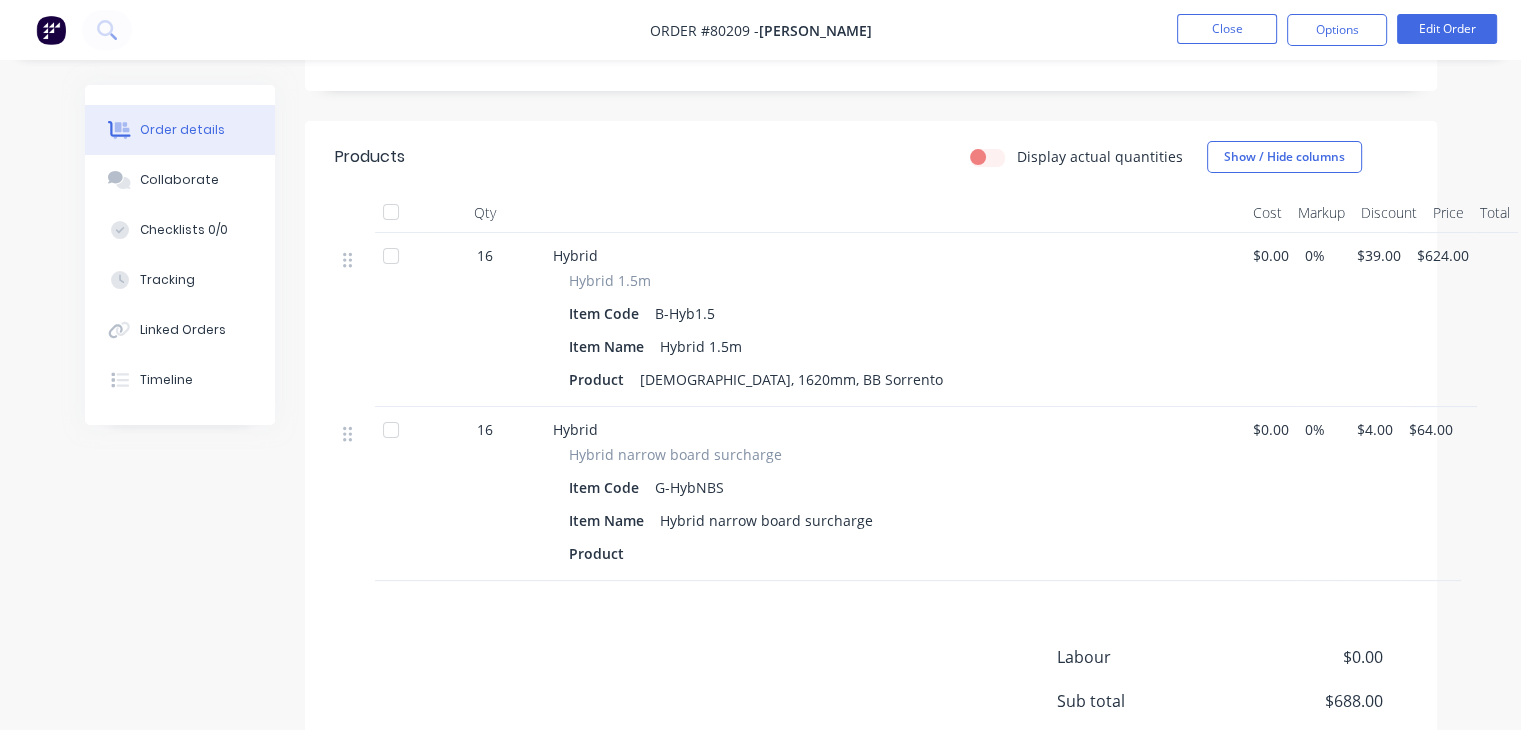 scroll, scrollTop: 492, scrollLeft: 0, axis: vertical 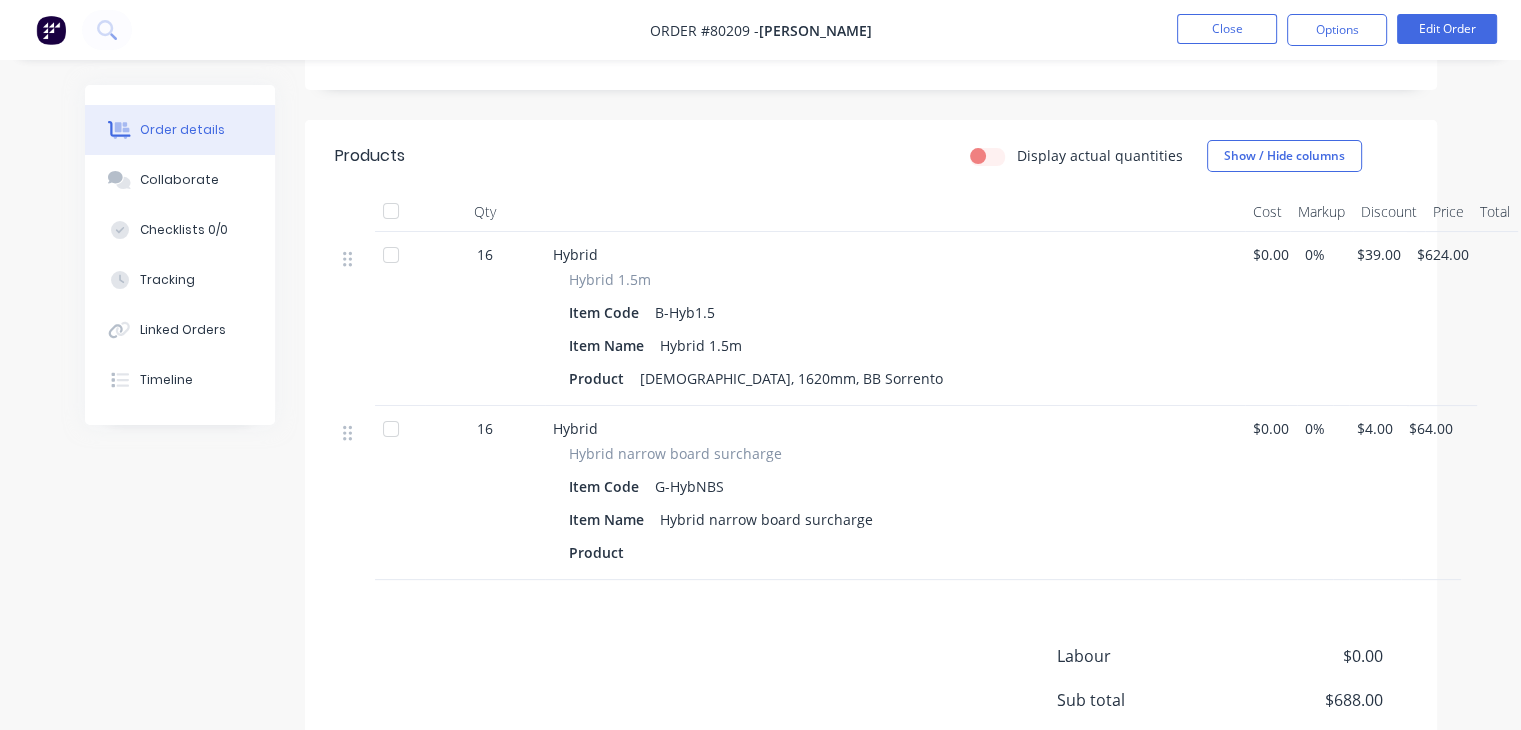 type 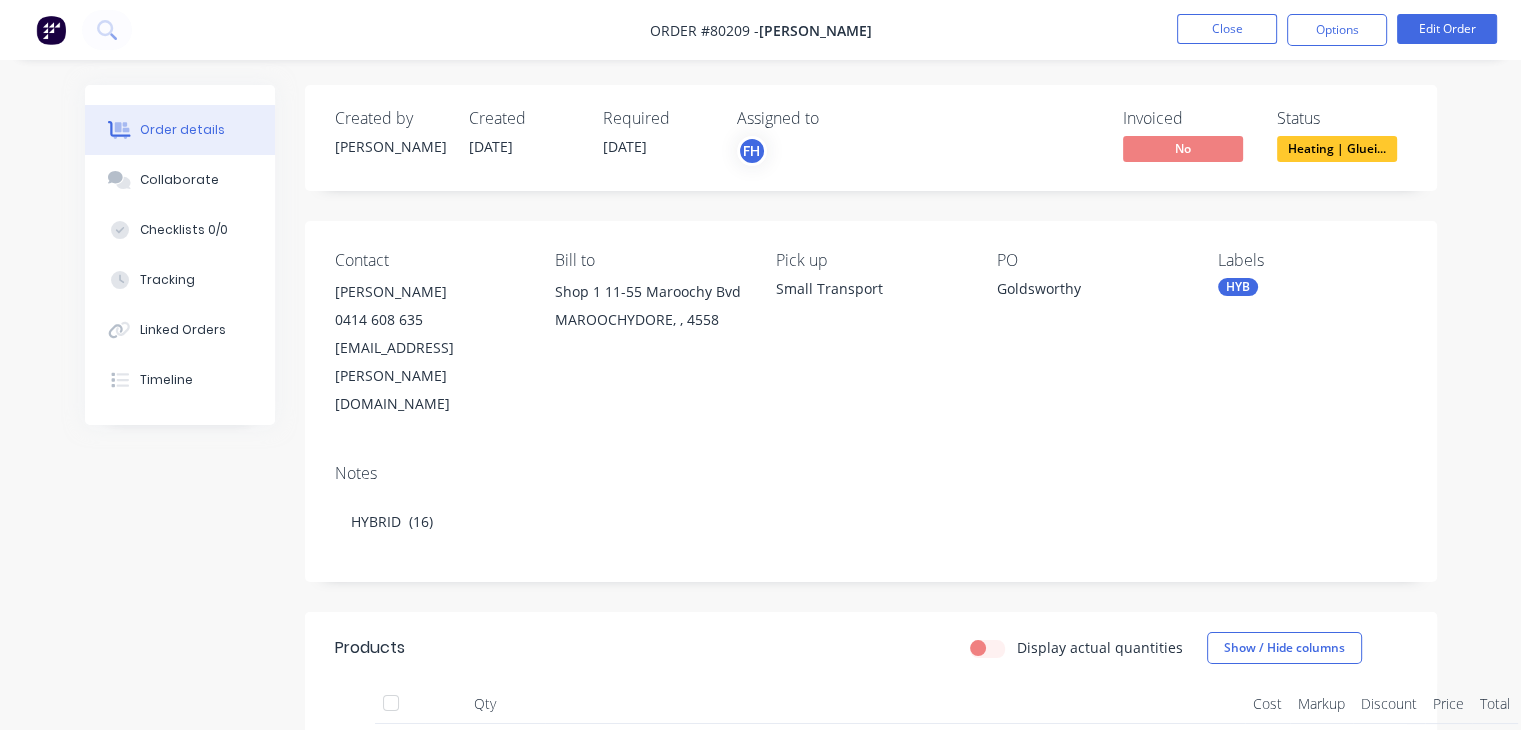 scroll, scrollTop: 2, scrollLeft: 0, axis: vertical 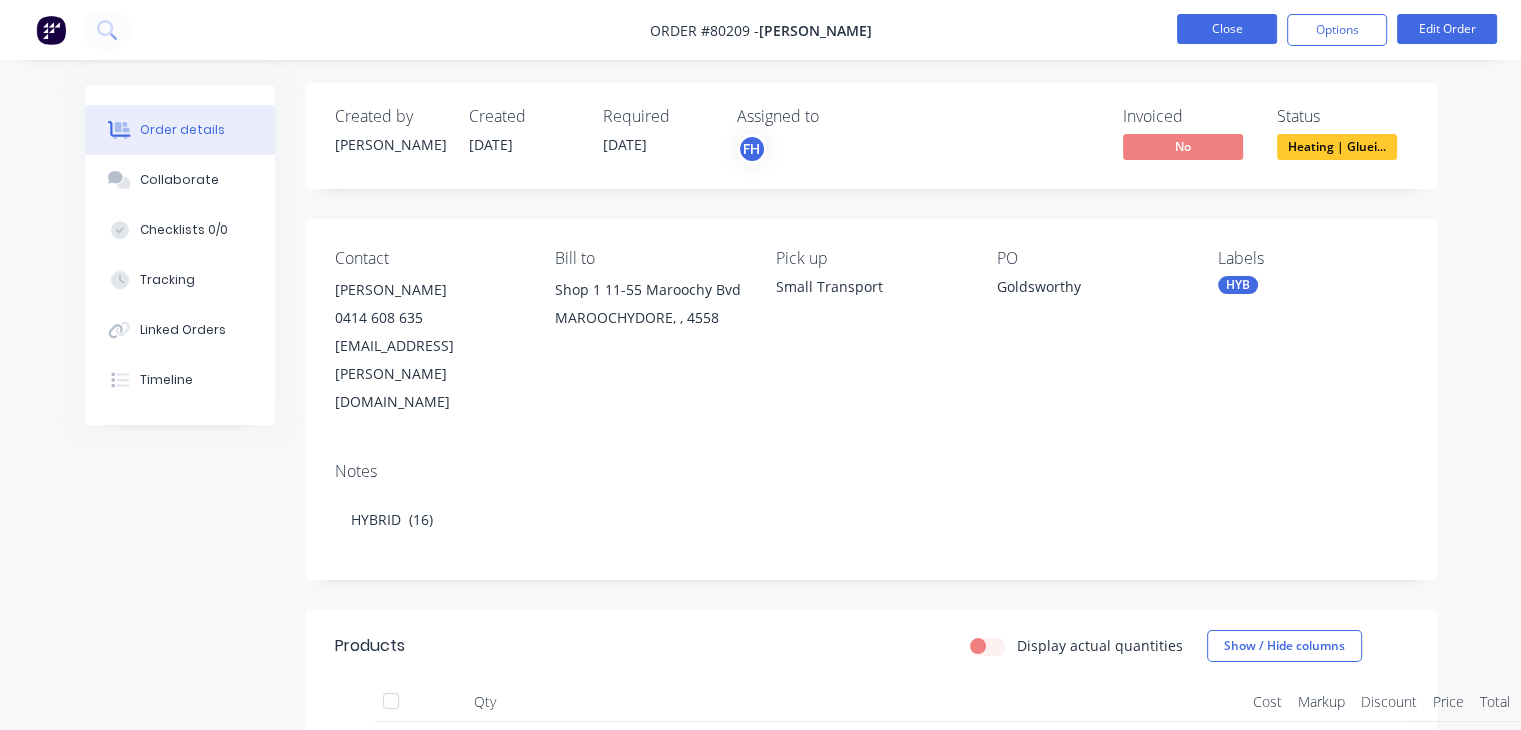 click on "Close" at bounding box center (1227, 29) 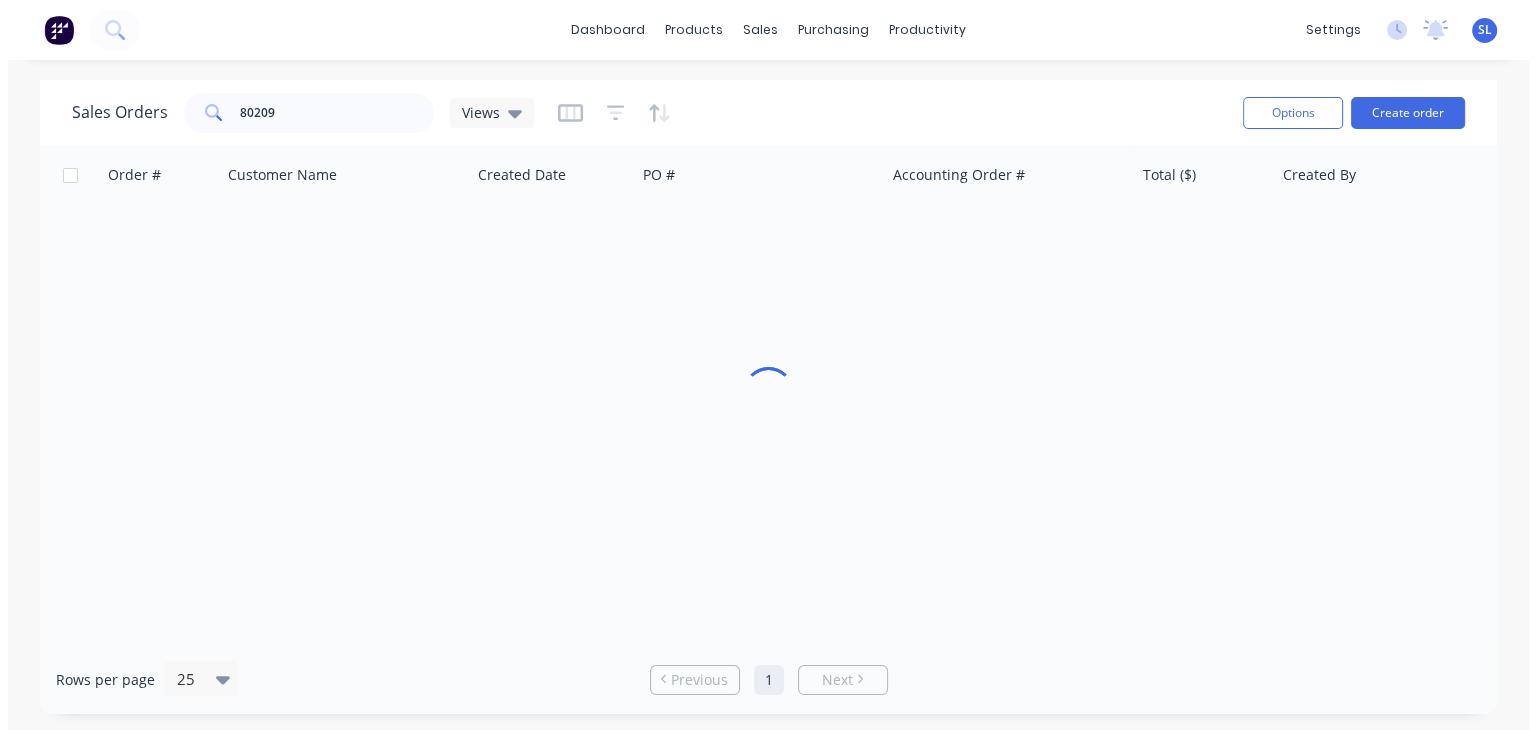 scroll, scrollTop: 0, scrollLeft: 0, axis: both 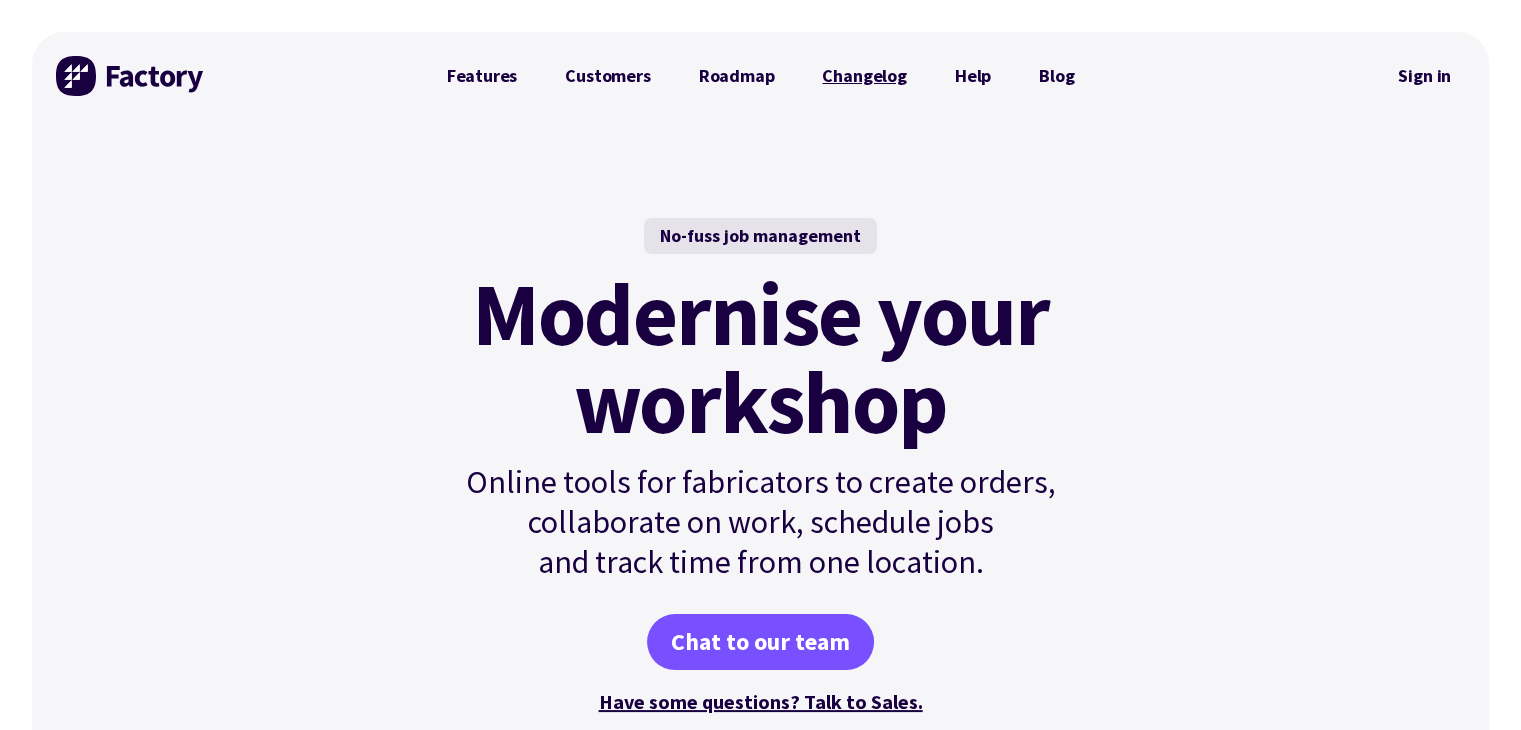 click on "Changelog" at bounding box center (864, 76) 